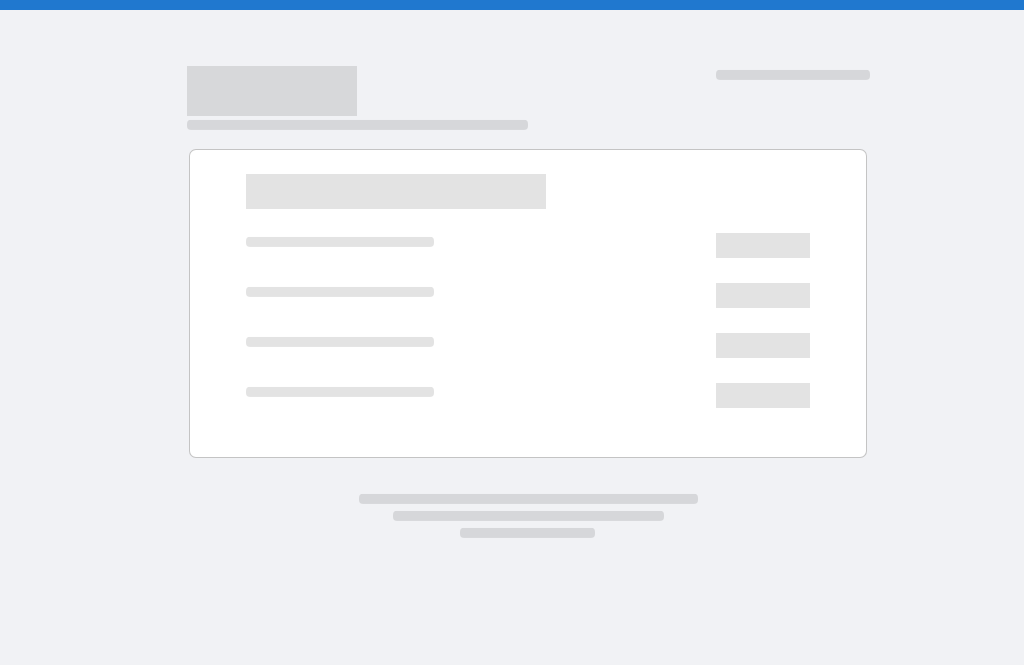 scroll, scrollTop: 0, scrollLeft: 0, axis: both 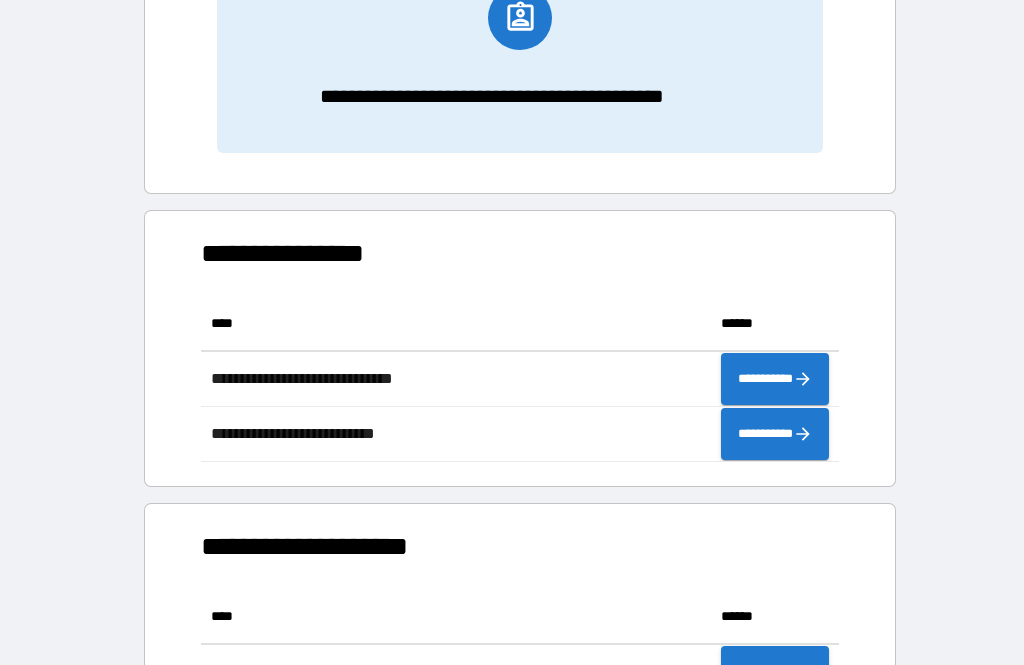 click on "**********" at bounding box center [520, 348] 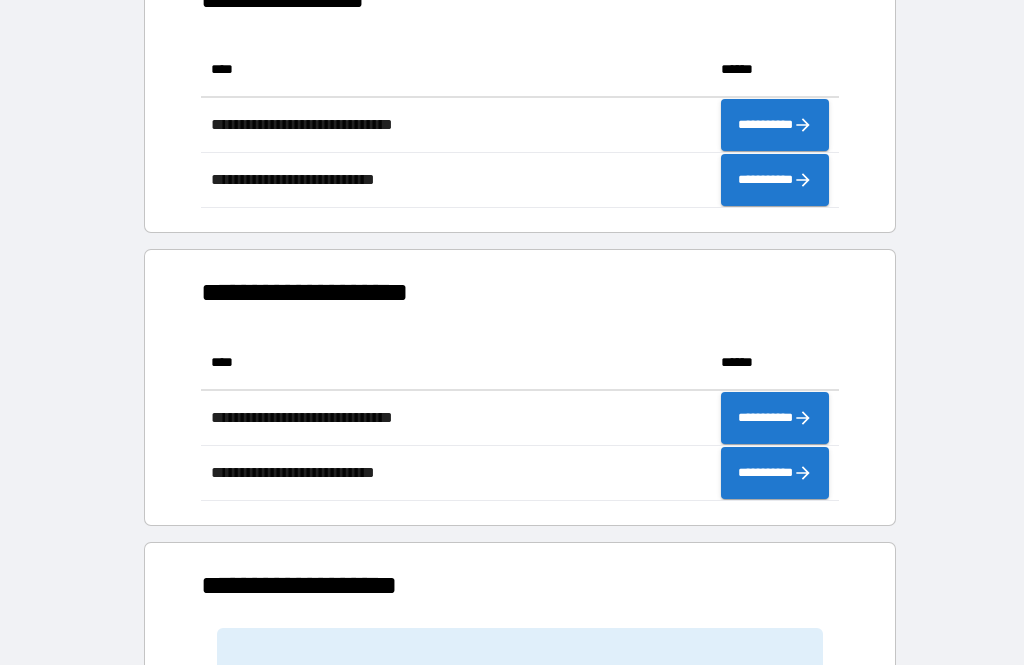 scroll, scrollTop: 560, scrollLeft: 0, axis: vertical 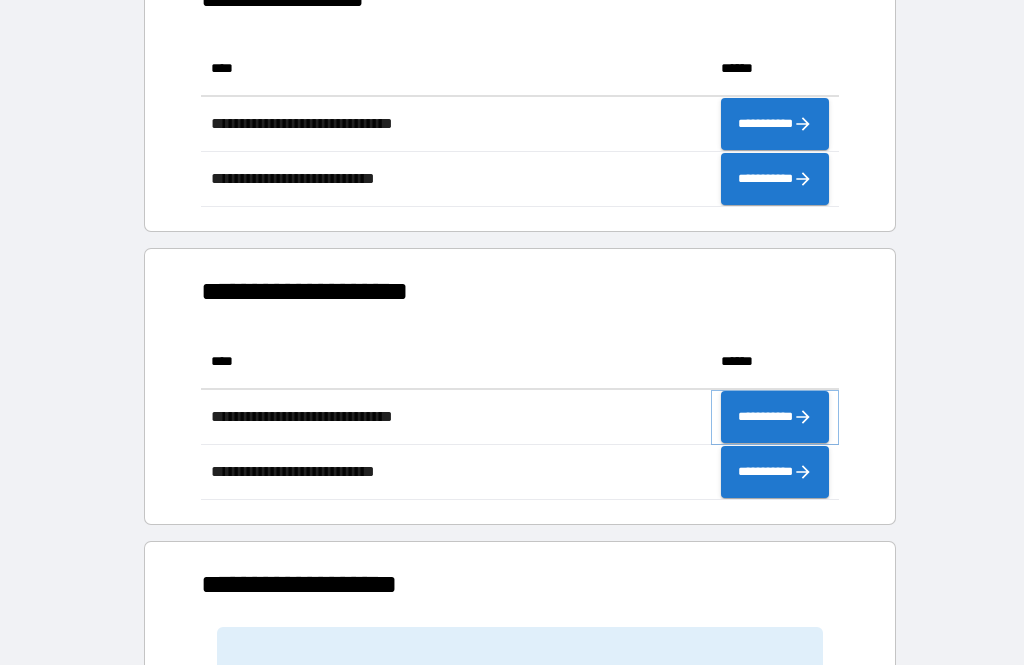 click on "**********" at bounding box center (775, 417) 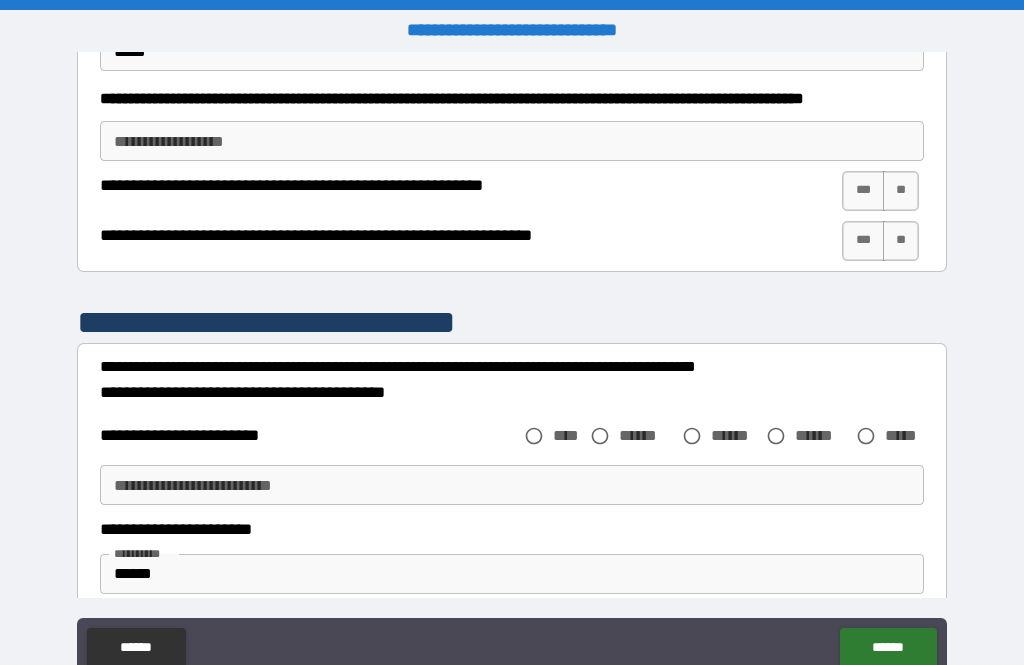 scroll, scrollTop: 989, scrollLeft: 0, axis: vertical 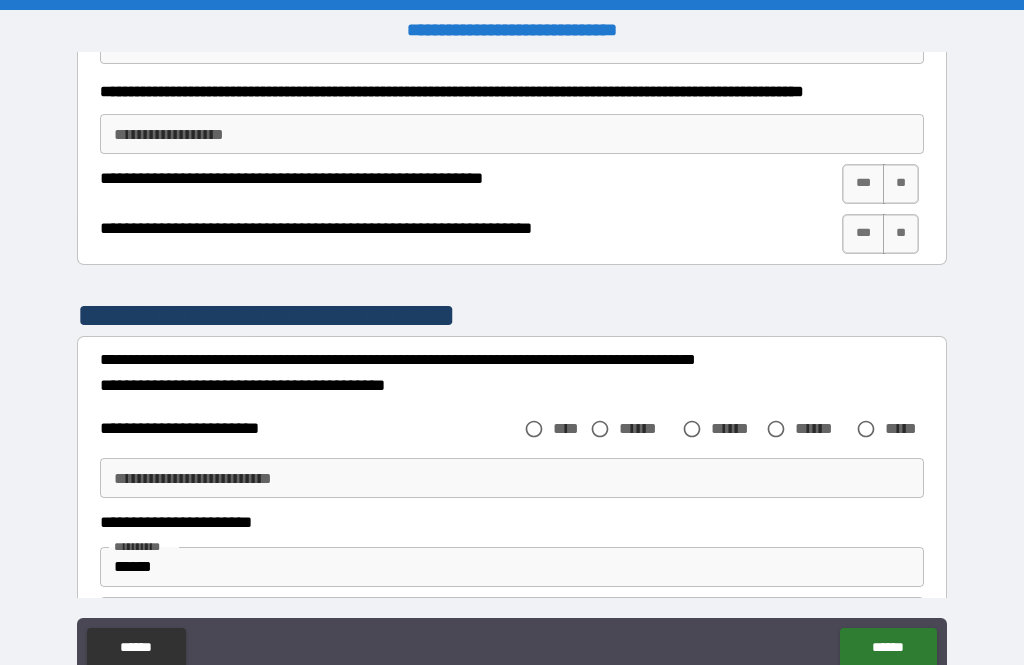click on "***" at bounding box center (863, 184) 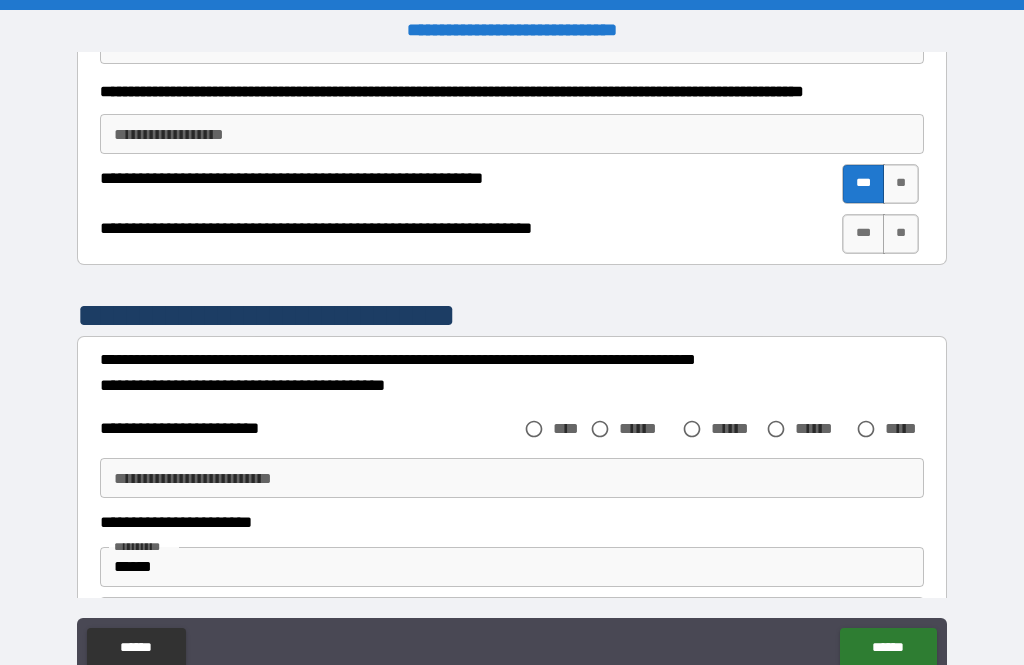 click on "***" at bounding box center [863, 234] 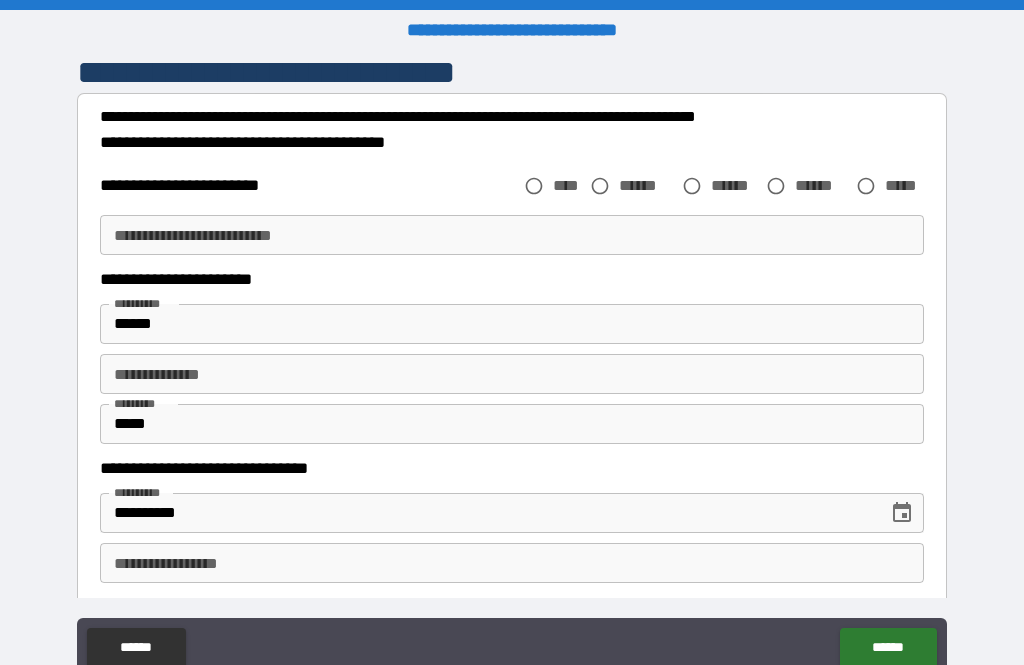 scroll, scrollTop: 1258, scrollLeft: 0, axis: vertical 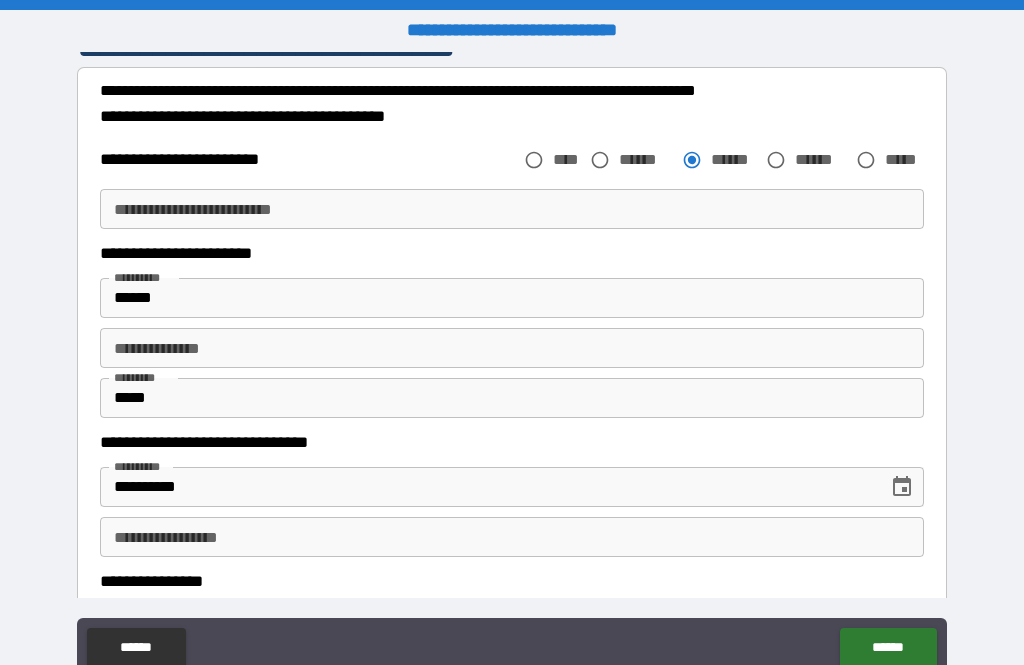 click on "******" at bounding box center (512, 298) 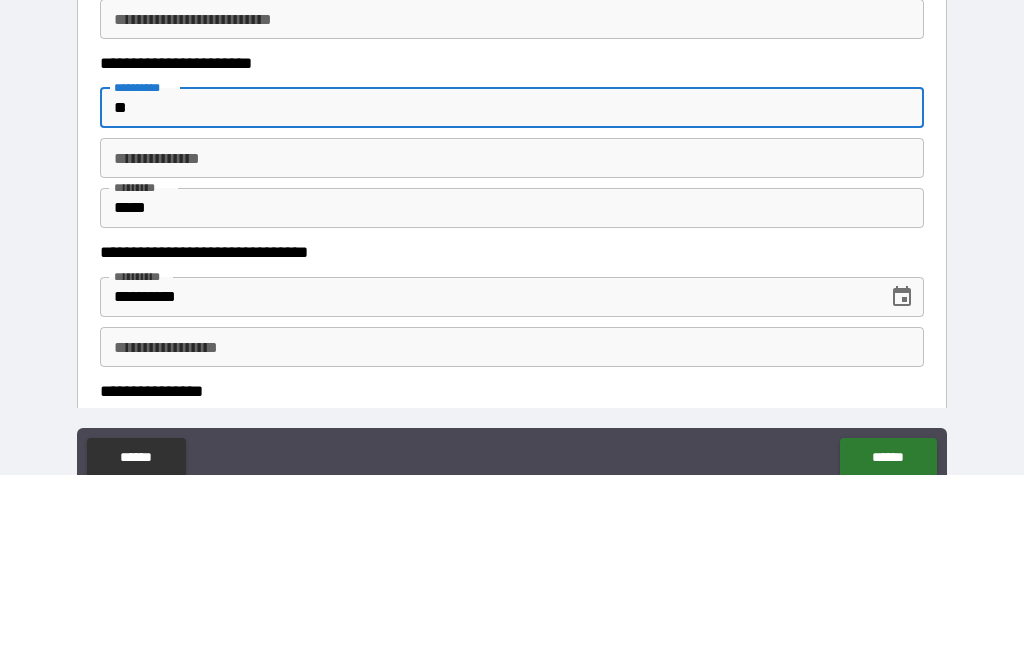type on "*" 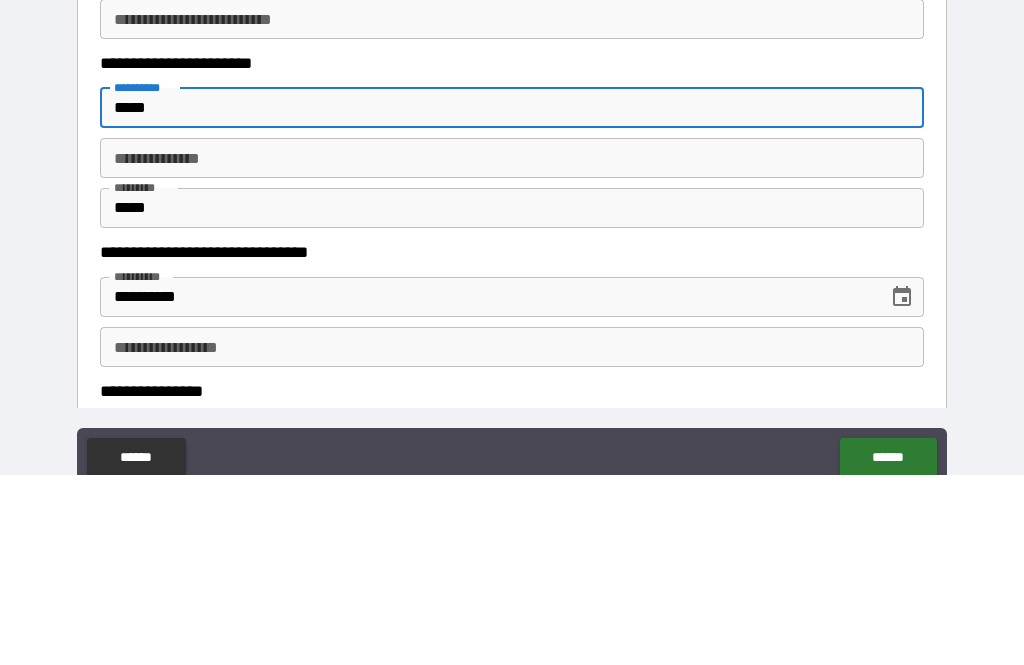 scroll, scrollTop: 64, scrollLeft: 0, axis: vertical 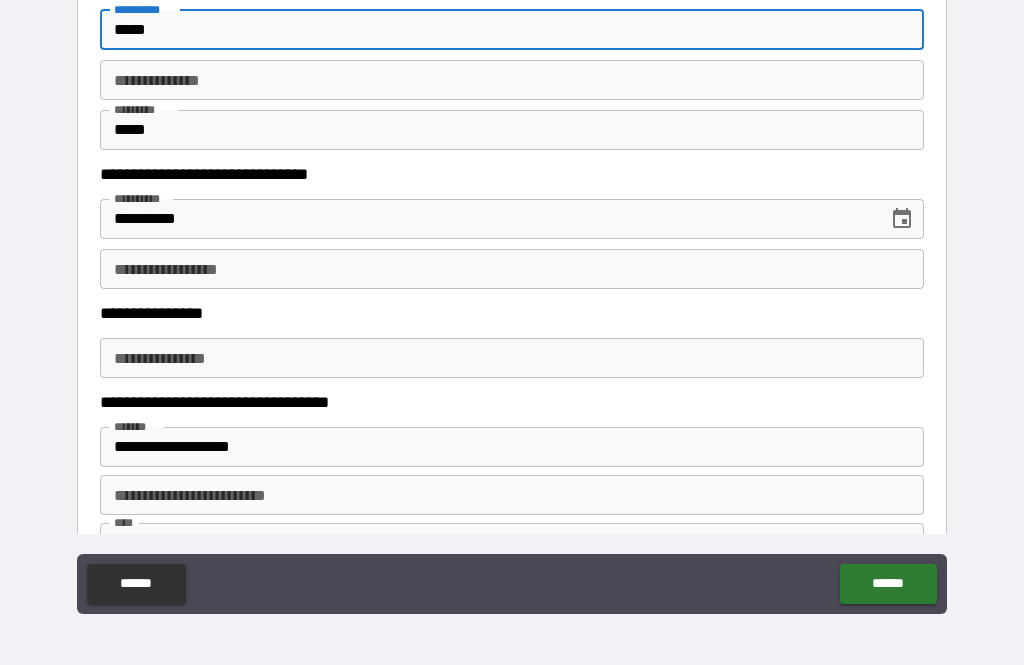 type on "*****" 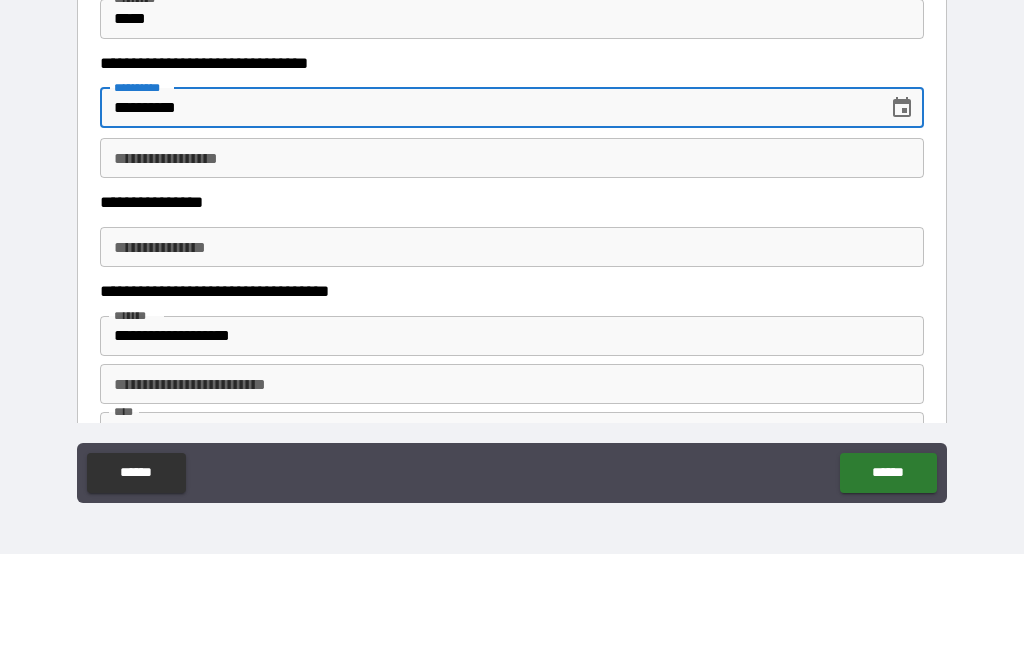 type on "**********" 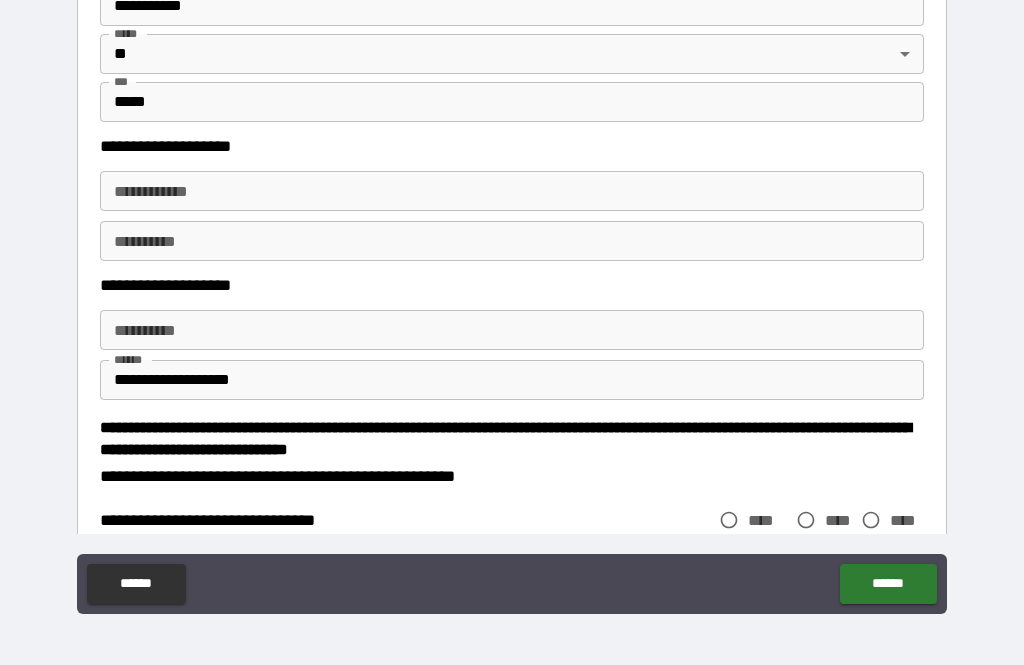 scroll, scrollTop: 2004, scrollLeft: 0, axis: vertical 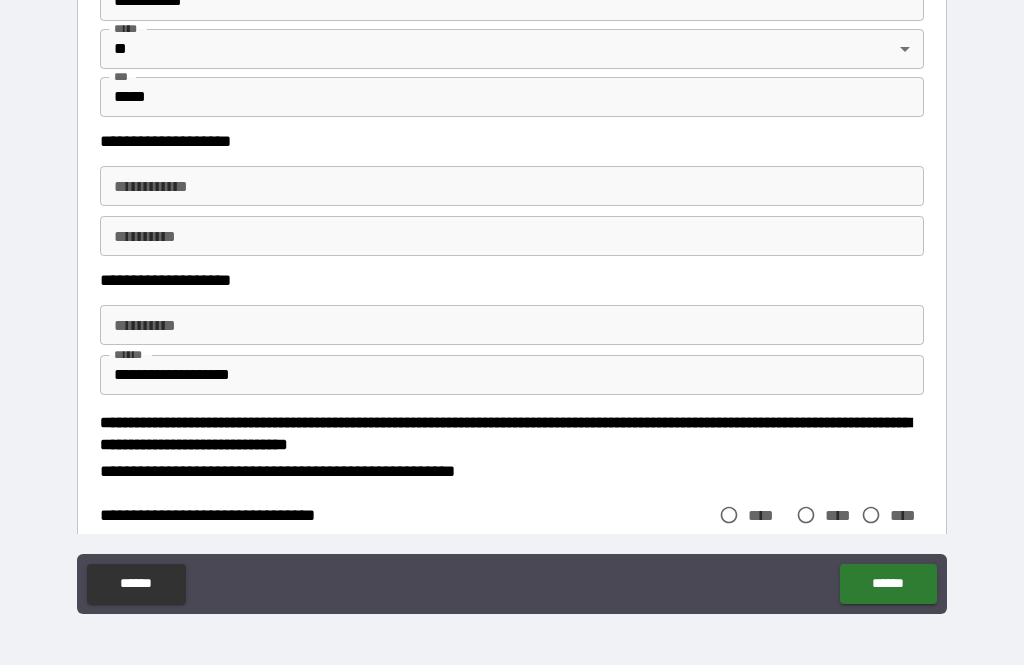 type on "**********" 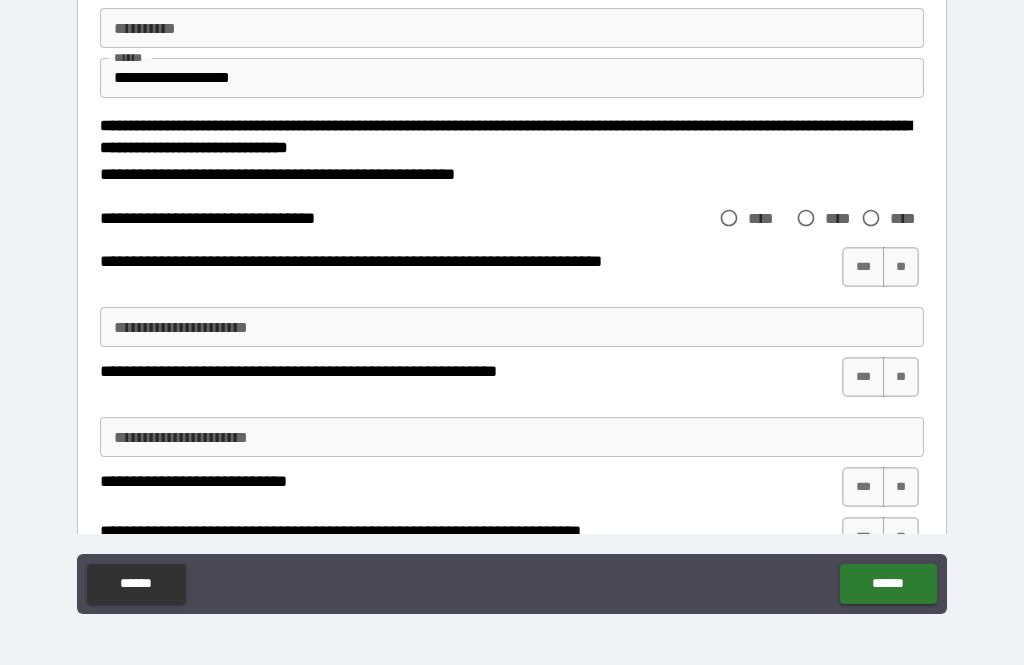 scroll, scrollTop: 2303, scrollLeft: 0, axis: vertical 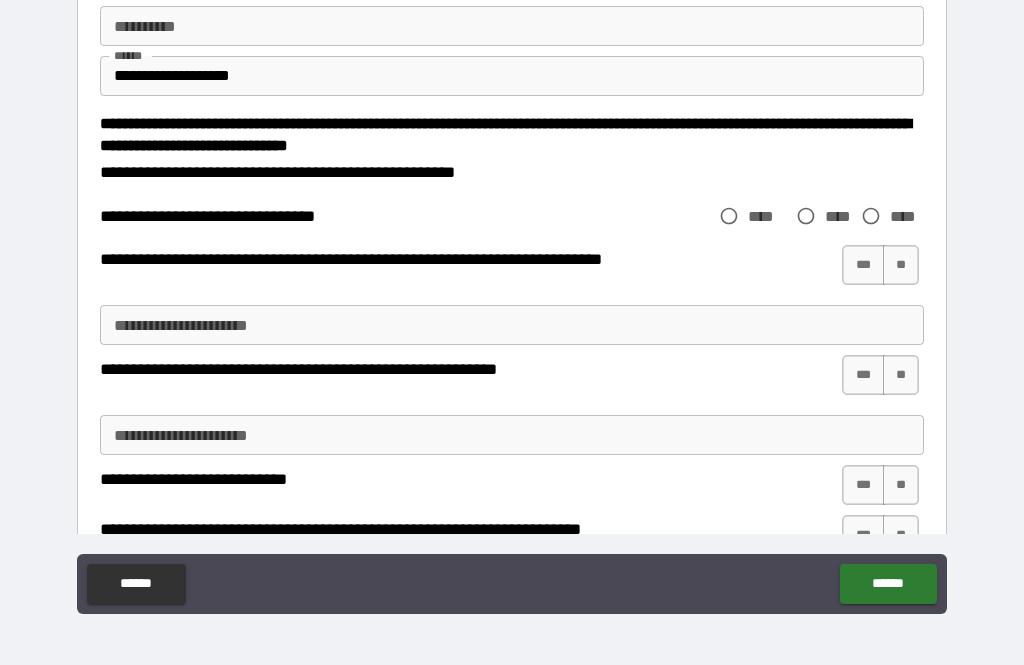 type on "**********" 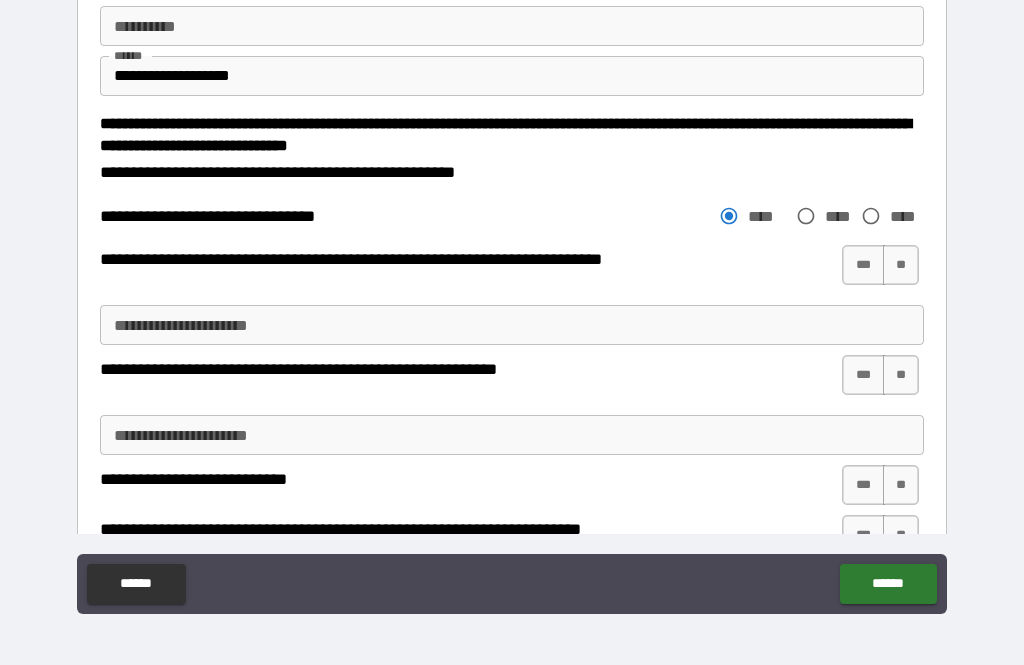 click on "**" at bounding box center [901, 265] 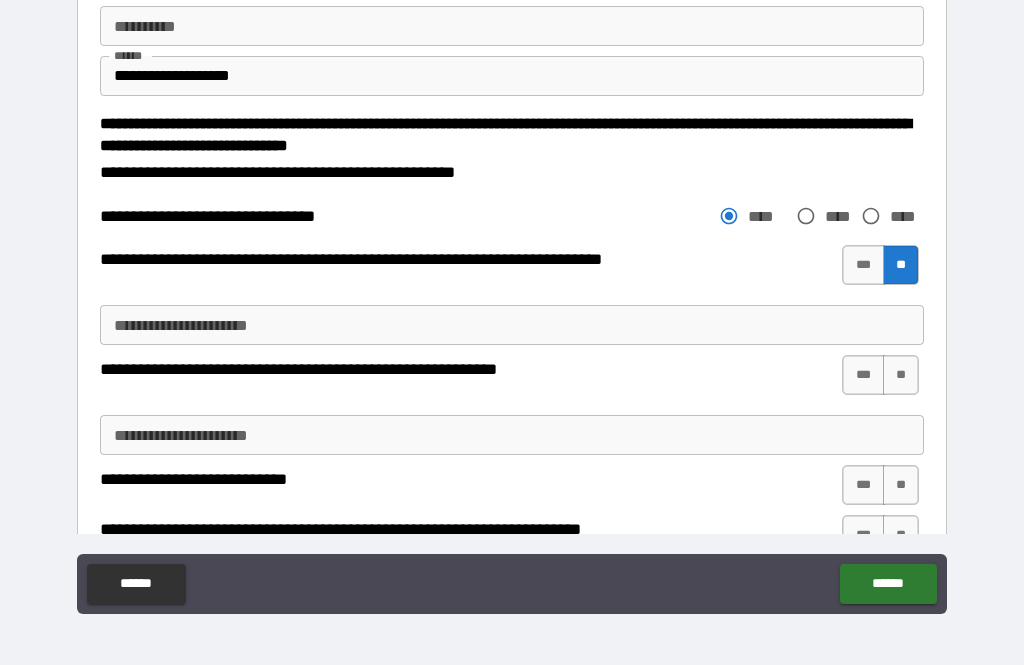 click on "**" at bounding box center (901, 375) 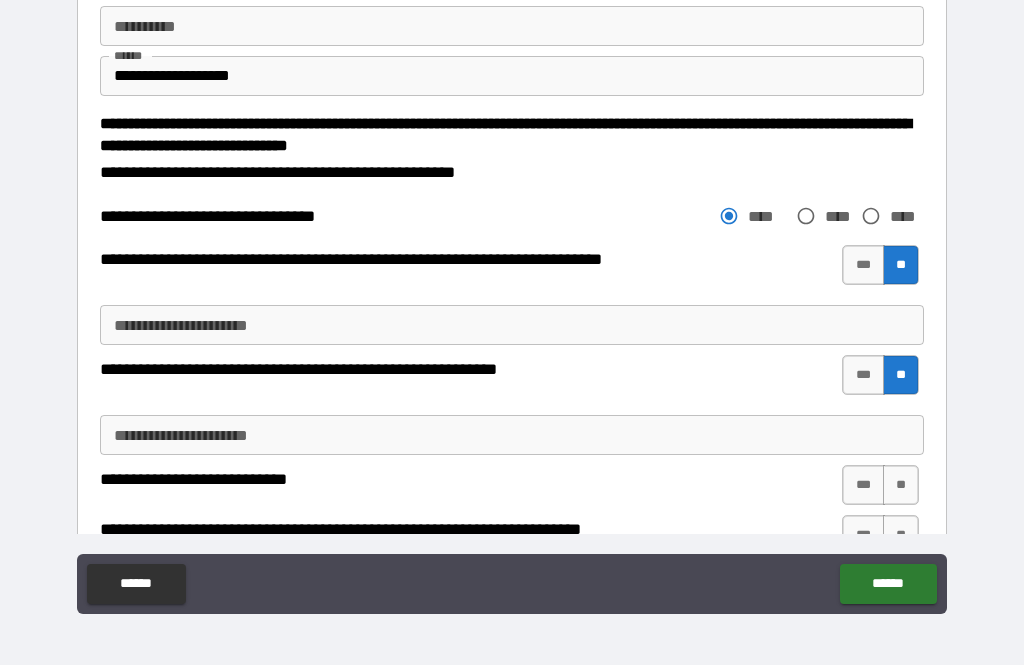 click on "**" at bounding box center (901, 485) 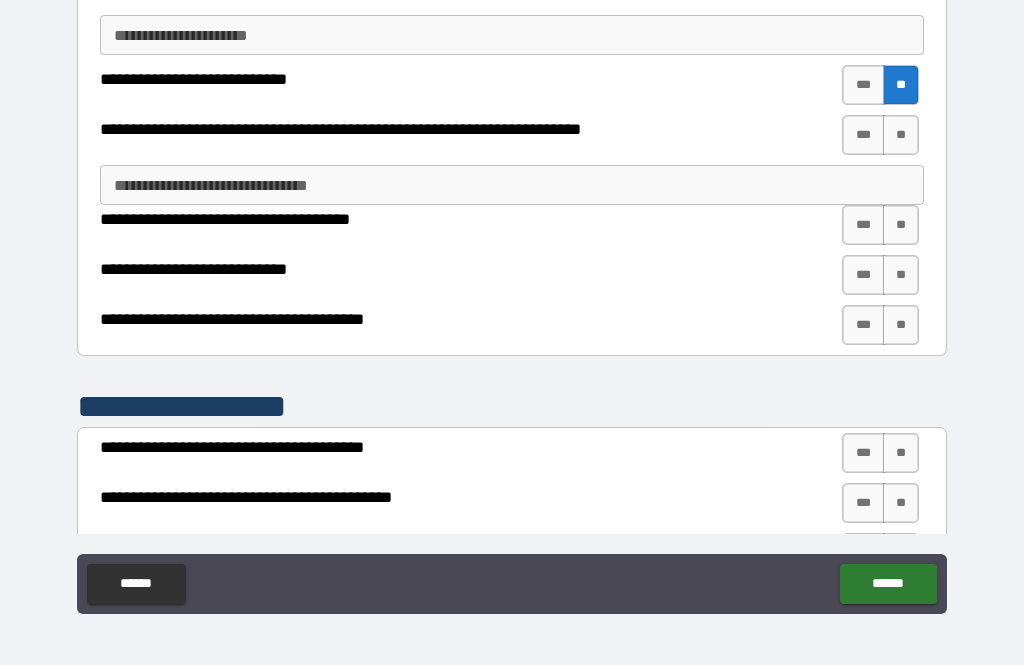 scroll, scrollTop: 2703, scrollLeft: 0, axis: vertical 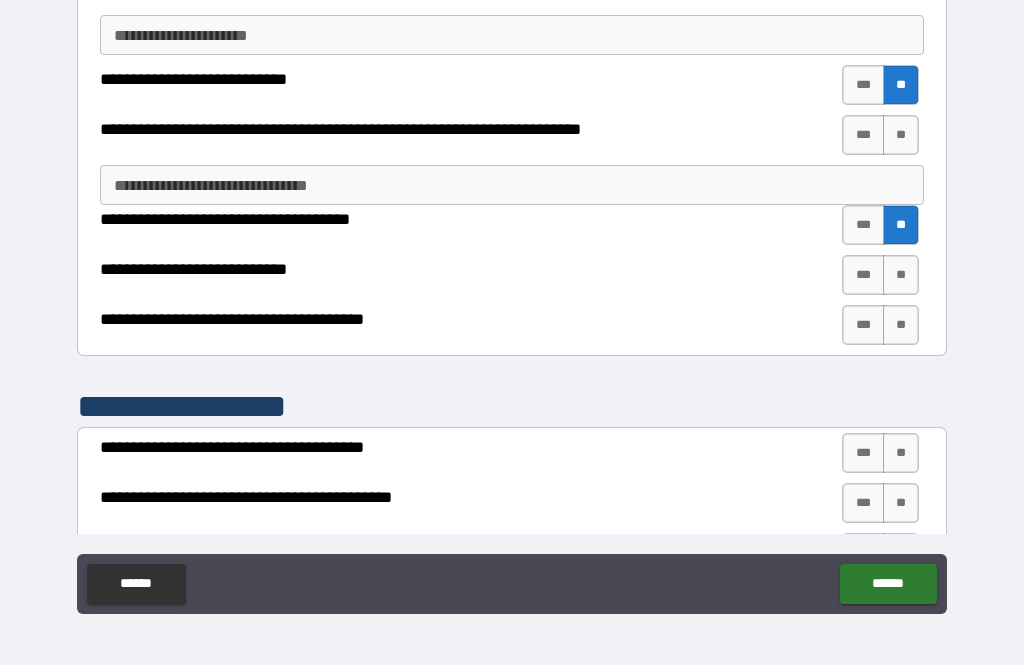 click on "**" at bounding box center (901, 275) 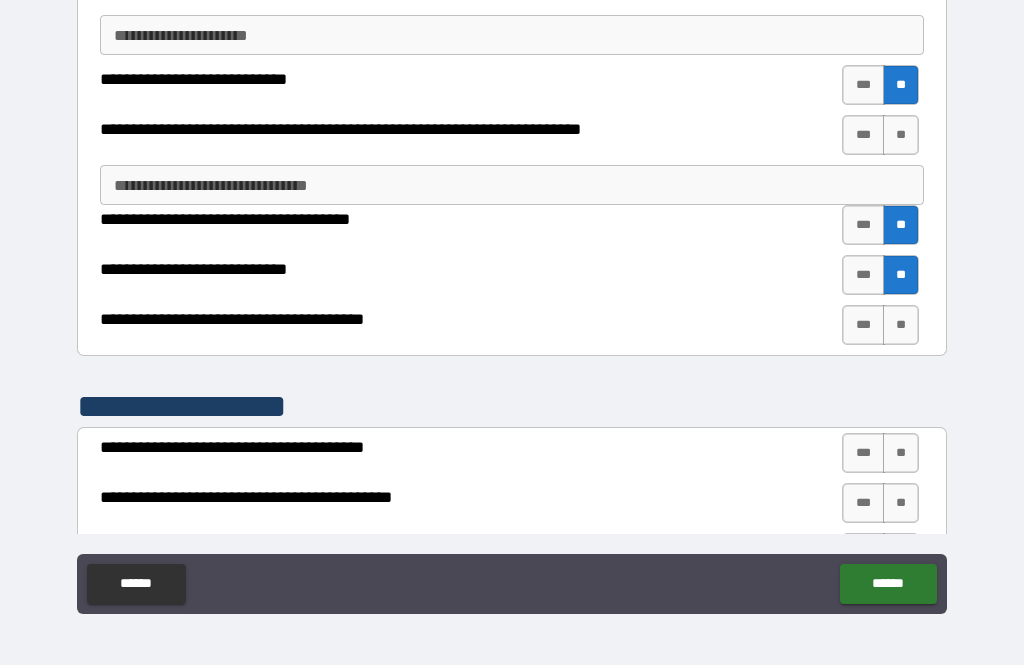 click on "**" at bounding box center [901, 325] 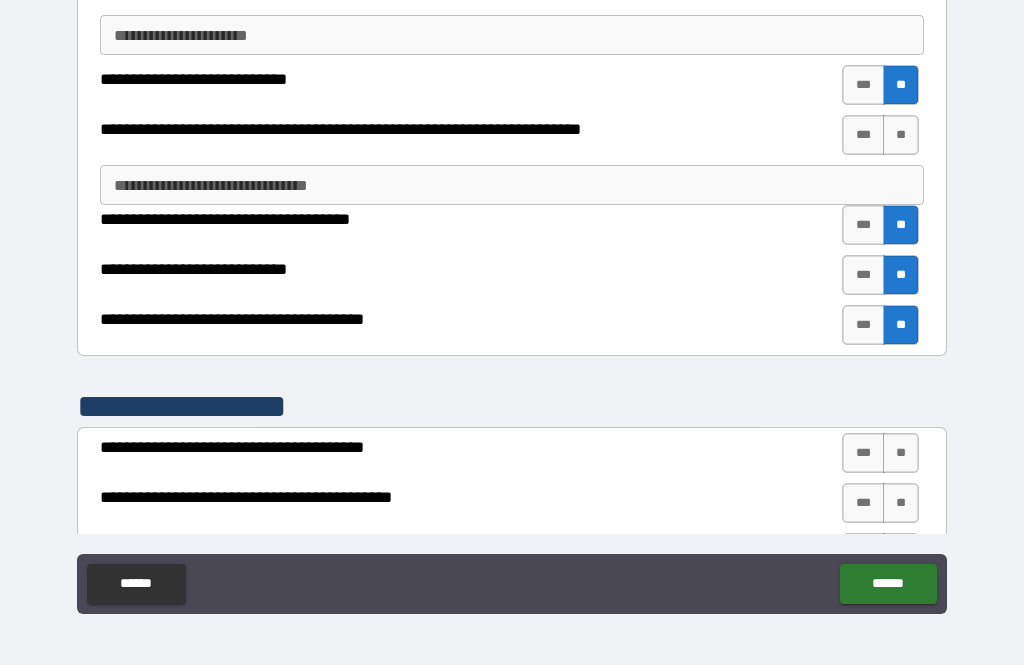 click on "***" at bounding box center (863, 325) 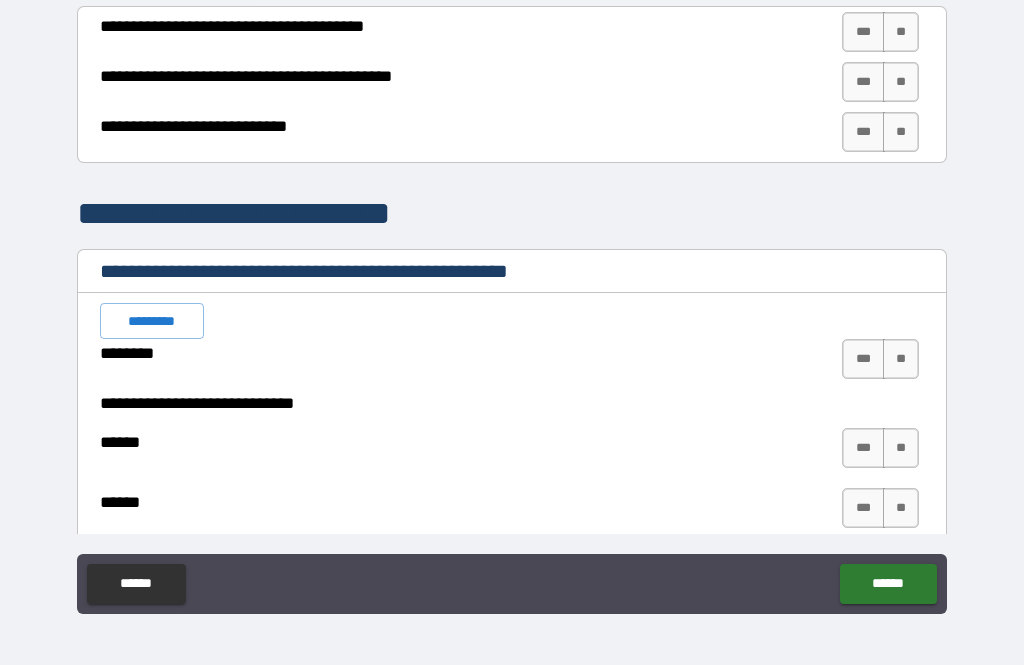 scroll, scrollTop: 3125, scrollLeft: 0, axis: vertical 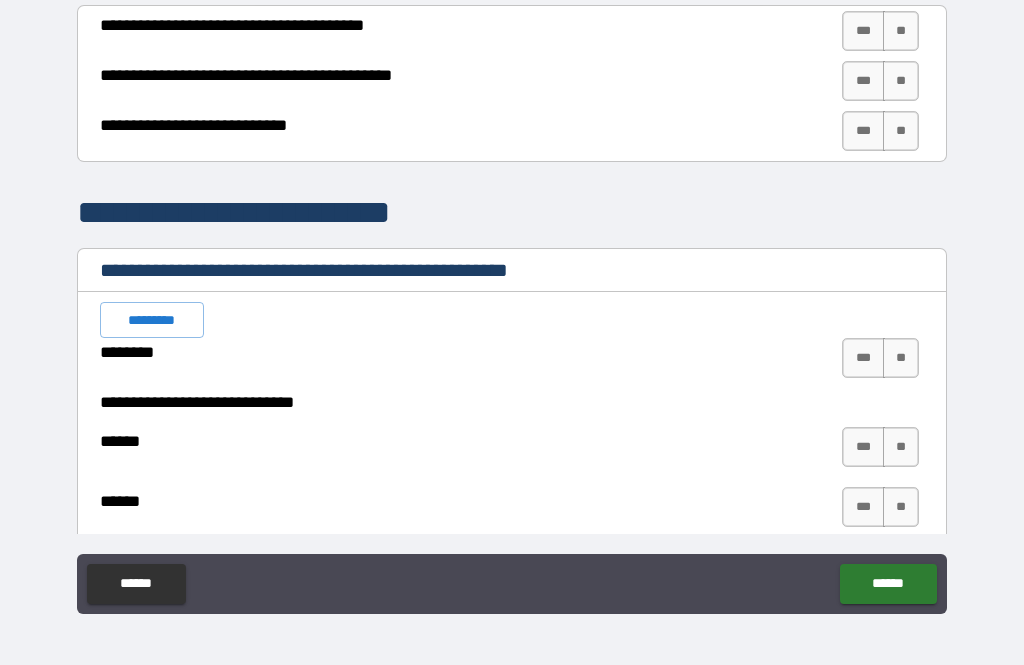 click on "**" at bounding box center [901, 31] 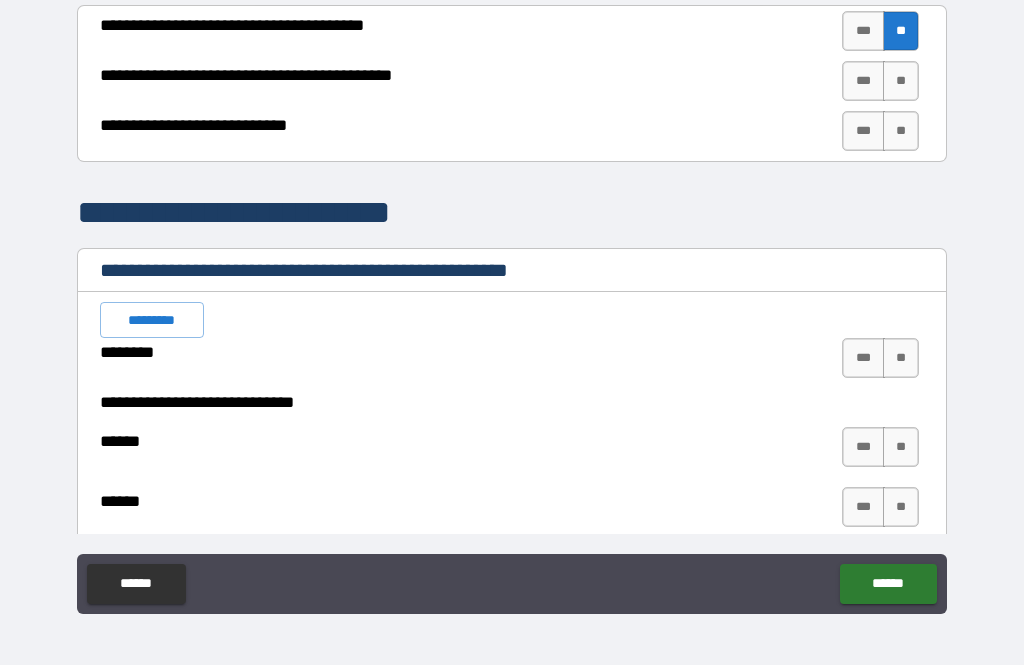 click on "**" at bounding box center (901, 81) 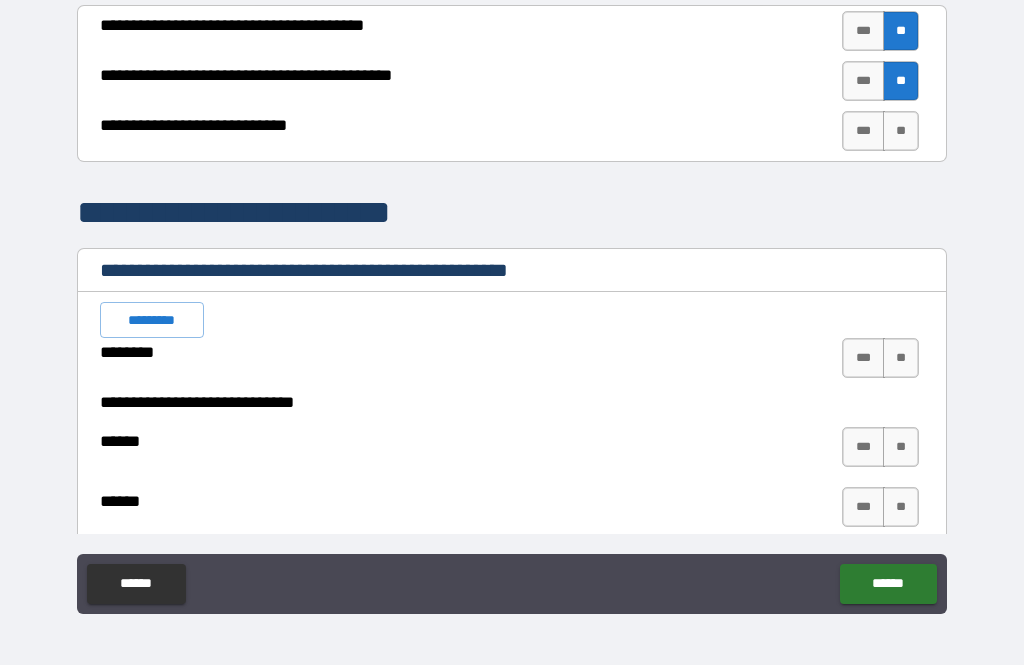 click on "**" at bounding box center (901, 131) 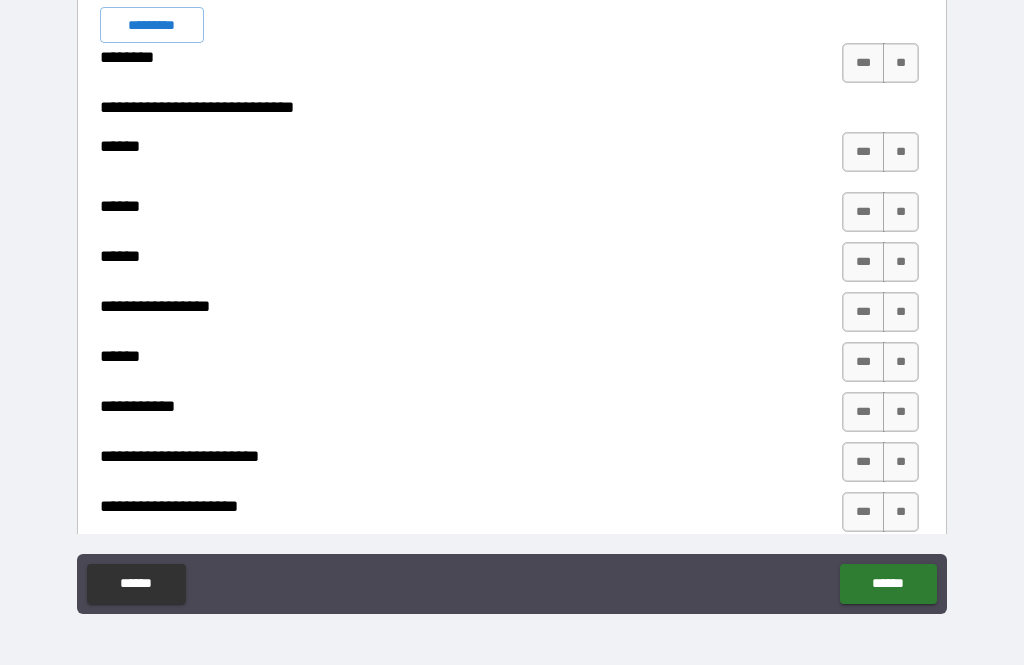 scroll, scrollTop: 3421, scrollLeft: 0, axis: vertical 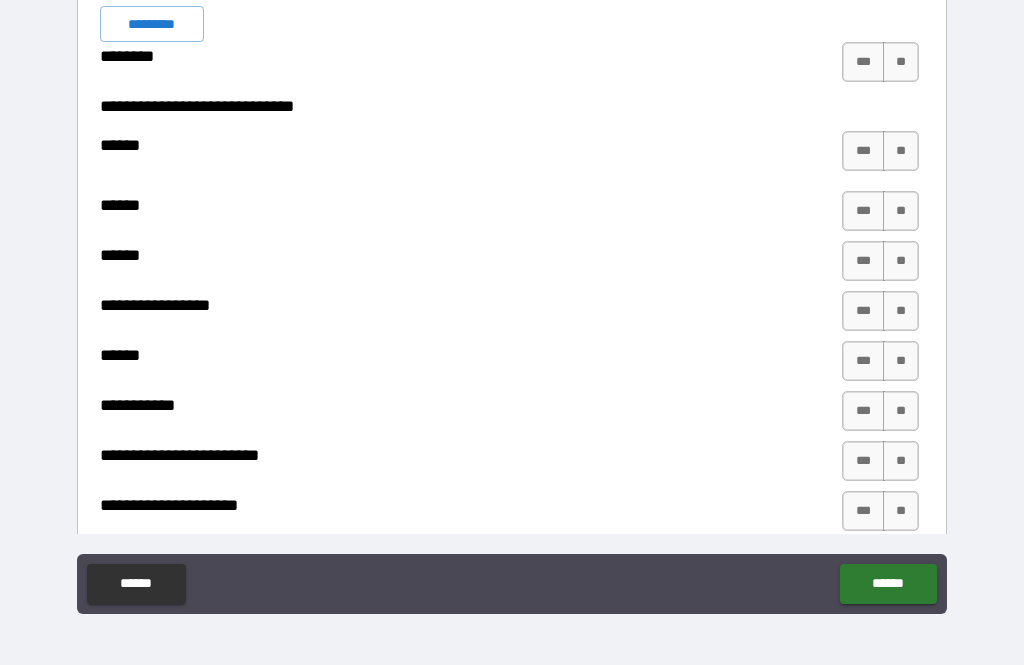 click on "*********" at bounding box center [152, 24] 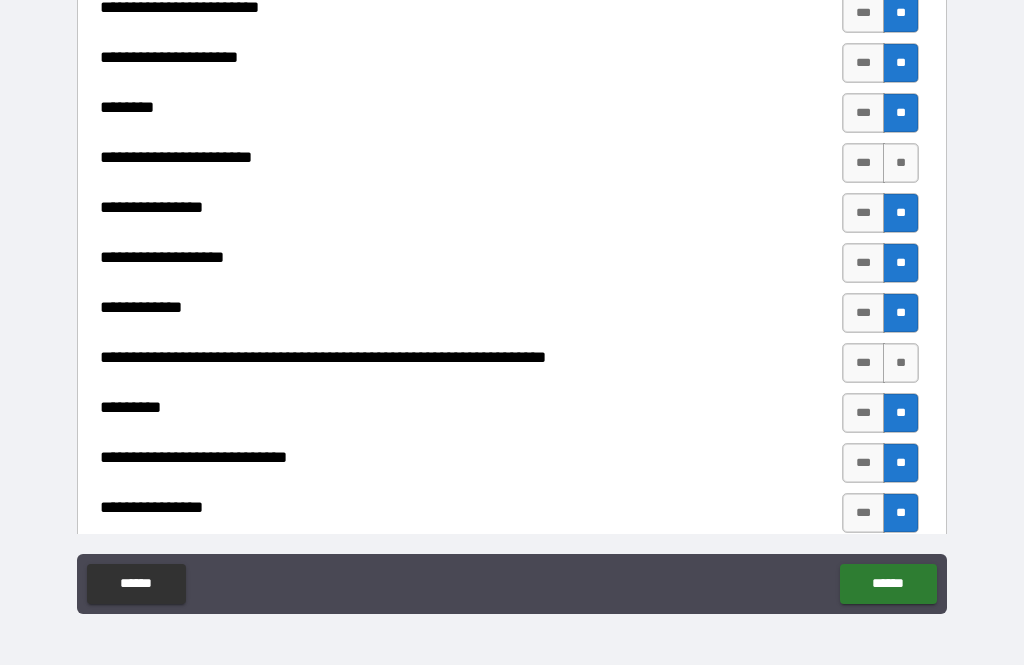 scroll, scrollTop: 3866, scrollLeft: 0, axis: vertical 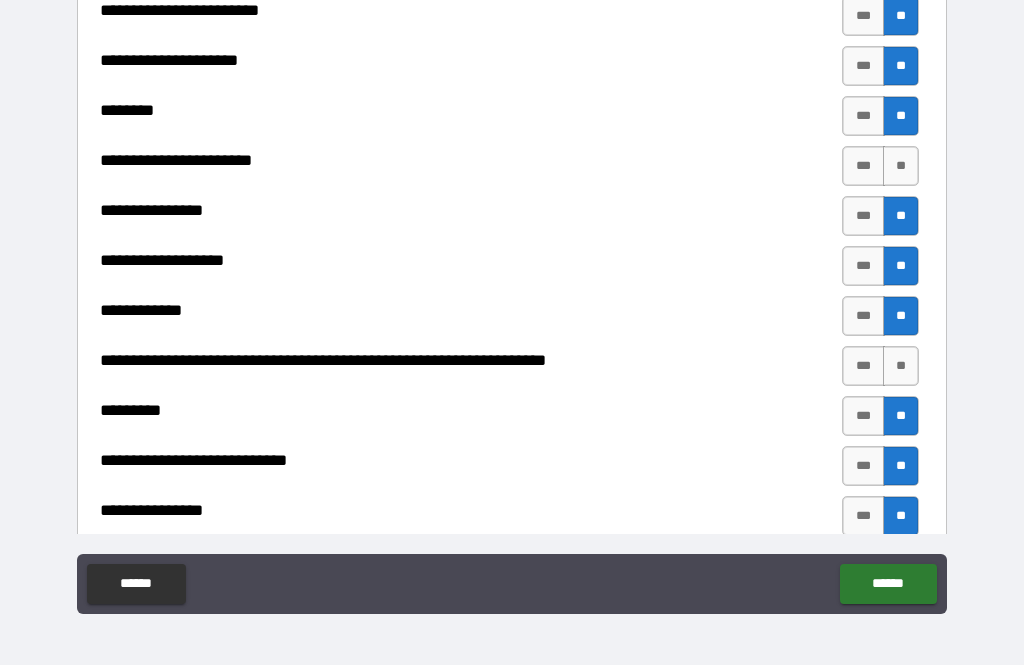 click on "**" at bounding box center [901, 166] 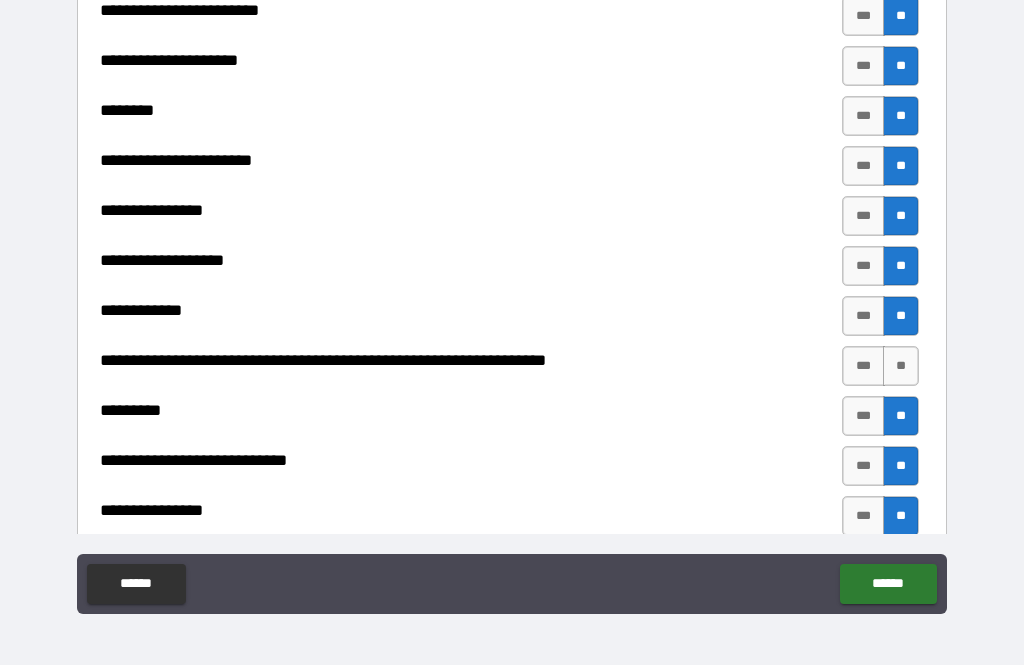click on "**" at bounding box center (901, 366) 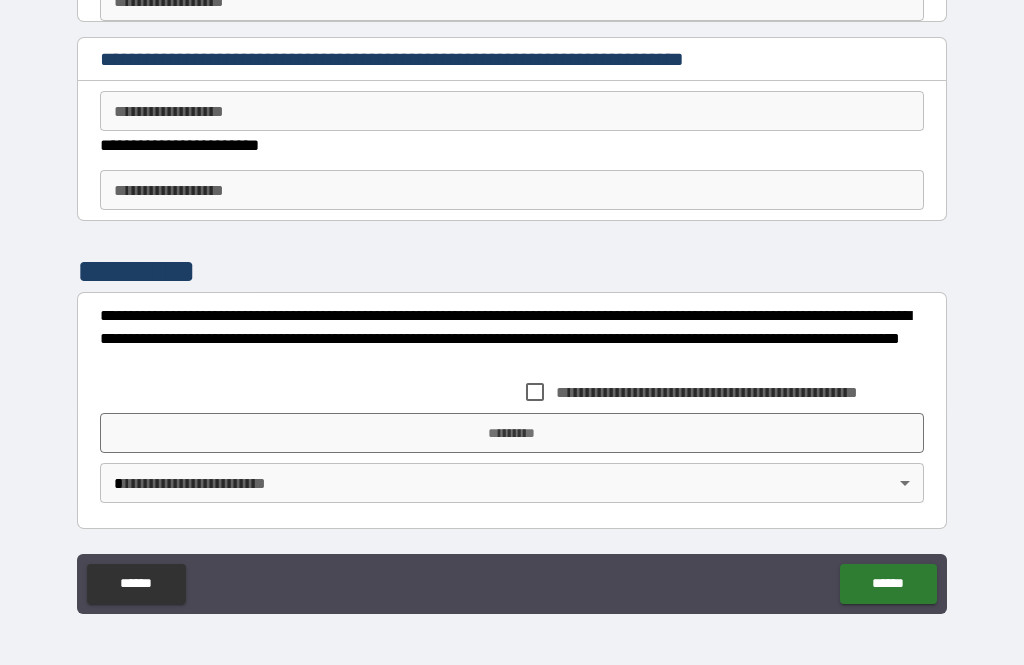 scroll, scrollTop: 4971, scrollLeft: 0, axis: vertical 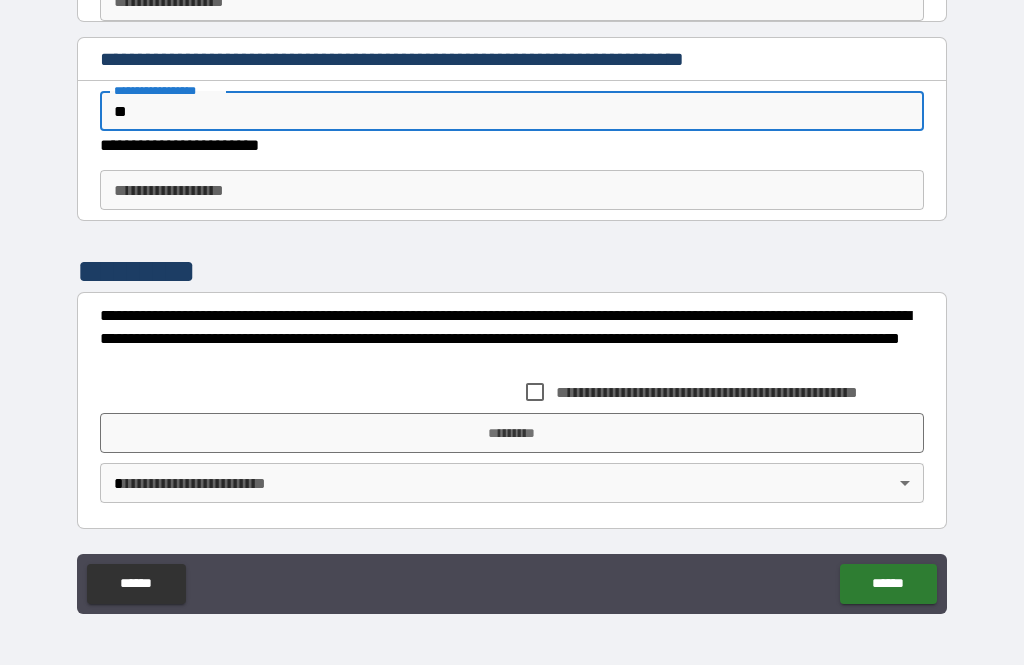 type on "**" 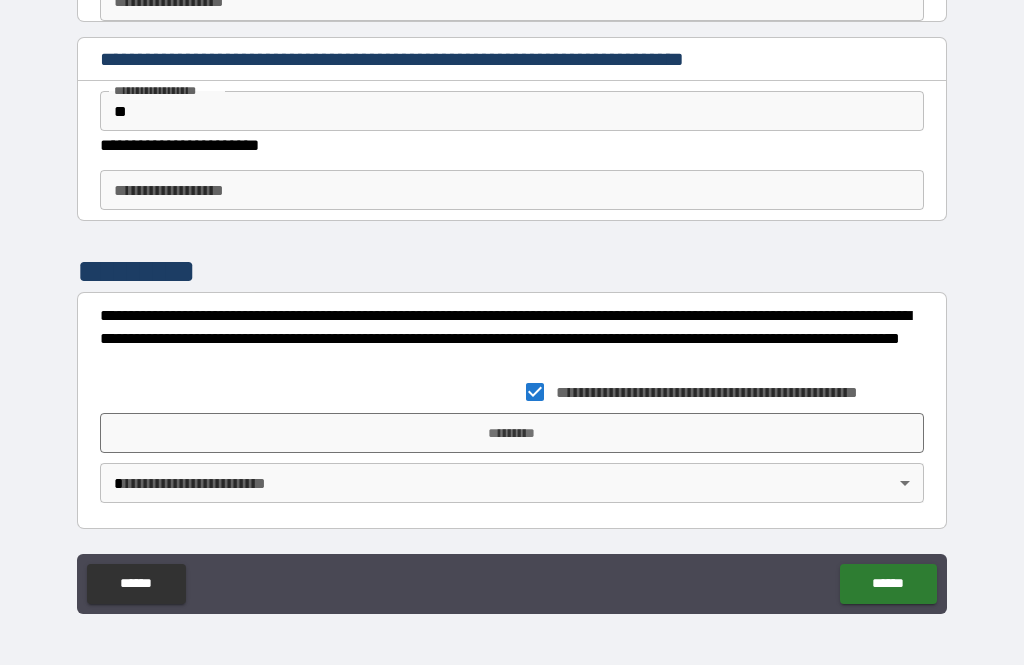 click on "*********" at bounding box center (512, 433) 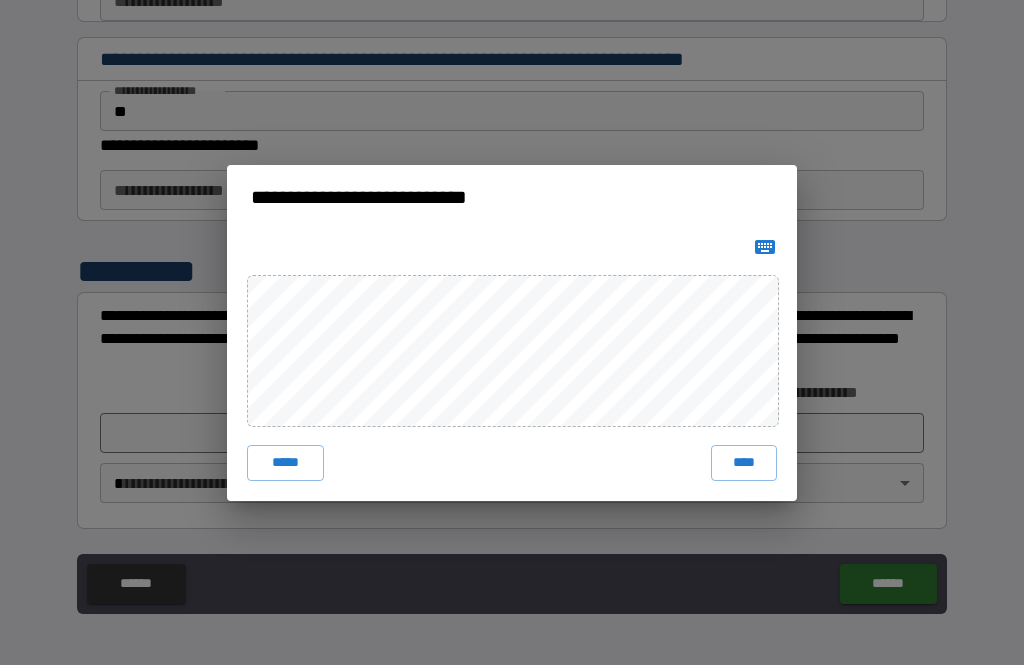 click on "****" at bounding box center [744, 463] 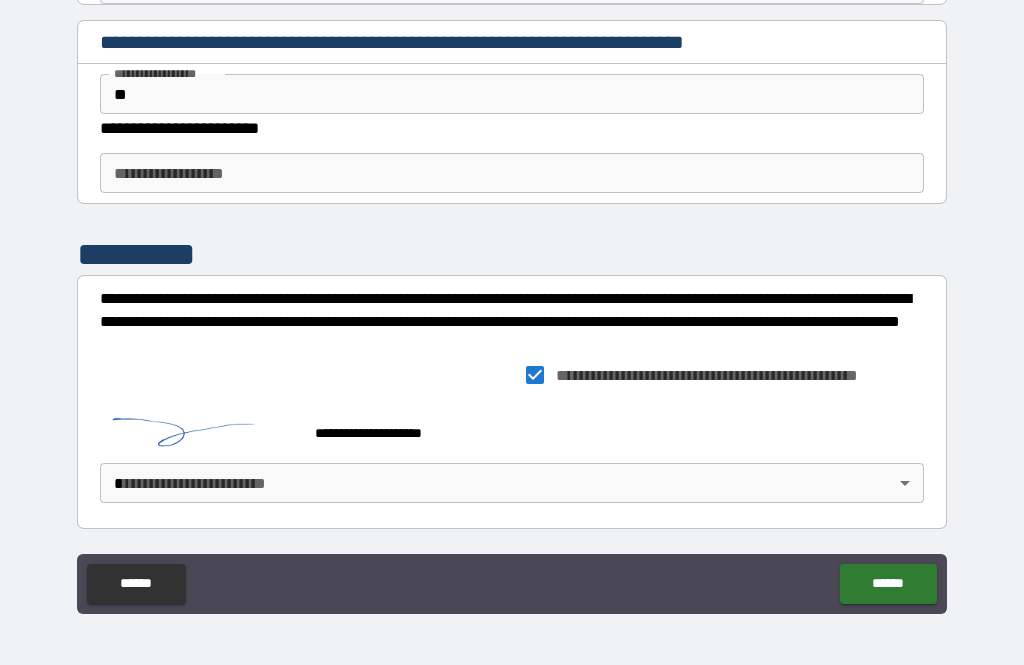 click on "******" at bounding box center [888, 584] 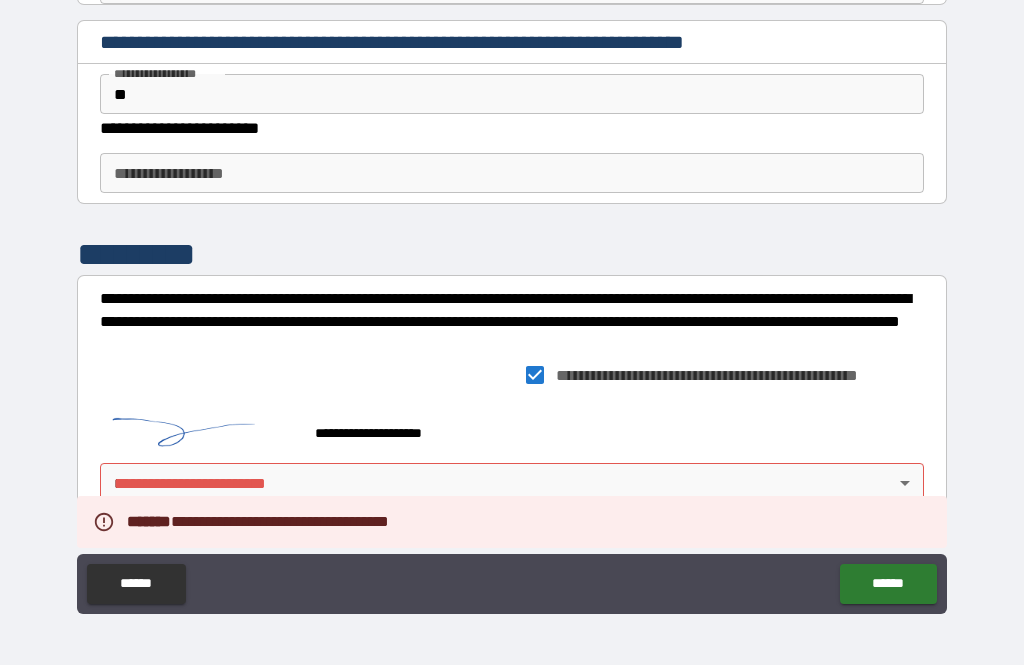 click on "**********" at bounding box center [512, 300] 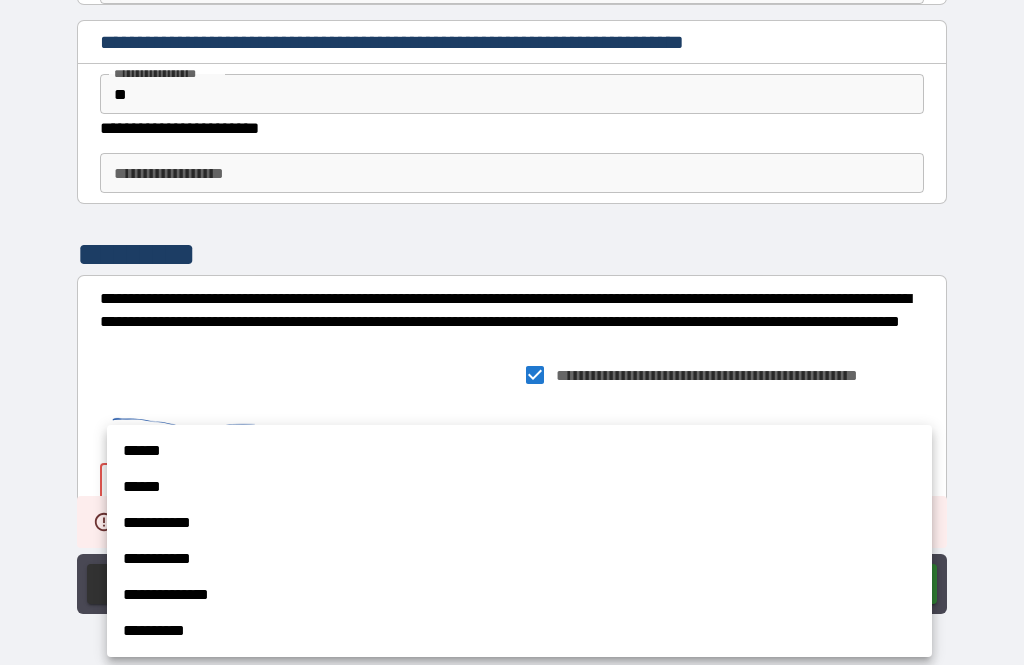 click on "******" at bounding box center (519, 487) 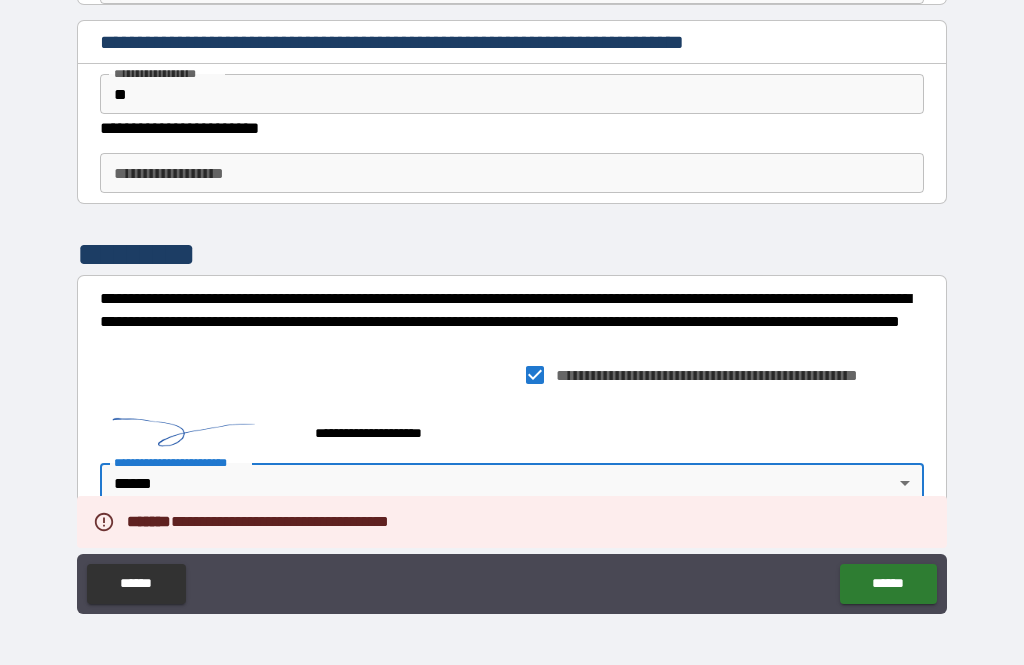 type on "******" 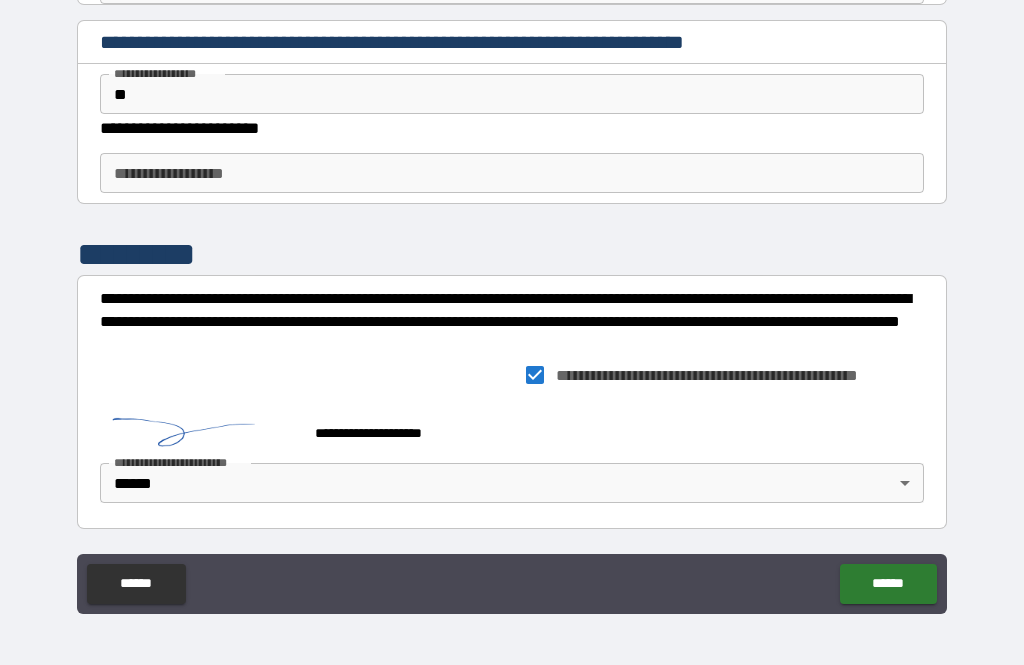 click on "******" at bounding box center [888, 584] 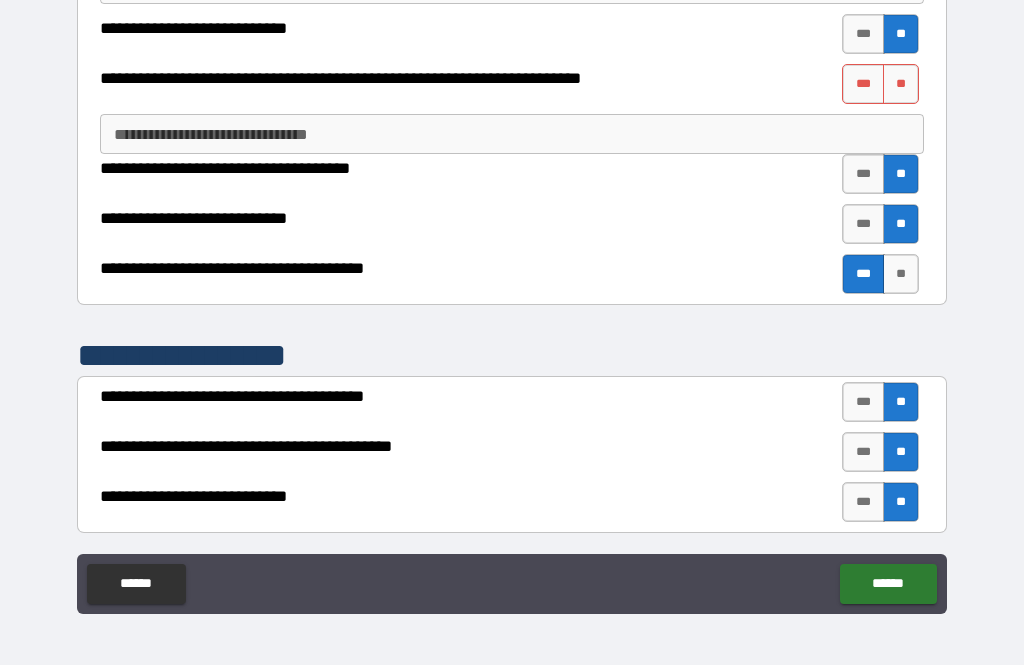 scroll, scrollTop: 2756, scrollLeft: 0, axis: vertical 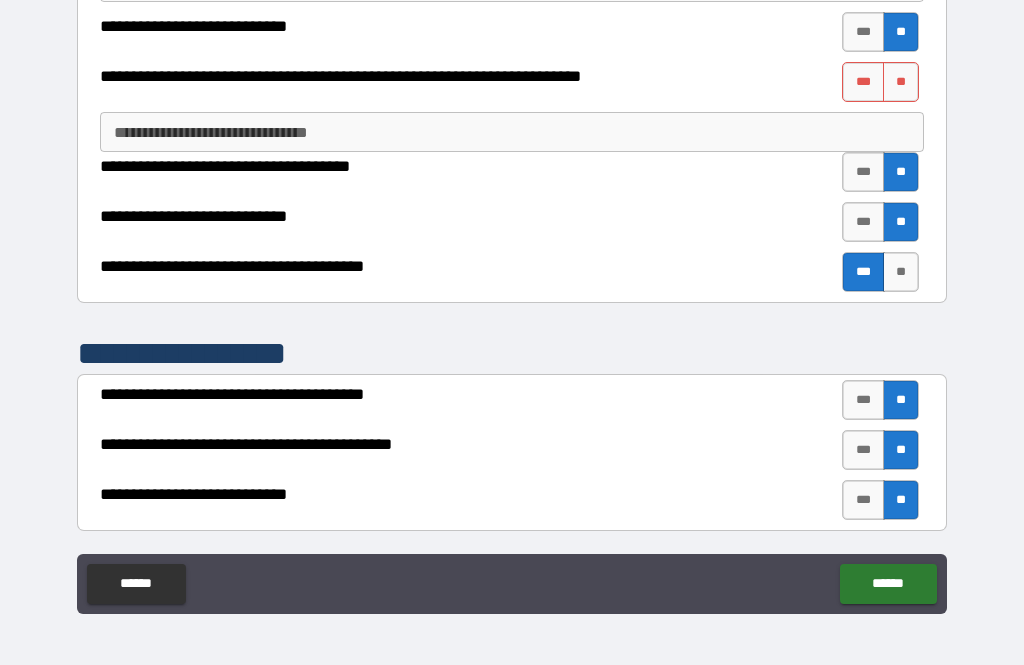 click on "**" at bounding box center (901, 82) 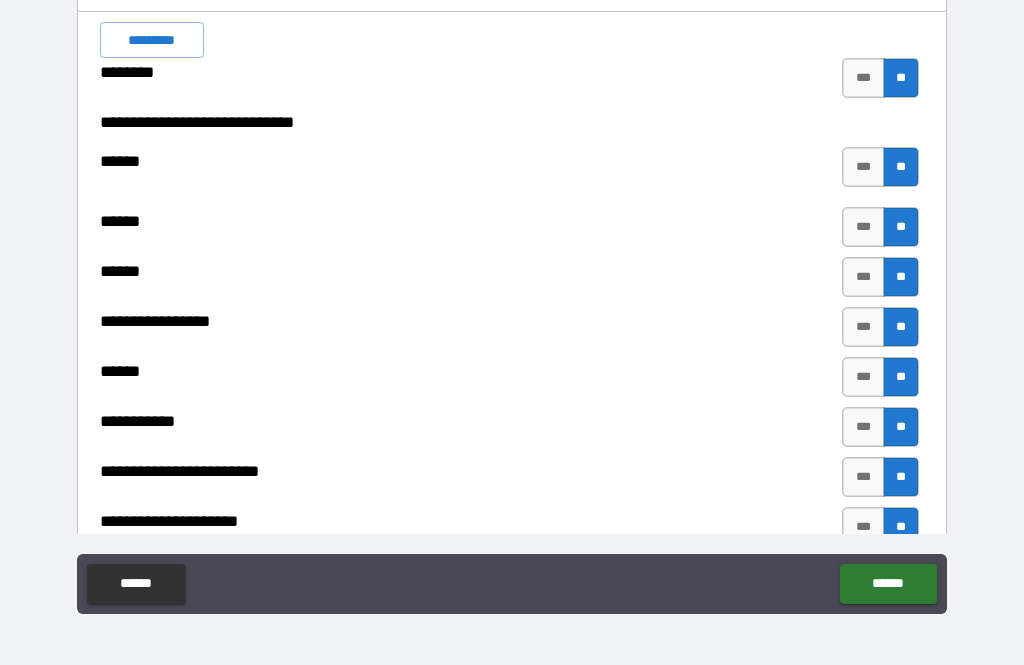 scroll, scrollTop: 3443, scrollLeft: 0, axis: vertical 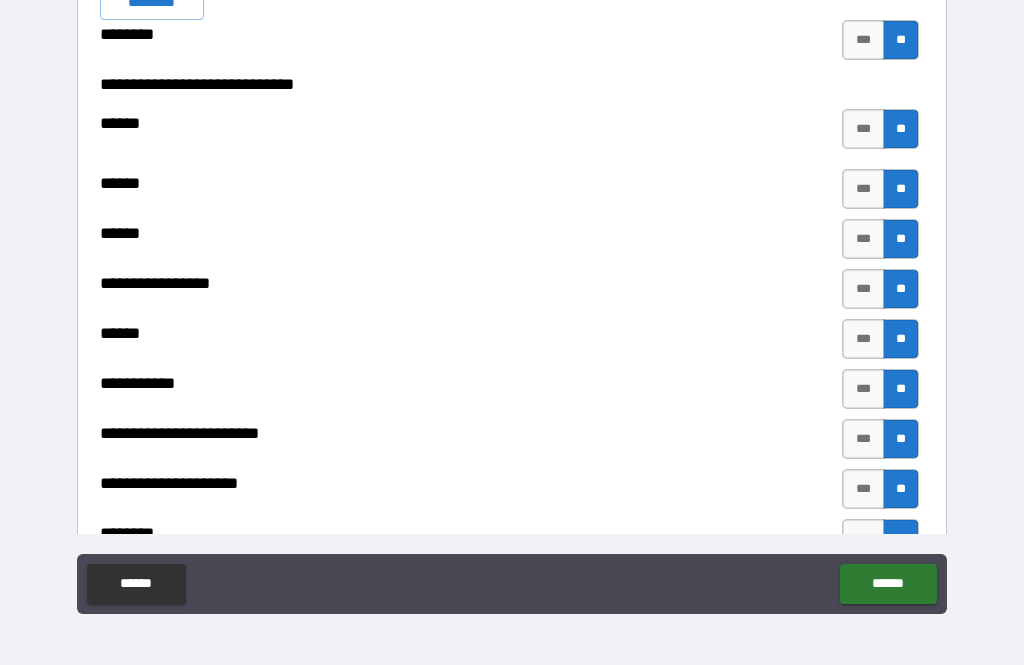 click on "******" at bounding box center [888, 584] 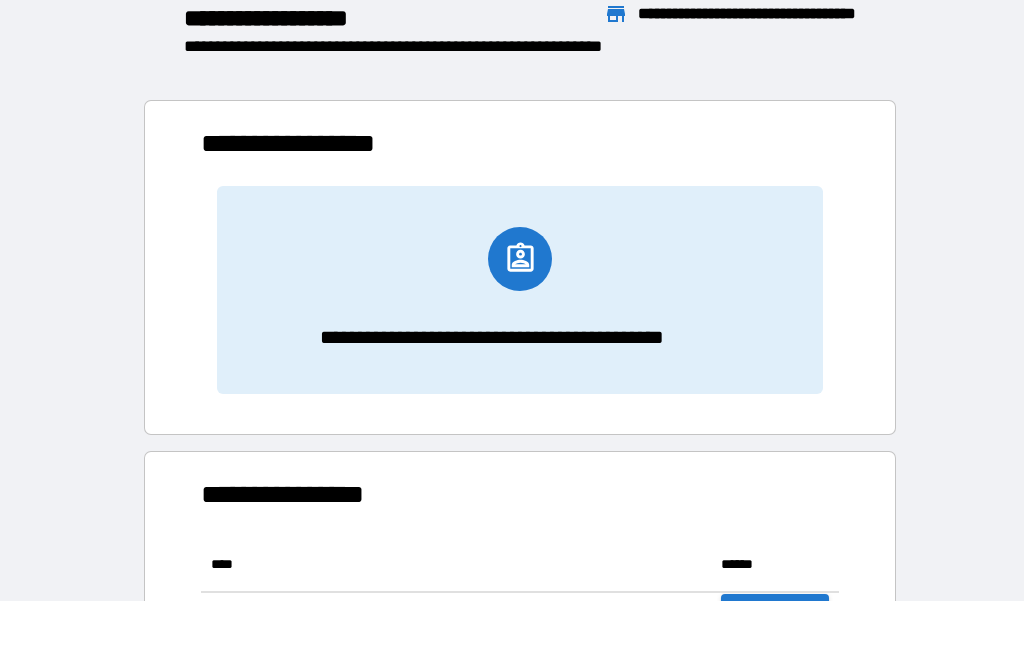 scroll, scrollTop: 166, scrollLeft: 638, axis: both 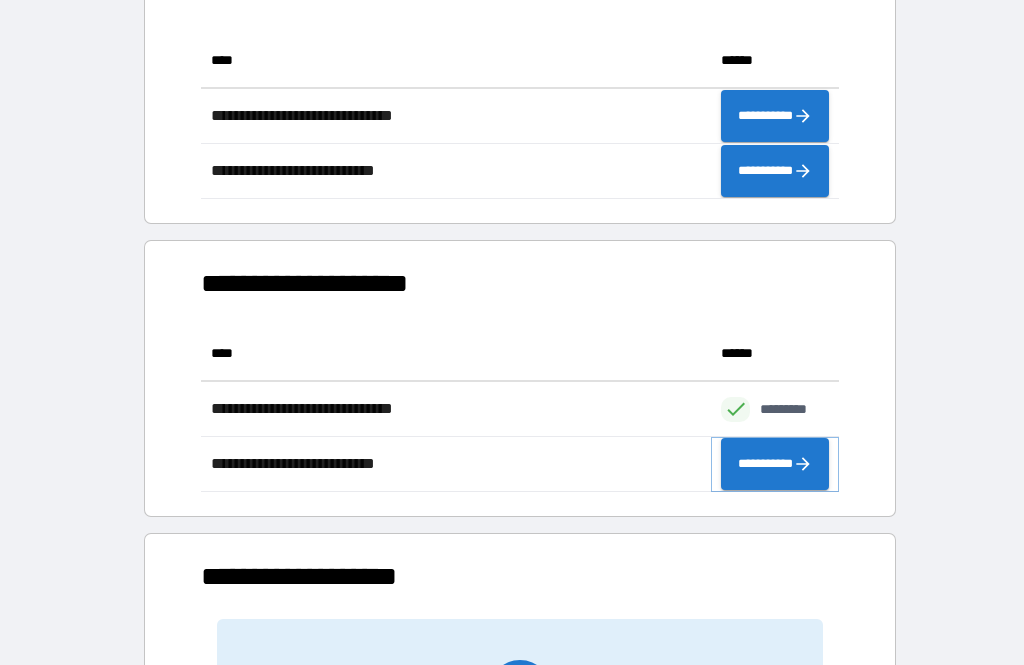 click on "**********" at bounding box center (775, 464) 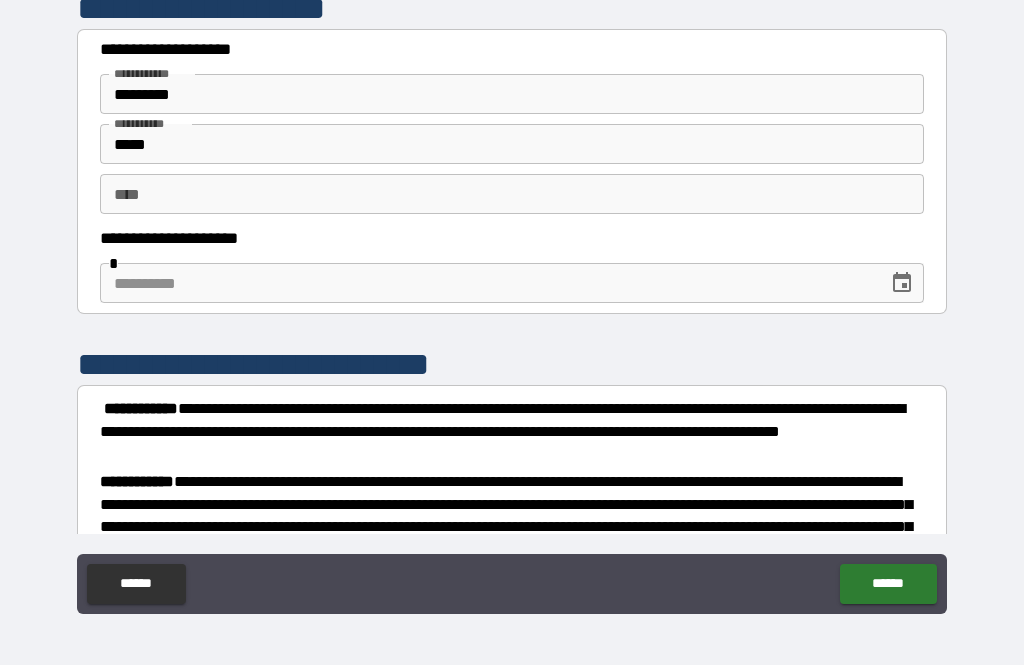 click at bounding box center (487, 283) 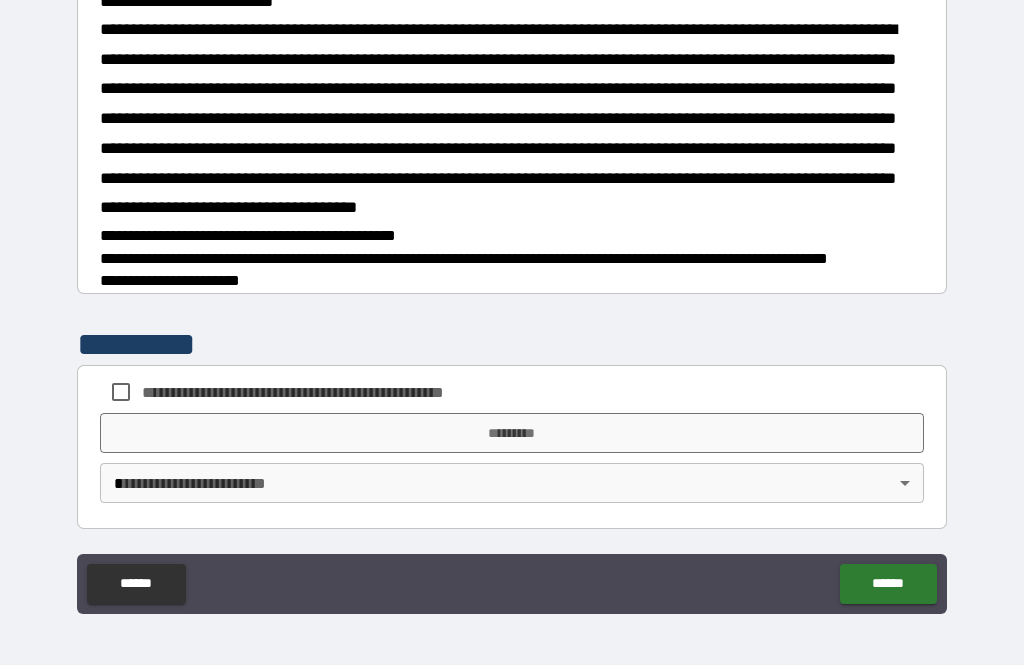 scroll, scrollTop: 1697, scrollLeft: 0, axis: vertical 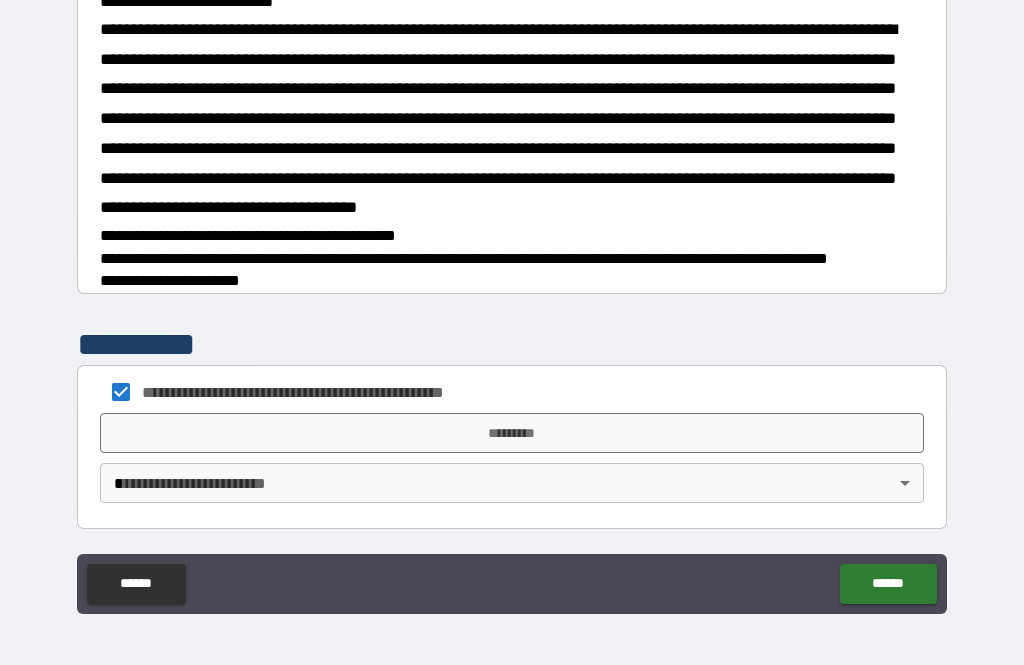 click on "**********" at bounding box center [512, 300] 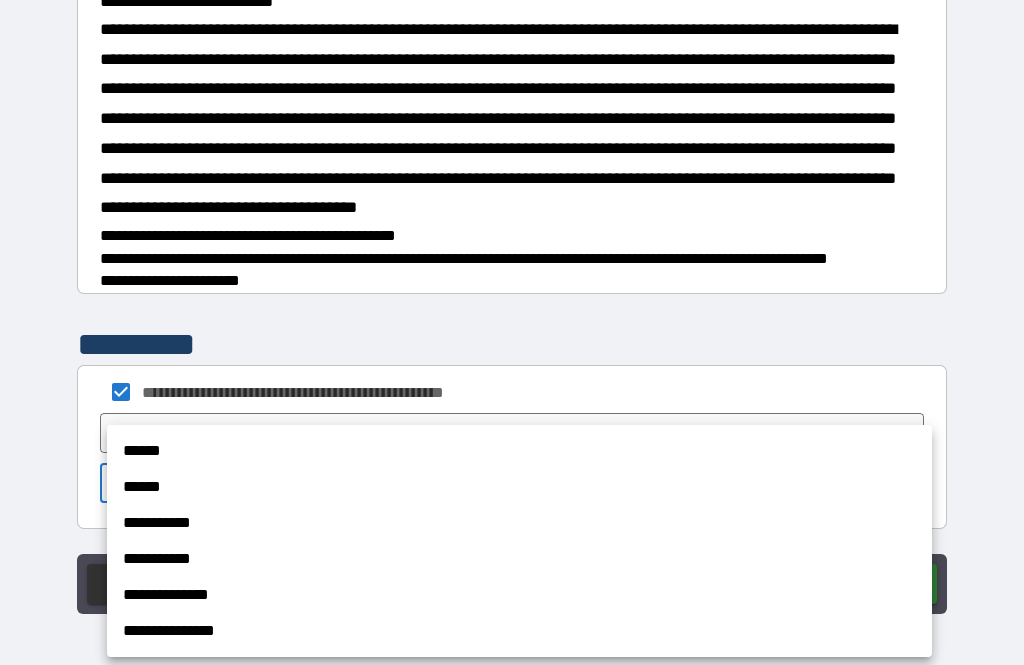 click on "******" at bounding box center (519, 487) 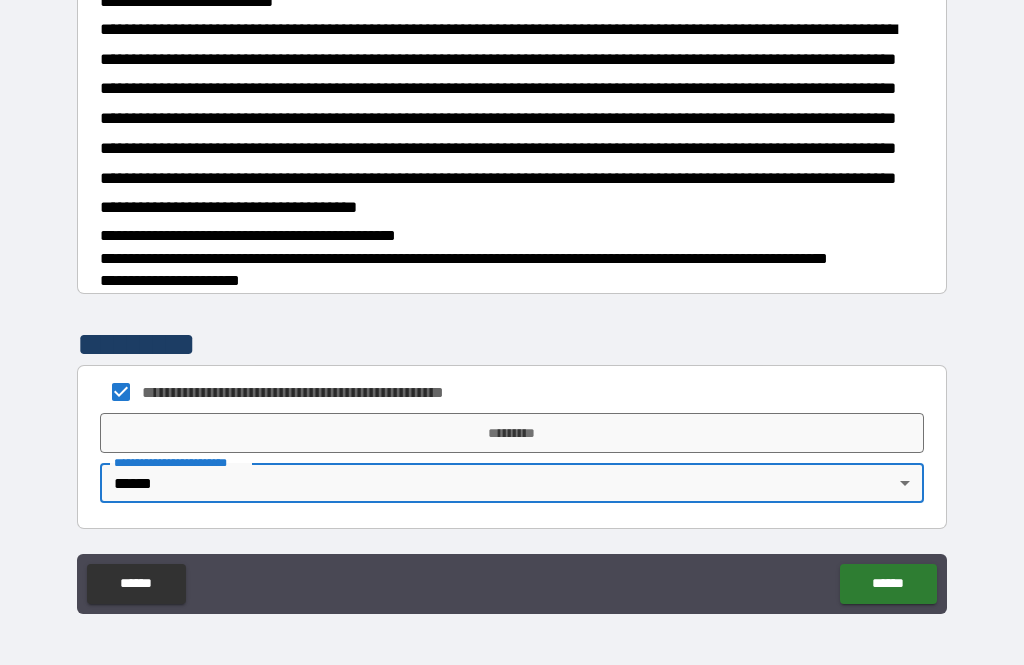 click on "*********" at bounding box center (512, 433) 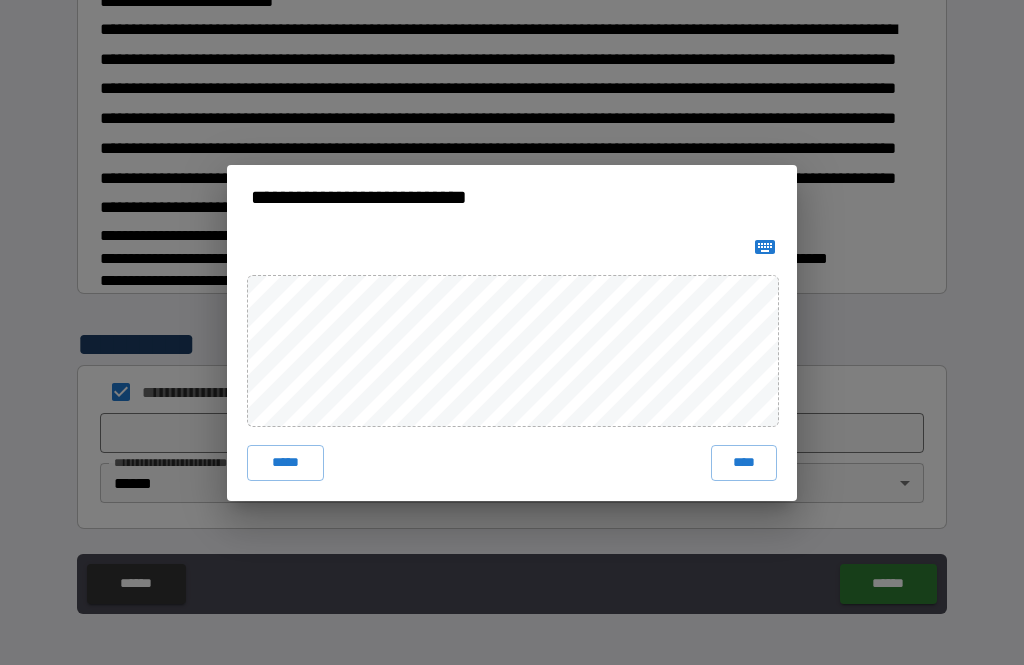 click on "****" at bounding box center (744, 463) 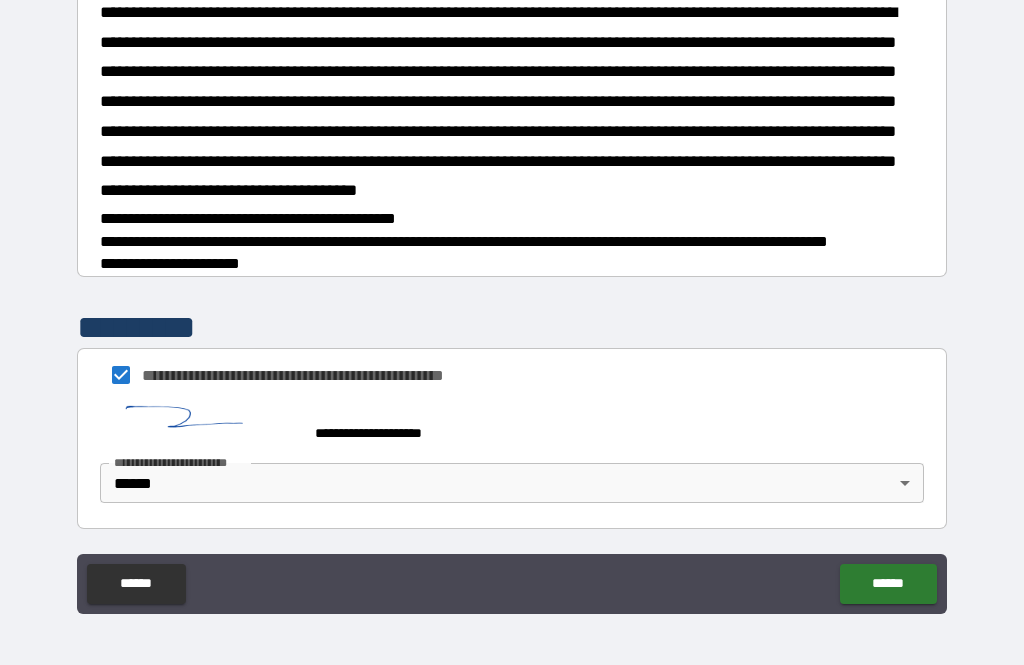 scroll, scrollTop: 1687, scrollLeft: 0, axis: vertical 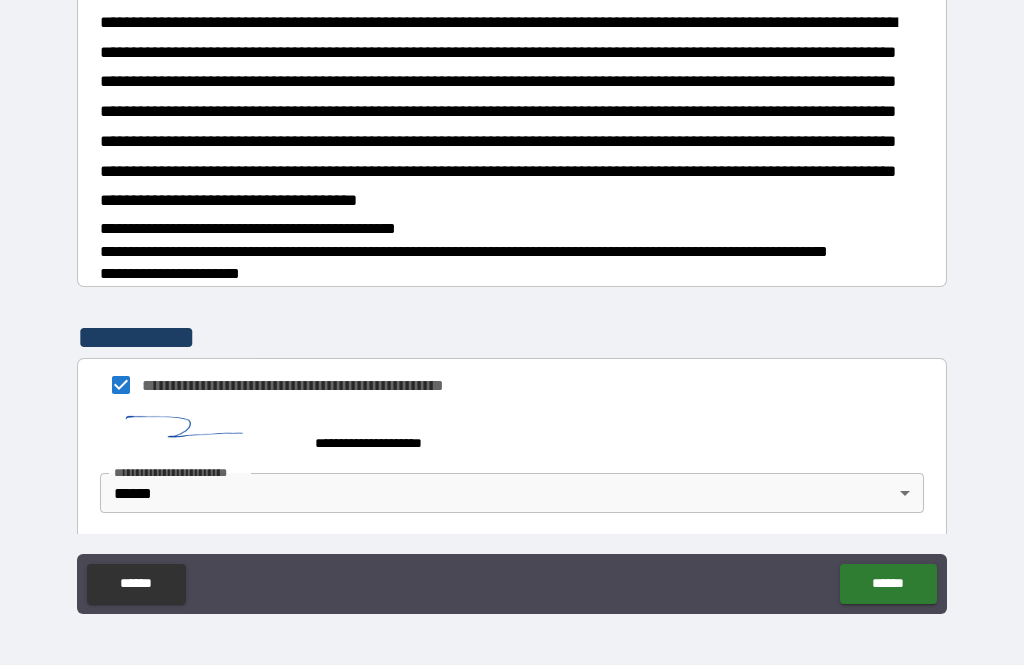 click on "******" at bounding box center (888, 584) 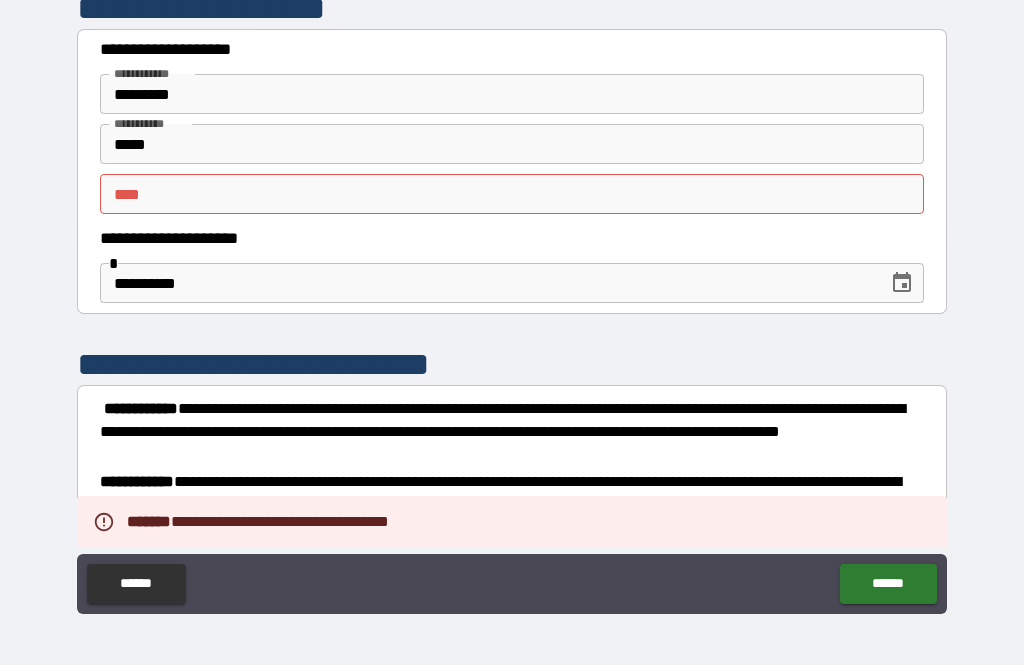 scroll, scrollTop: 0, scrollLeft: 0, axis: both 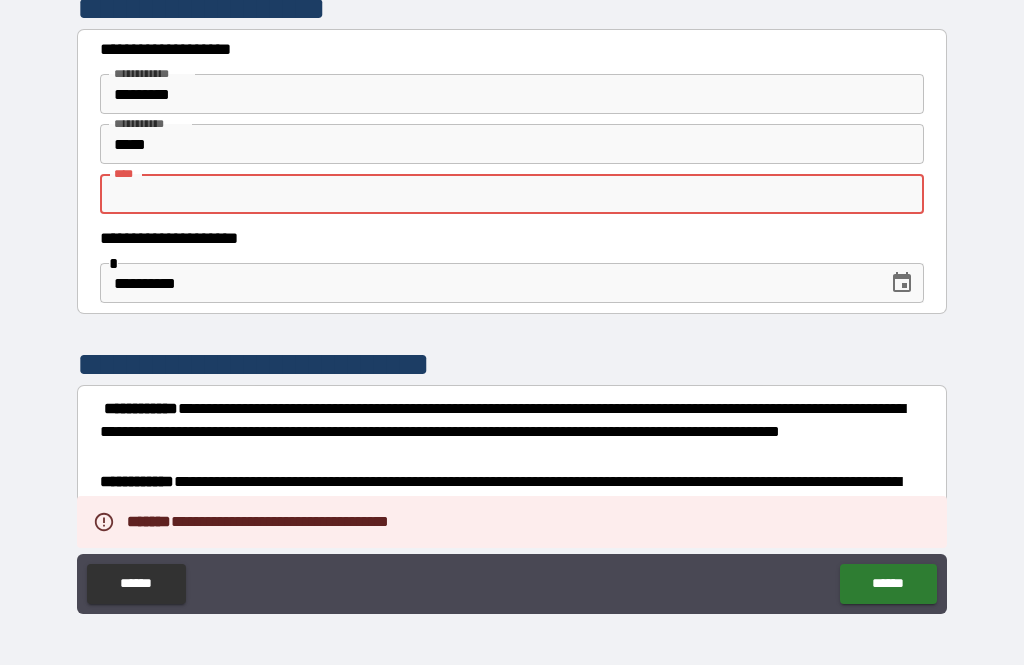type on "*" 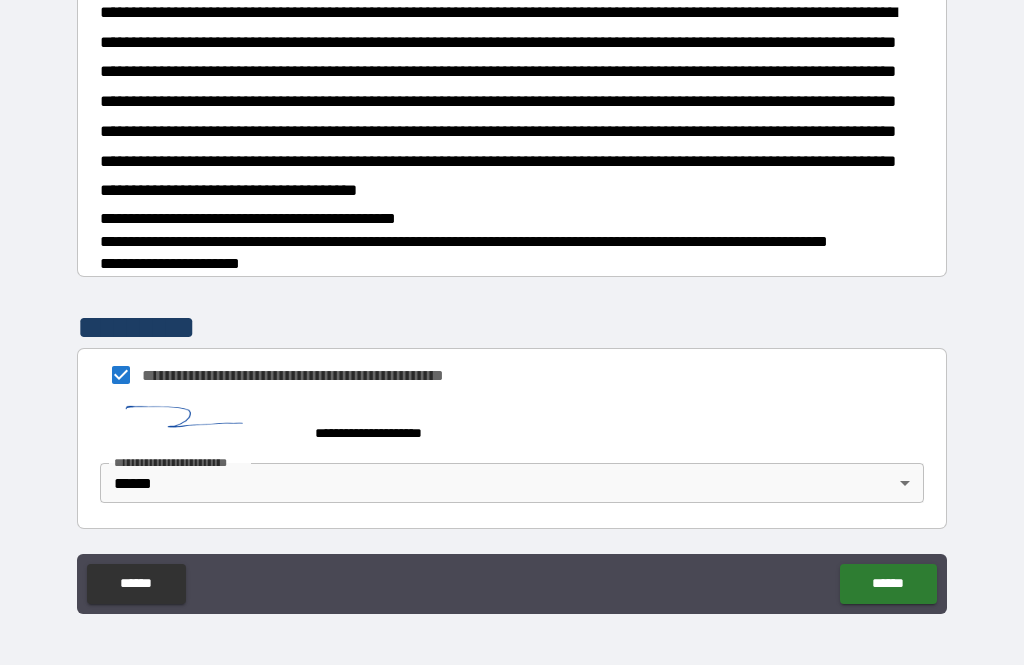 scroll, scrollTop: 0, scrollLeft: 0, axis: both 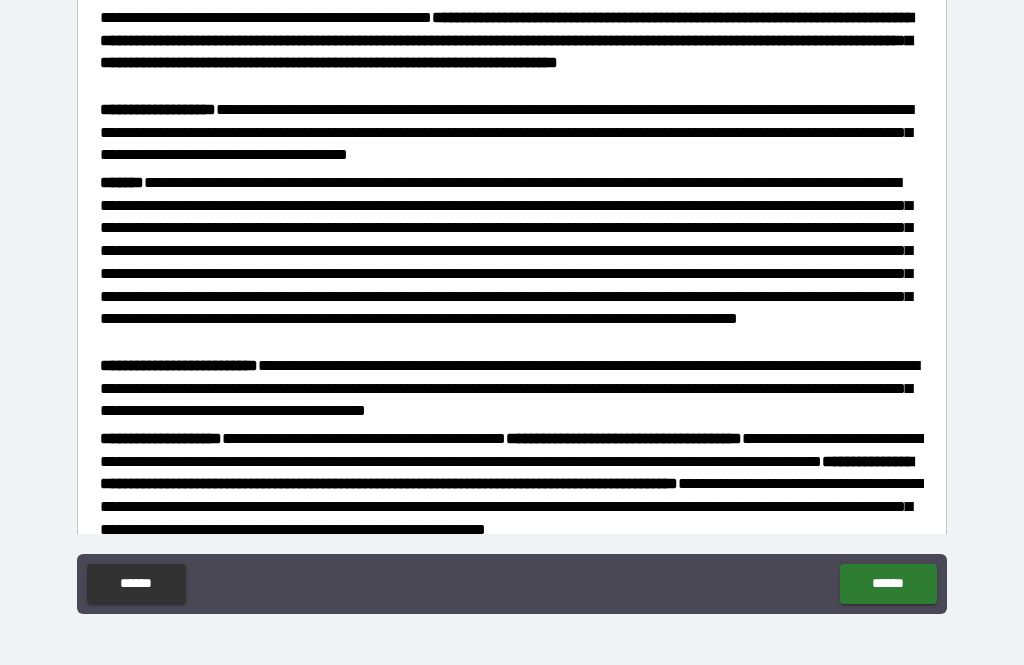 click on "******" at bounding box center [888, 584] 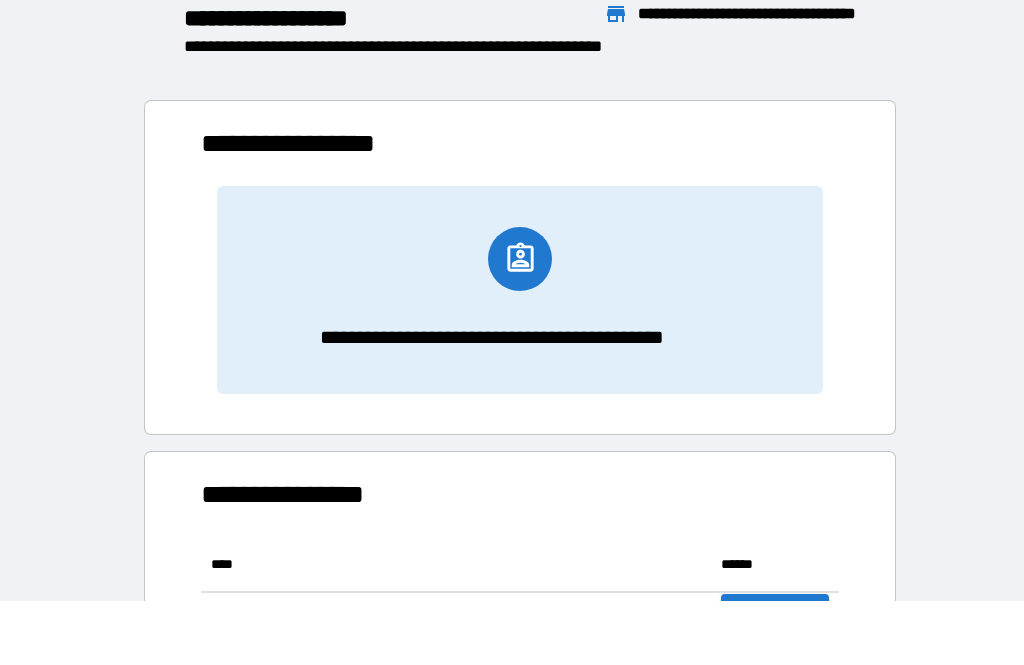 scroll, scrollTop: 1, scrollLeft: 1, axis: both 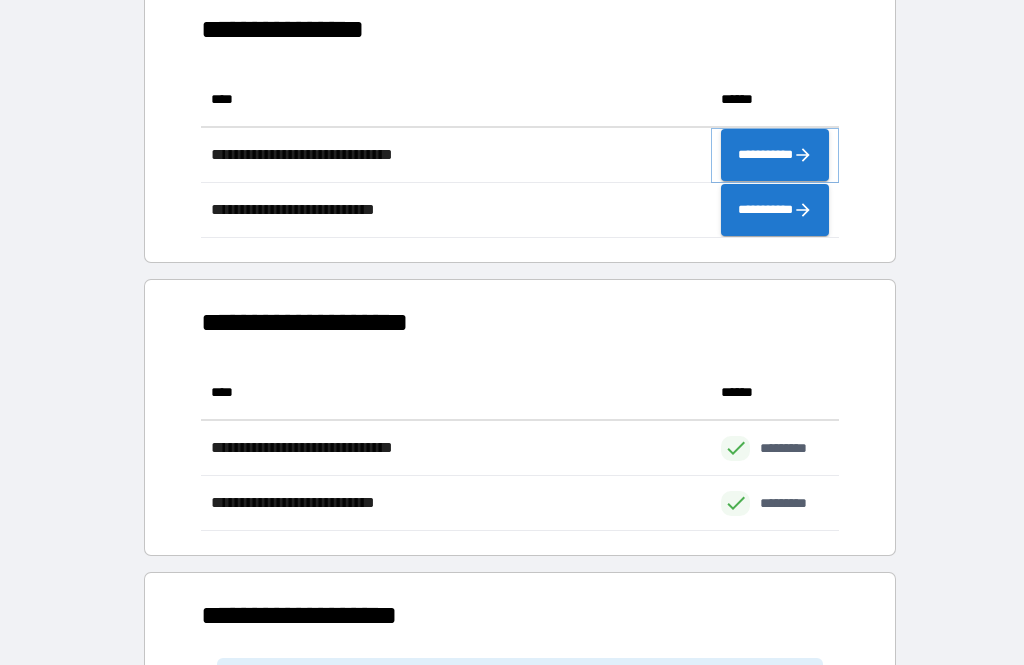 click on "**********" at bounding box center [775, 155] 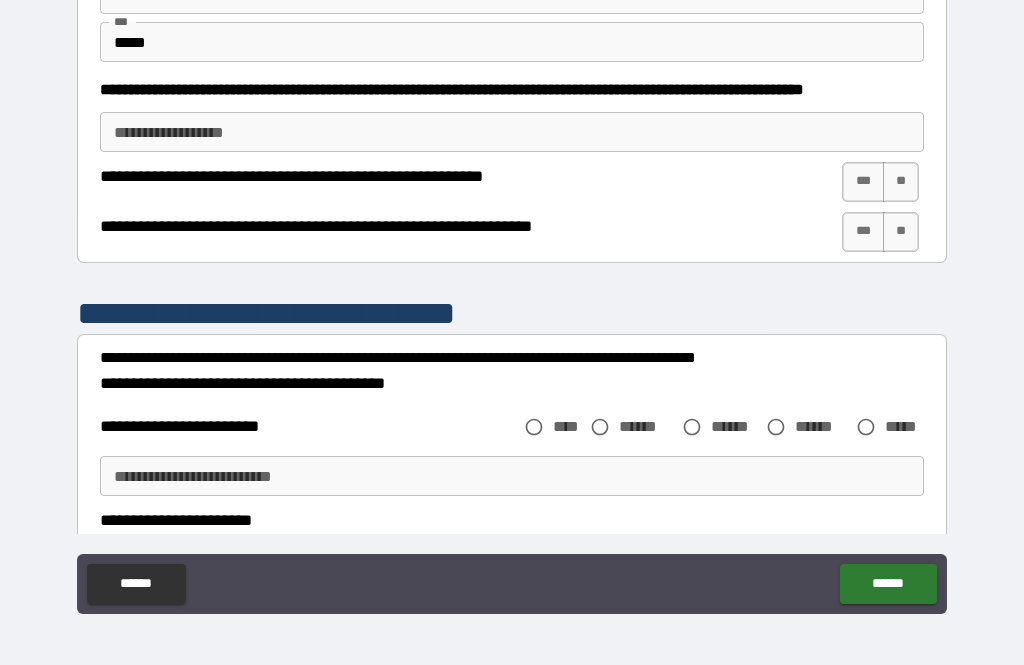 scroll, scrollTop: 928, scrollLeft: 0, axis: vertical 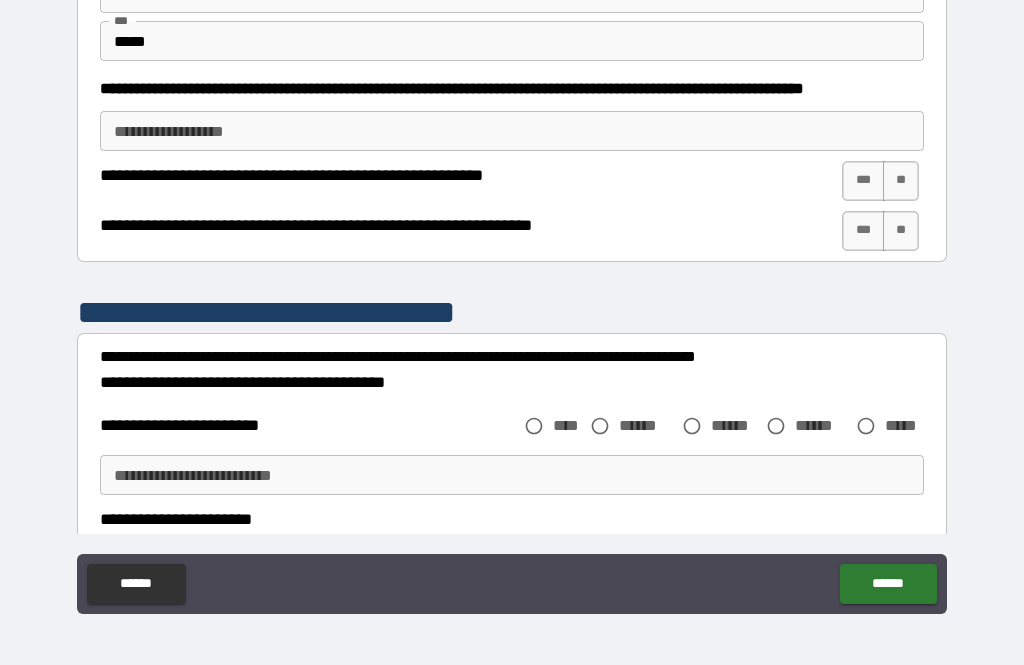 click on "***" at bounding box center (863, 181) 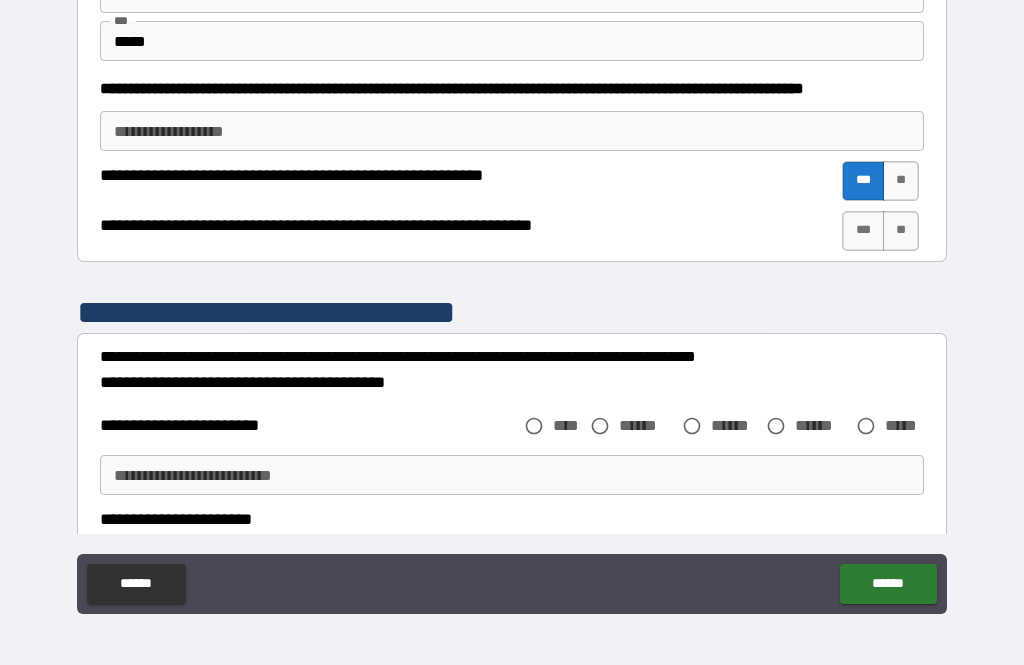 click on "***" at bounding box center [863, 231] 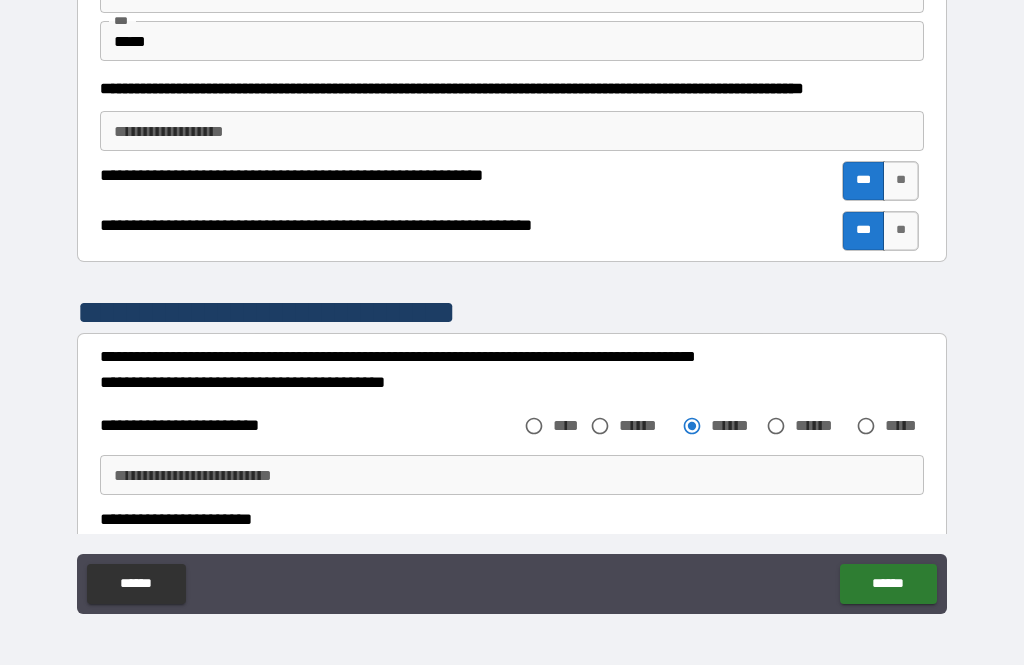 click on "**********" at bounding box center [512, 475] 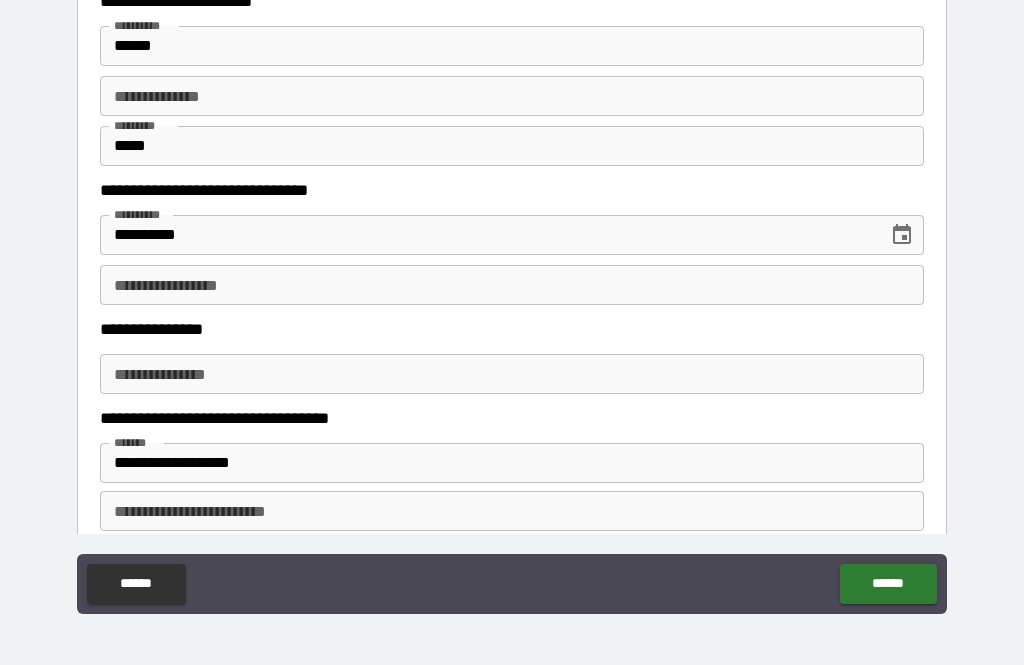 scroll, scrollTop: 1448, scrollLeft: 0, axis: vertical 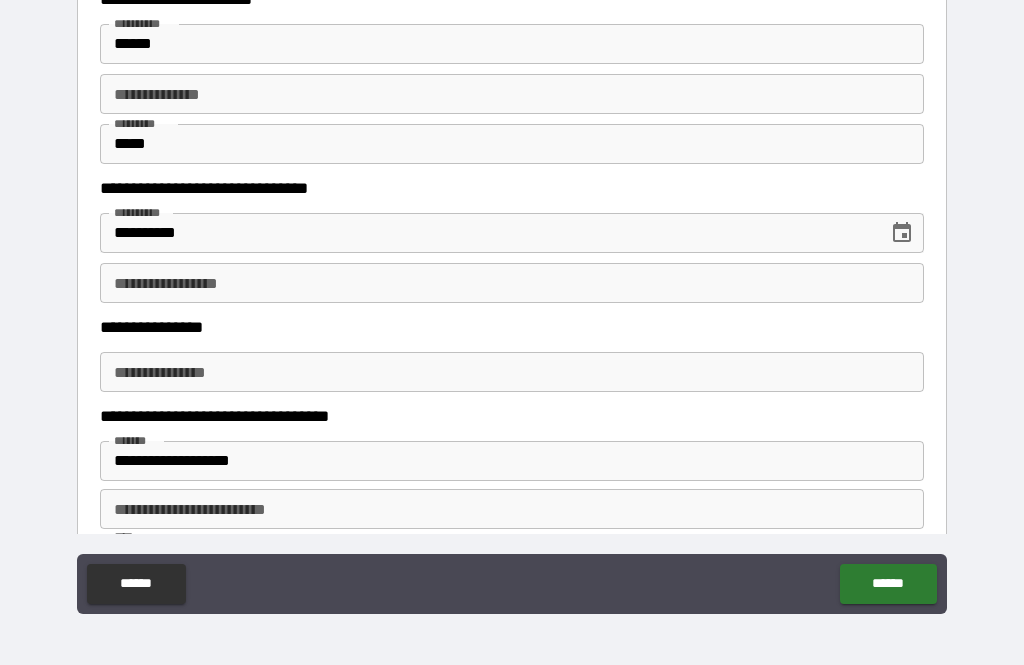 click on "******" at bounding box center (512, 44) 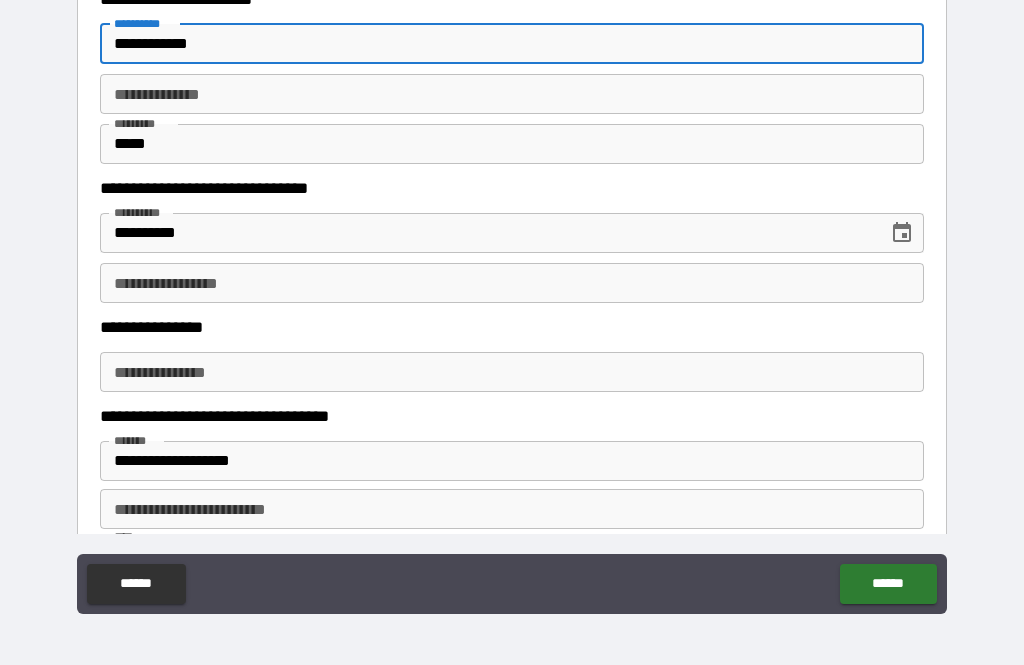 click on "**********" at bounding box center (512, 44) 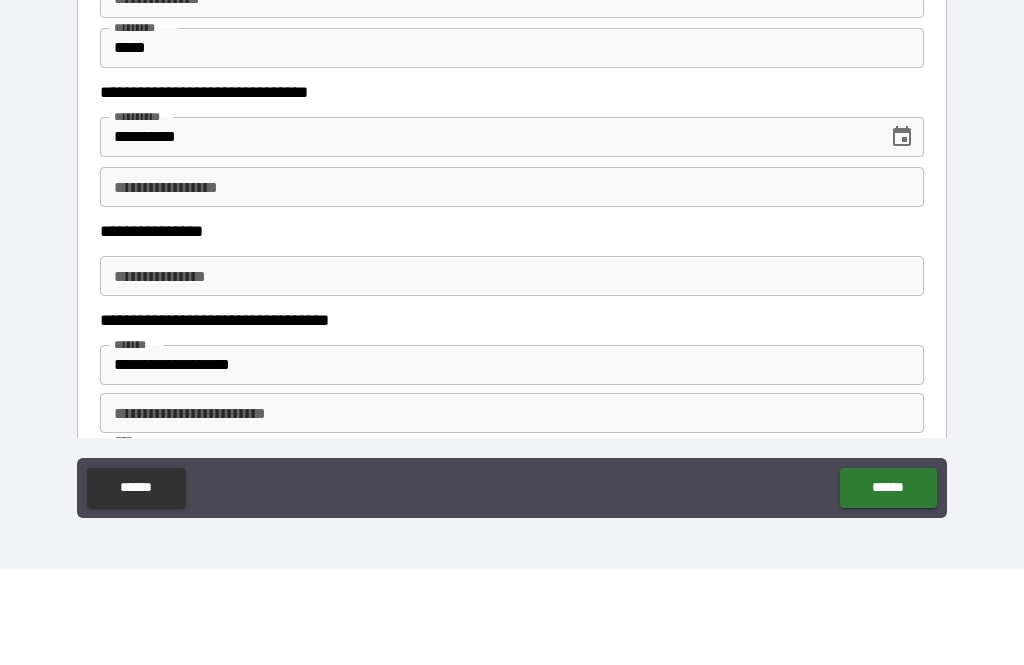 type on "*****" 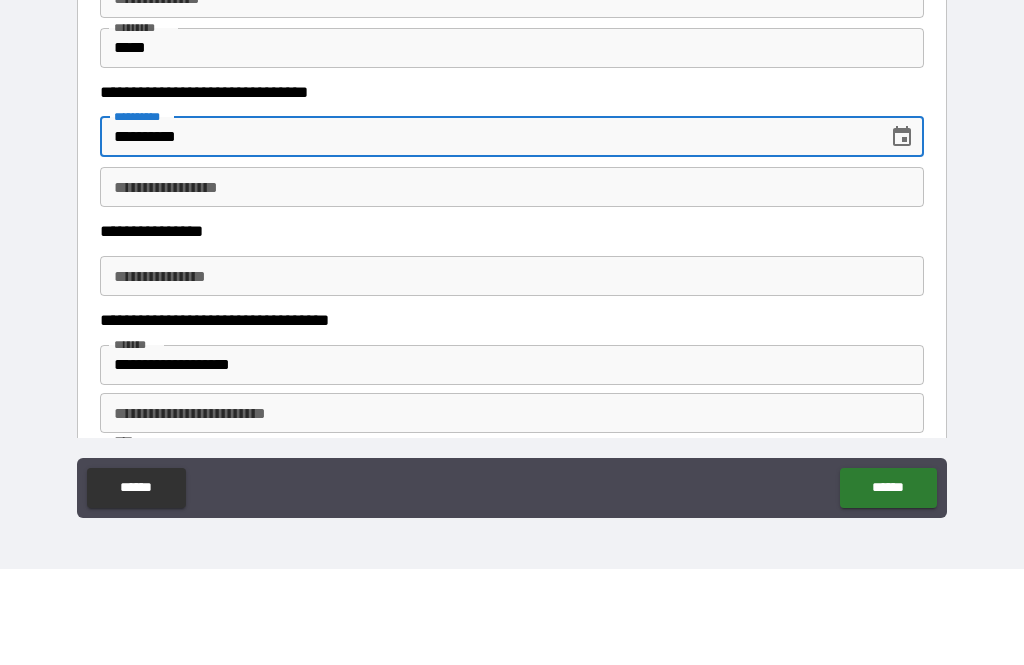 click on "**********" at bounding box center (487, 233) 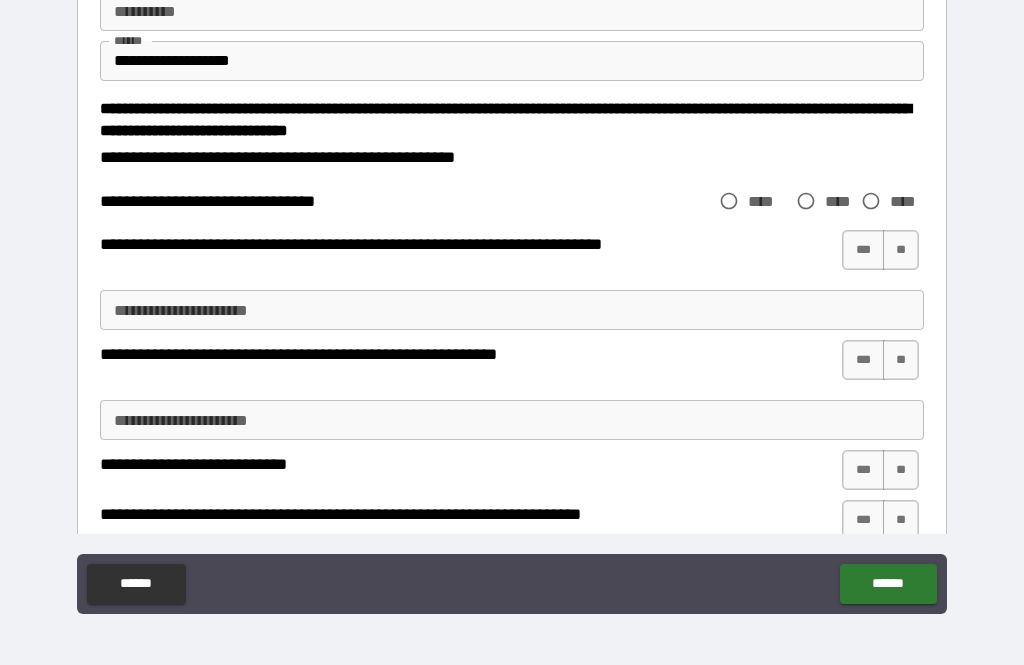 scroll, scrollTop: 2319, scrollLeft: 0, axis: vertical 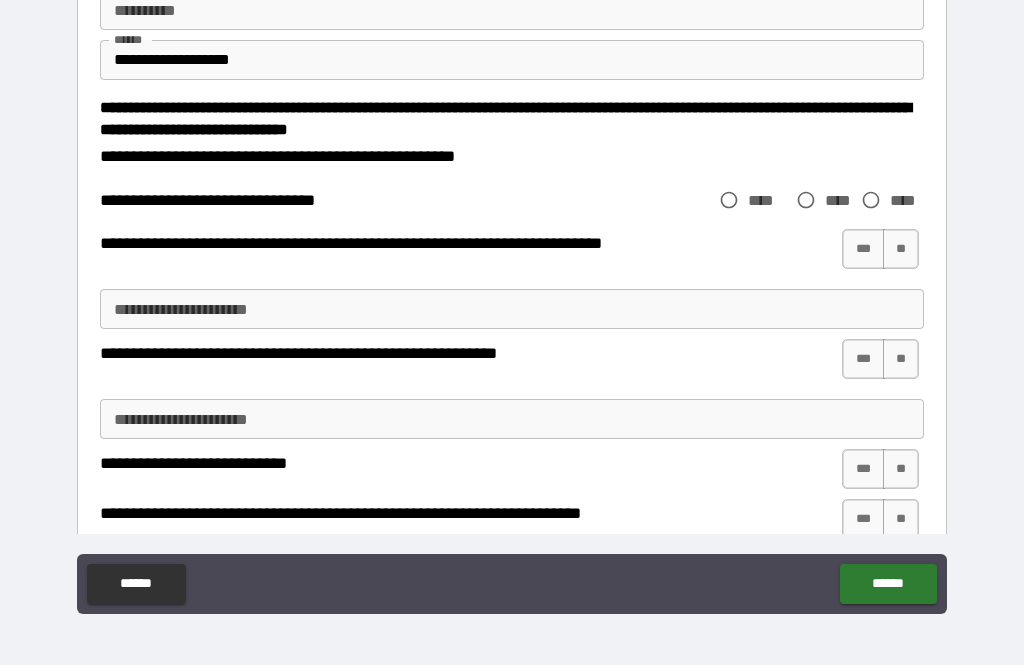 type on "**********" 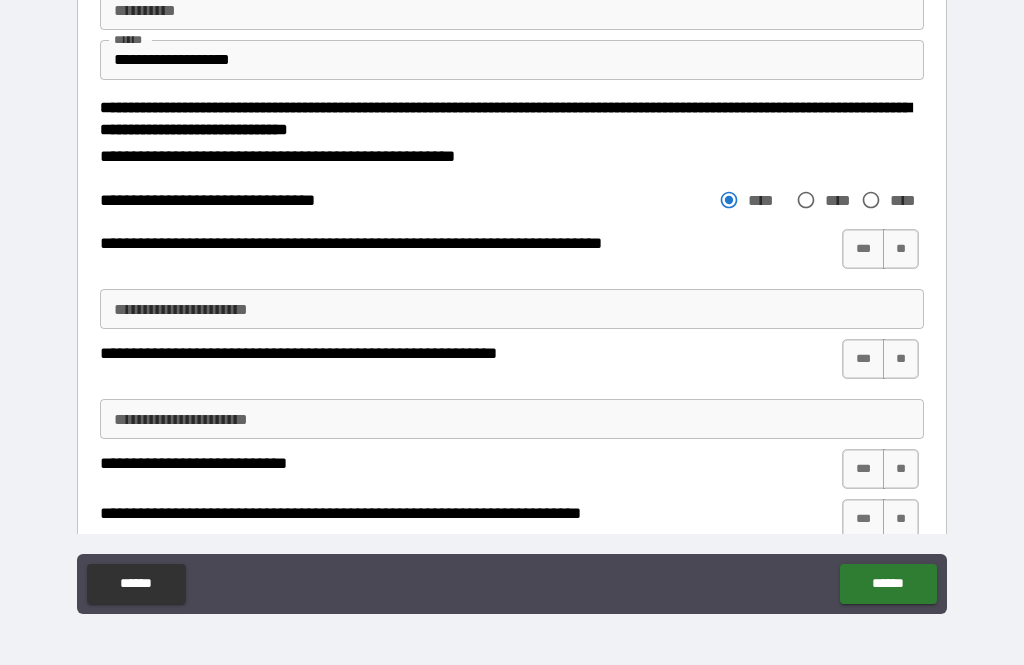 click on "**" at bounding box center (901, 249) 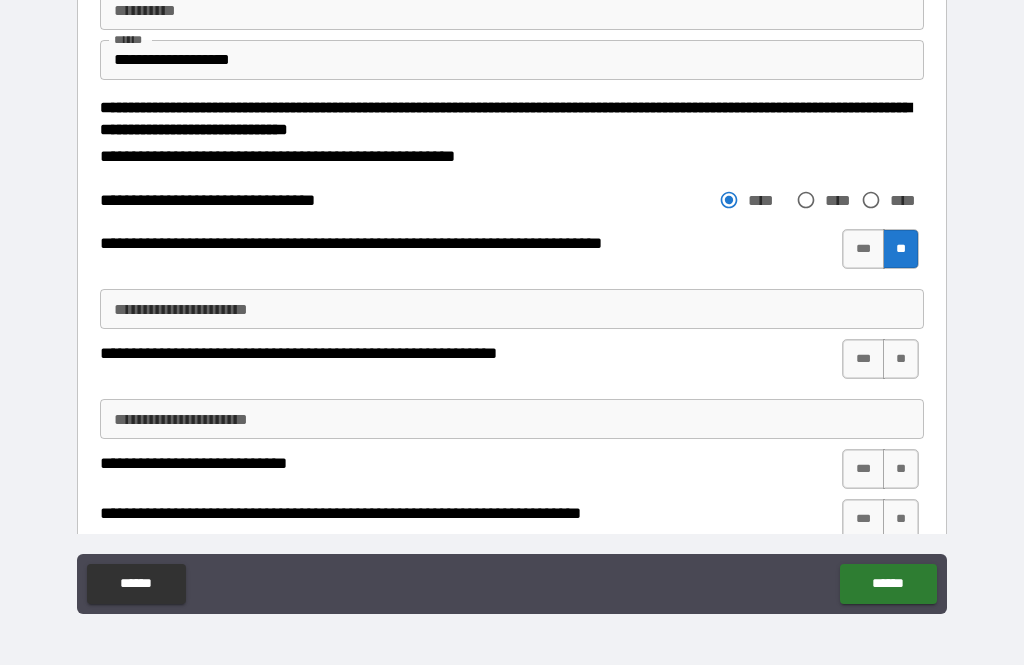 click on "**" at bounding box center [901, 359] 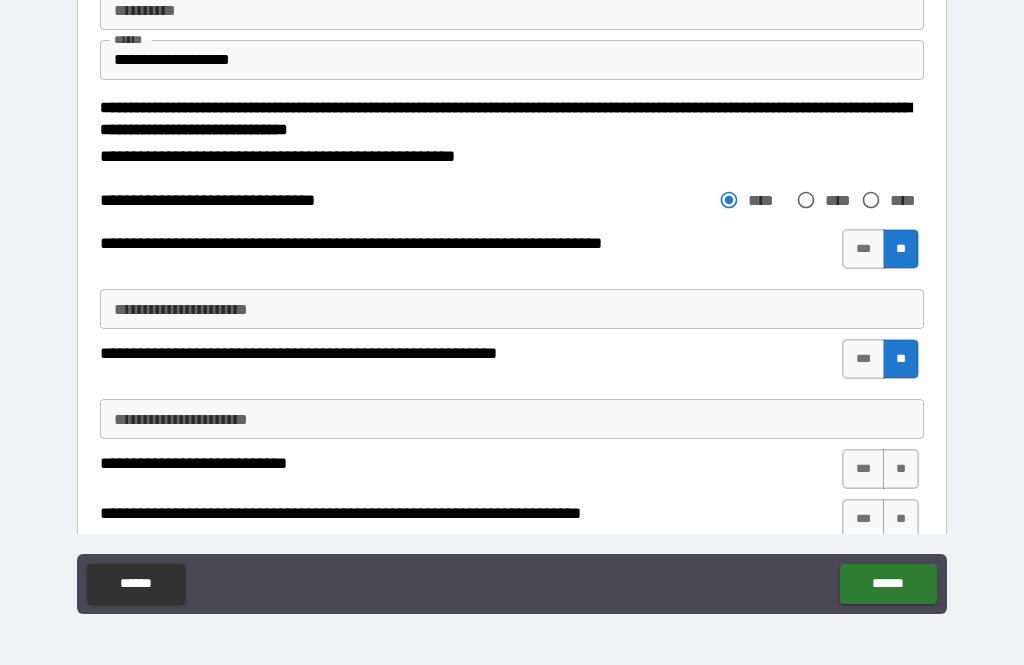 click on "**" at bounding box center [901, 469] 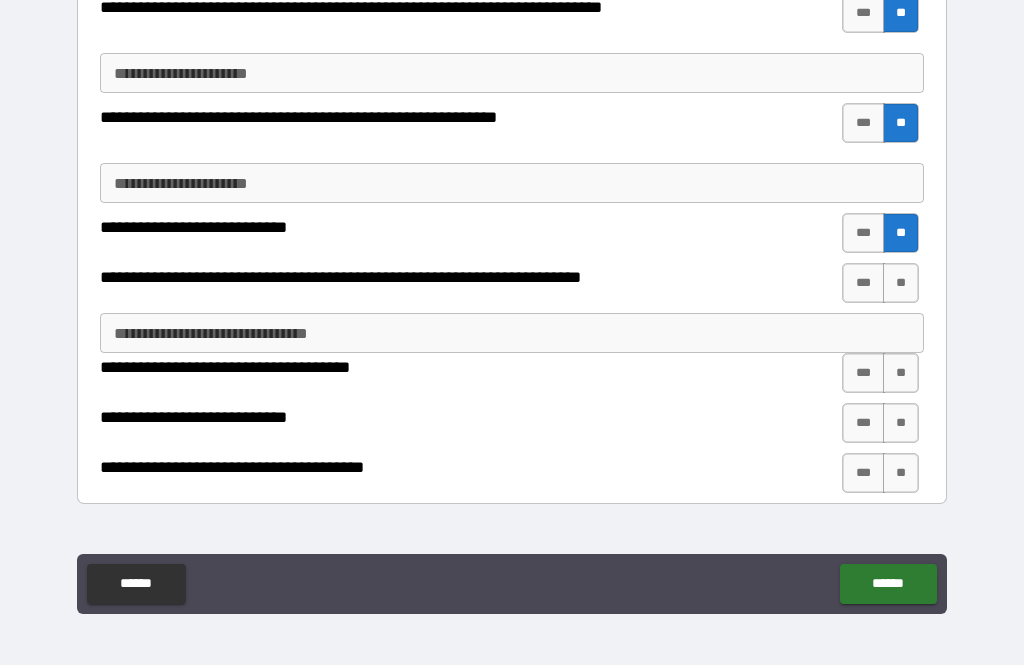 scroll, scrollTop: 2593, scrollLeft: 0, axis: vertical 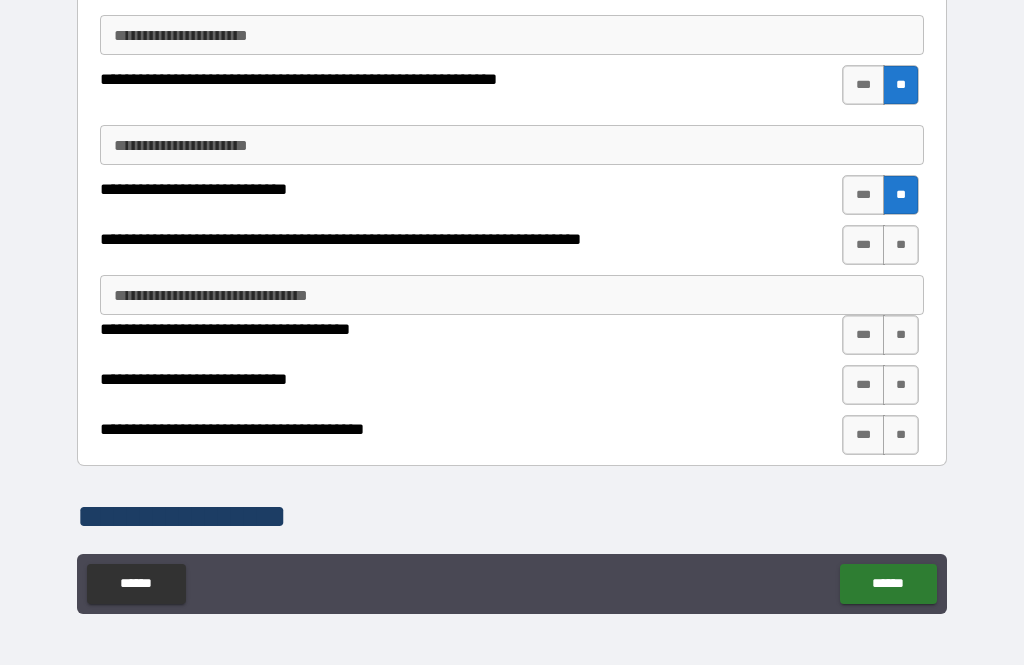 click on "**" at bounding box center (901, 245) 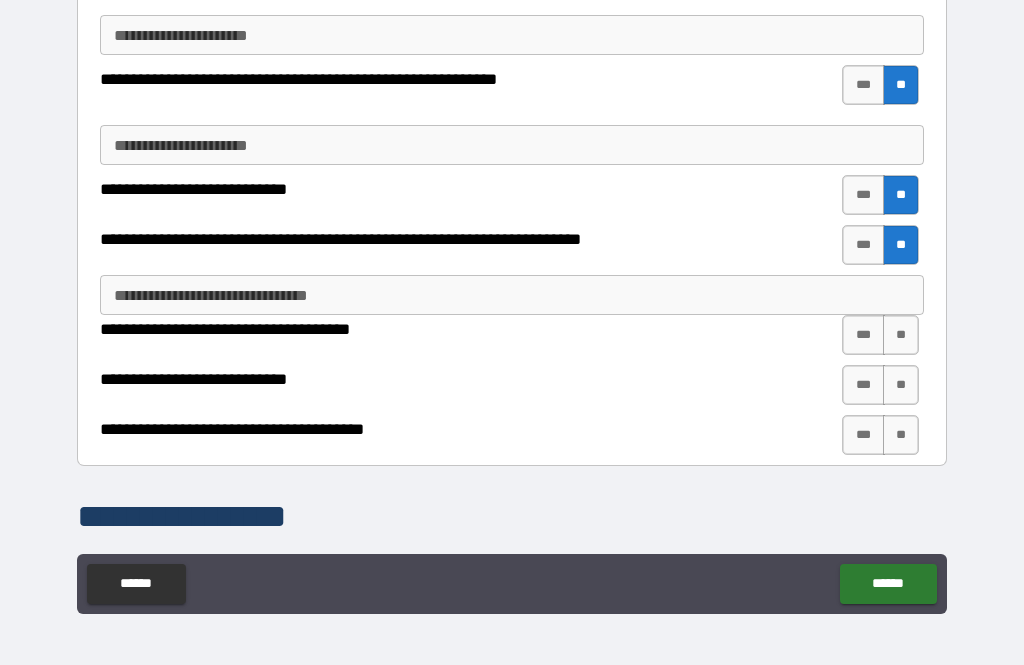 click on "**" at bounding box center [901, 335] 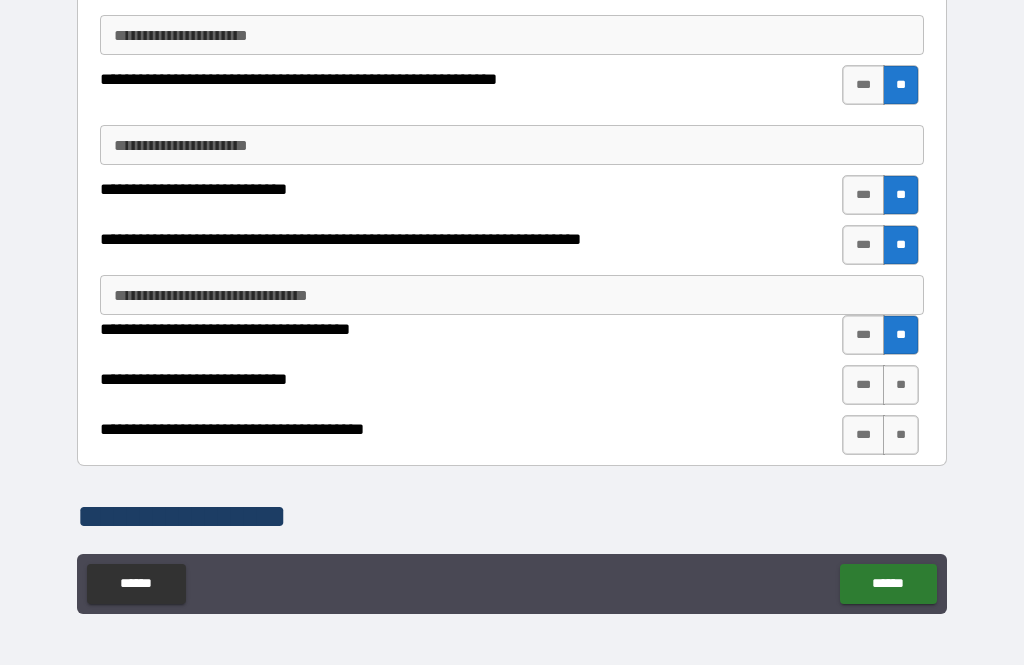 click on "**" at bounding box center [901, 385] 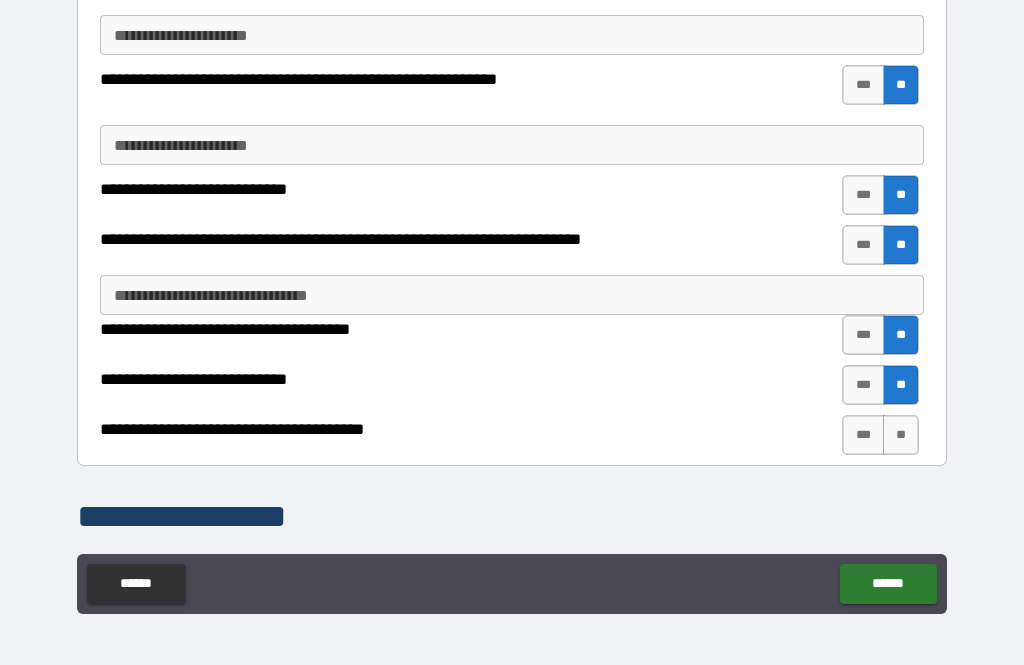 click on "***" at bounding box center (863, 435) 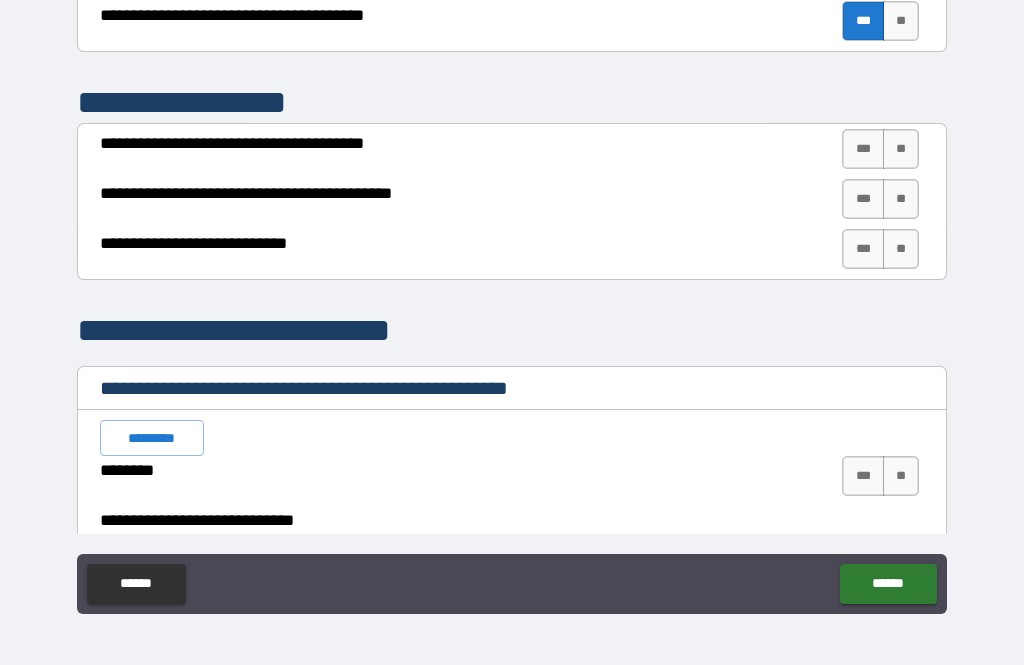 scroll, scrollTop: 3004, scrollLeft: 0, axis: vertical 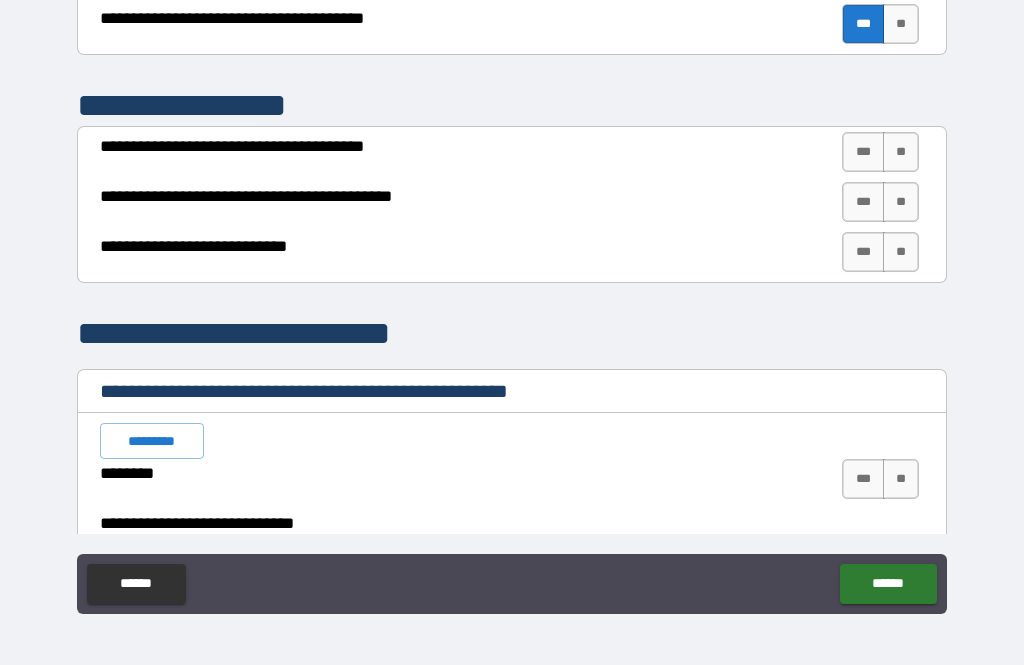 click on "**" at bounding box center (901, 152) 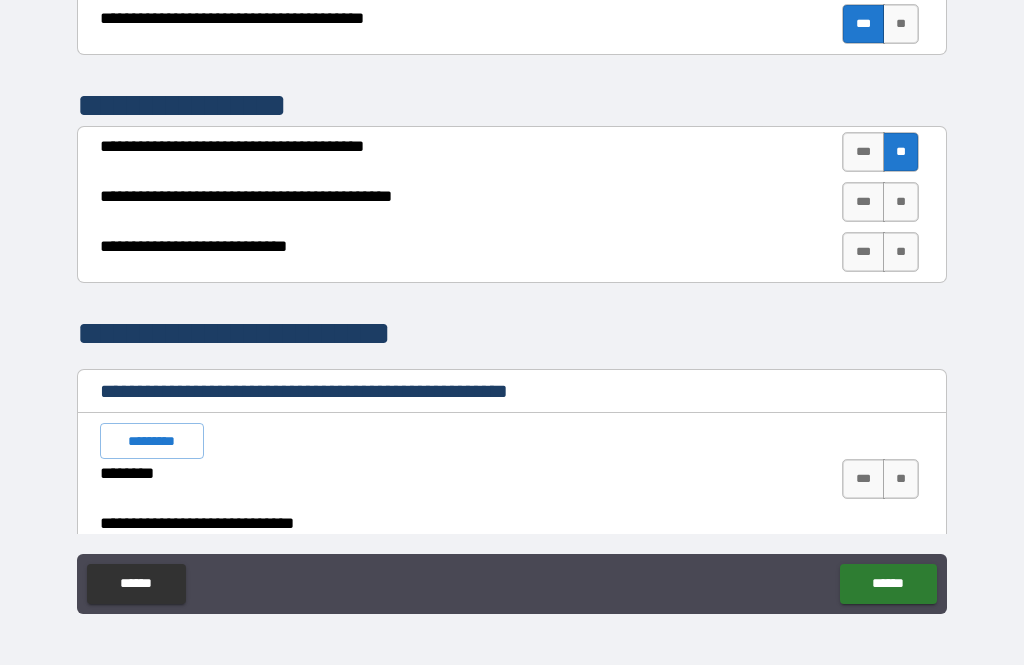 click on "**" at bounding box center [901, 202] 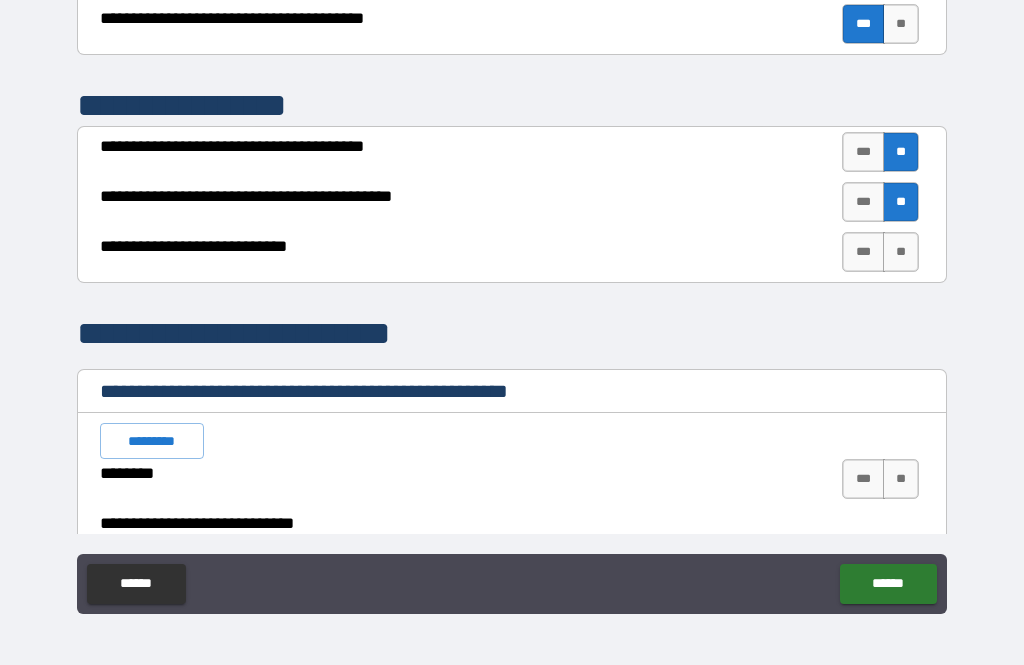 click on "**" at bounding box center [901, 252] 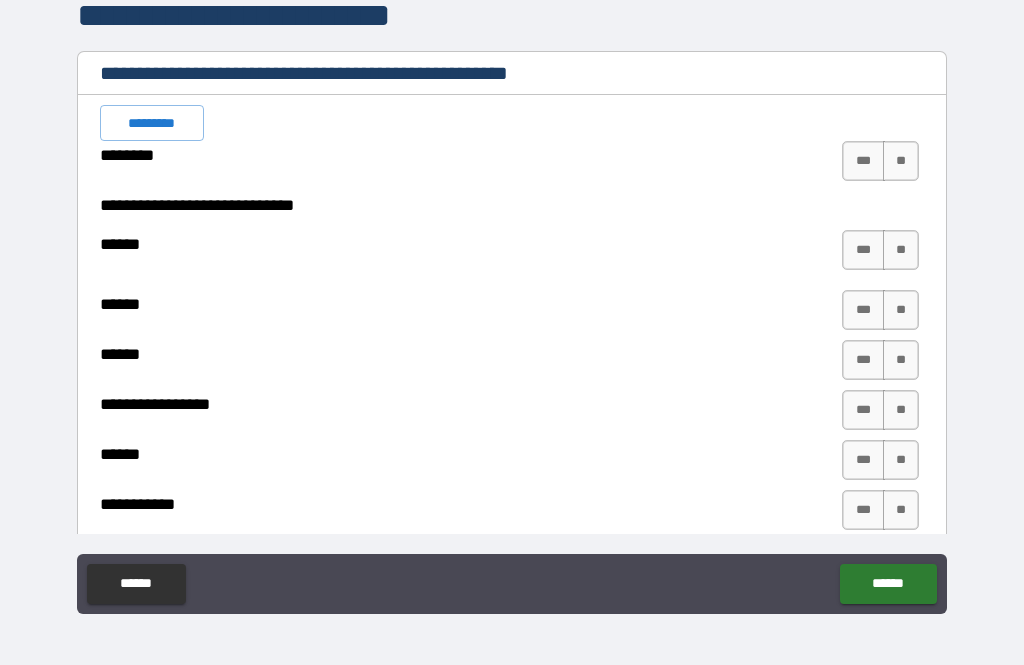 scroll, scrollTop: 3322, scrollLeft: 0, axis: vertical 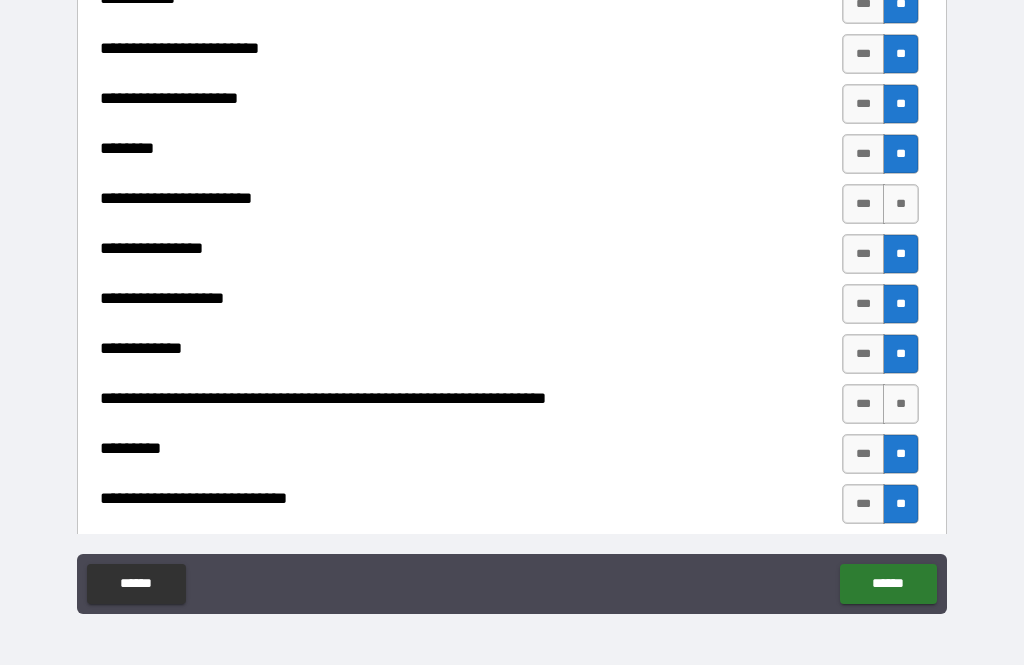 click on "**" at bounding box center [901, 204] 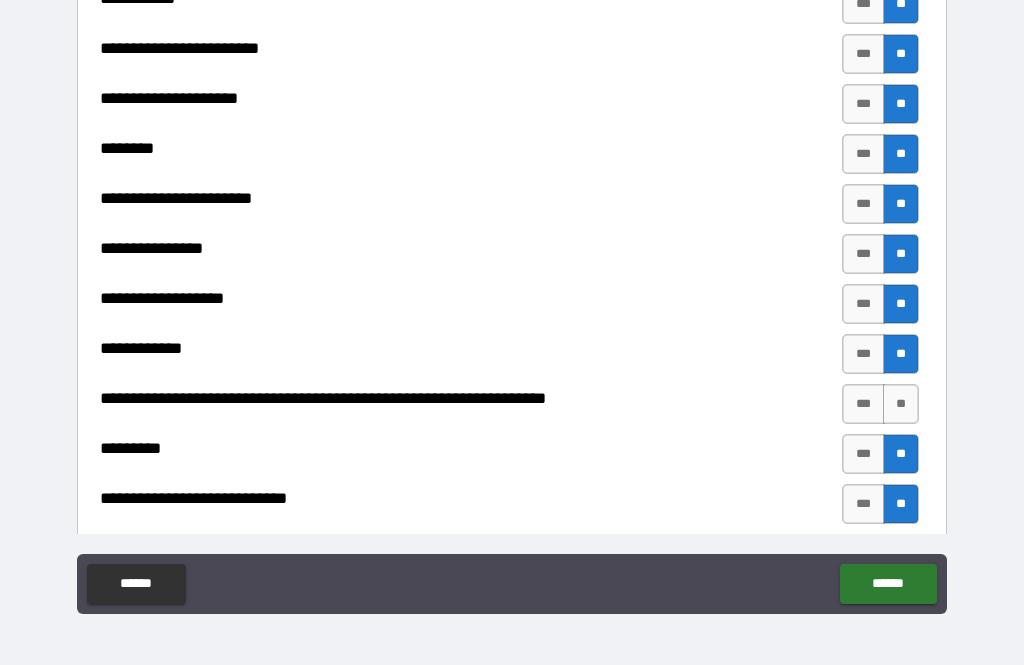 click on "**" at bounding box center [901, 404] 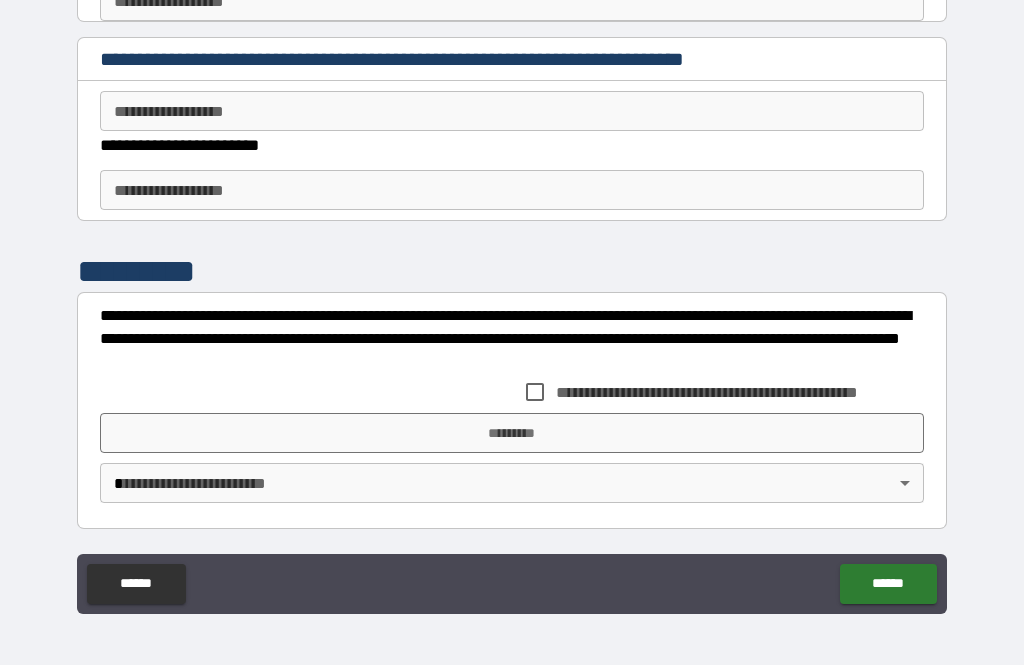 scroll, scrollTop: 4971, scrollLeft: 0, axis: vertical 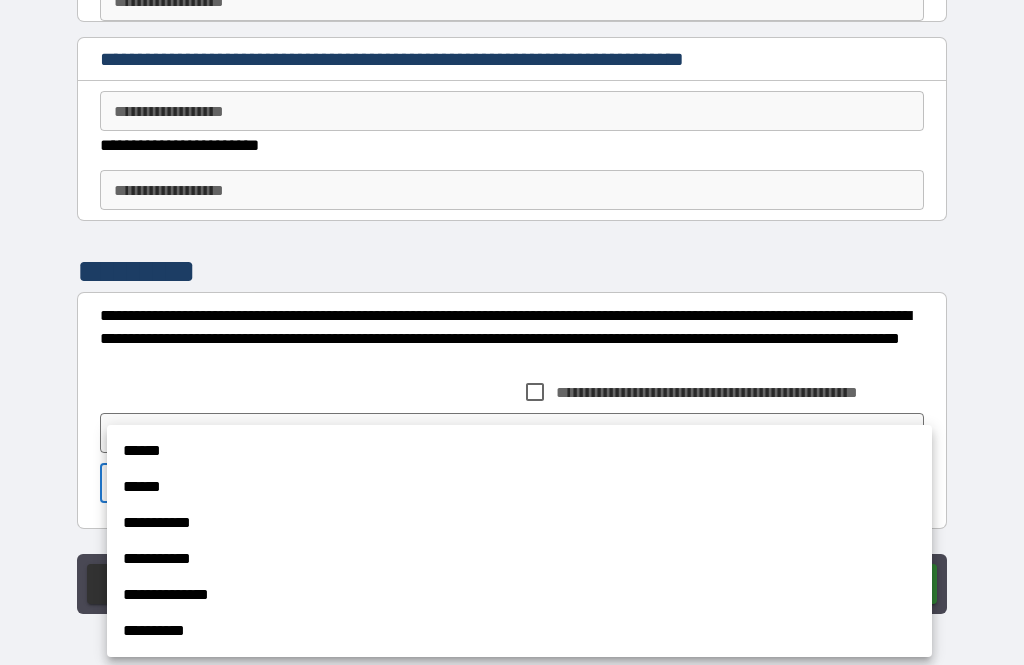 click on "******" at bounding box center (519, 487) 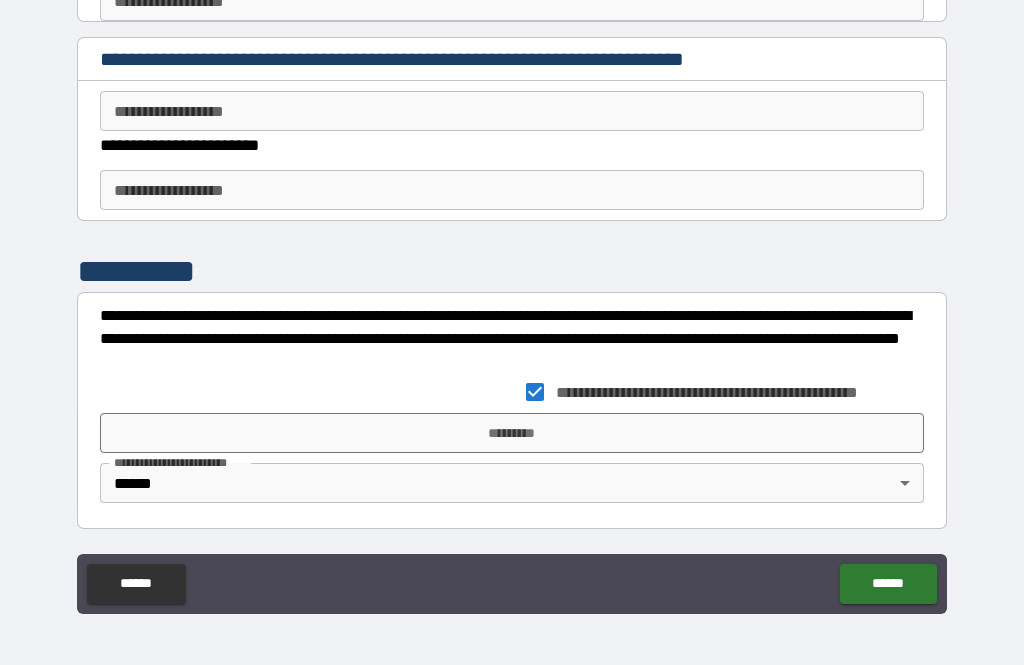 click on "*********" at bounding box center [512, 433] 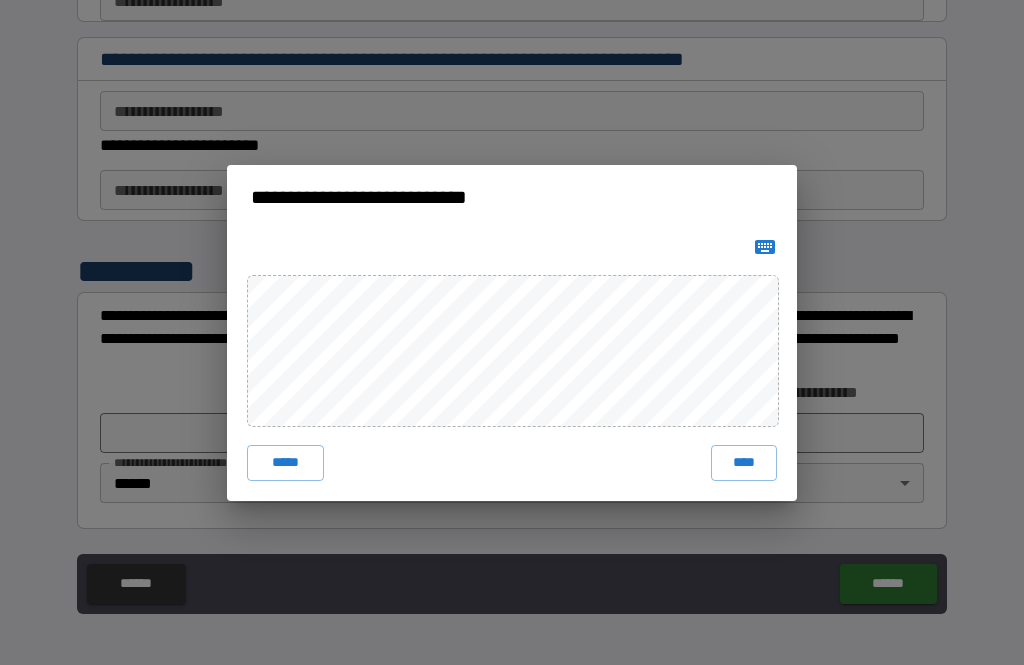 click on "****" at bounding box center (744, 463) 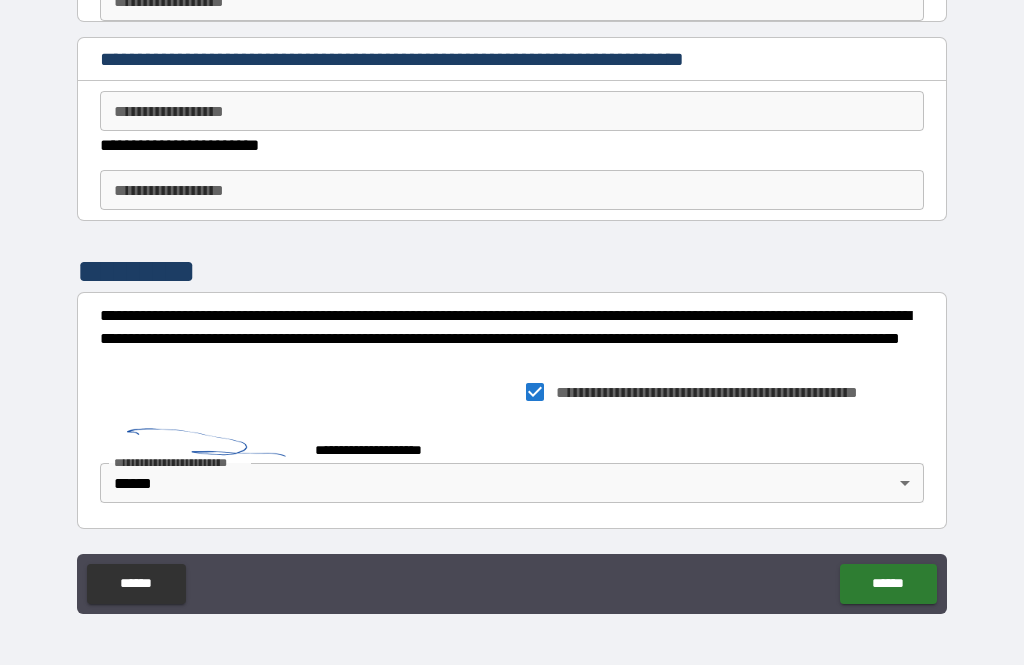 scroll, scrollTop: 4961, scrollLeft: 0, axis: vertical 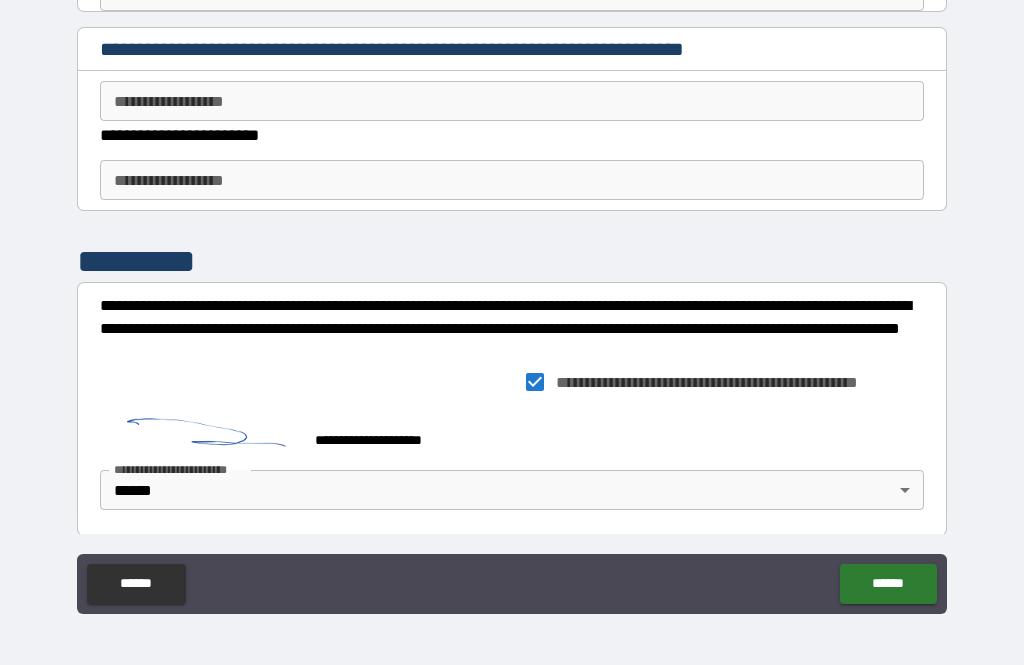 click on "******" at bounding box center [888, 584] 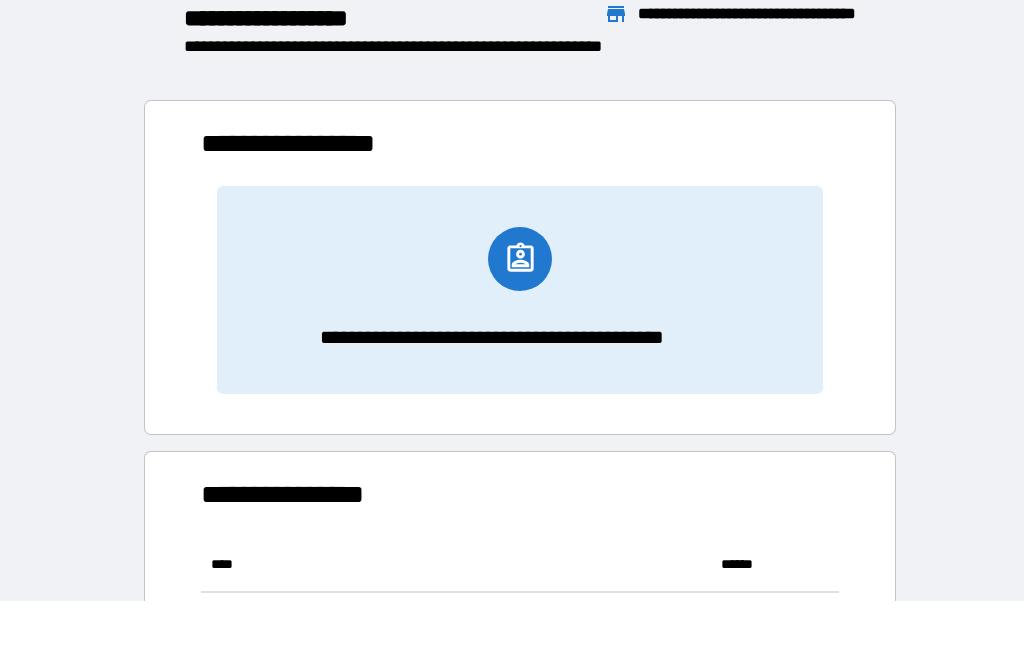 scroll, scrollTop: 166, scrollLeft: 638, axis: both 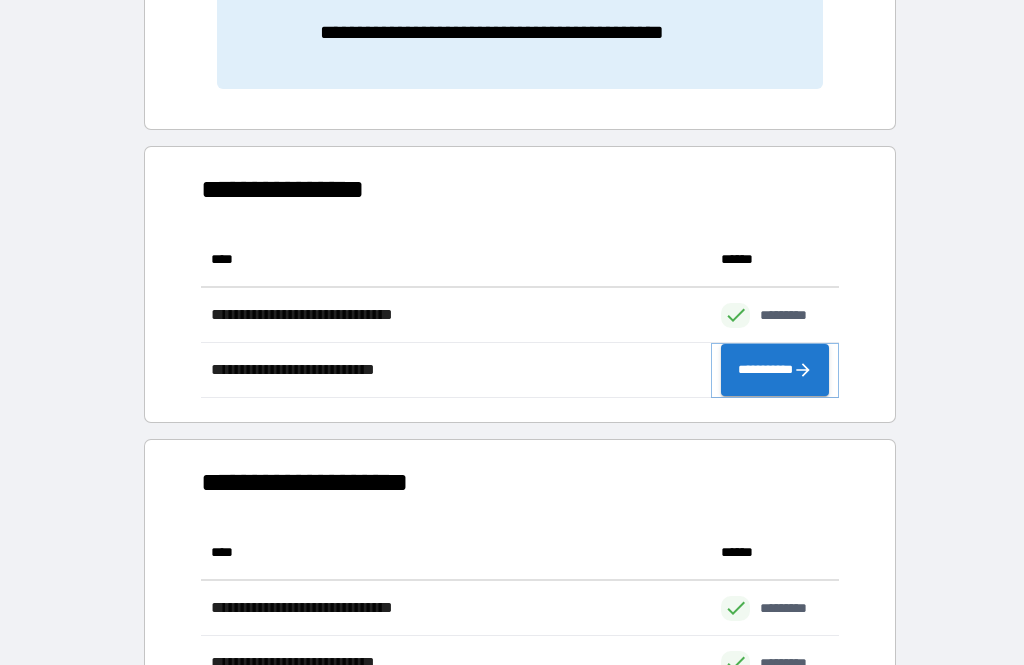click on "**********" at bounding box center (775, 370) 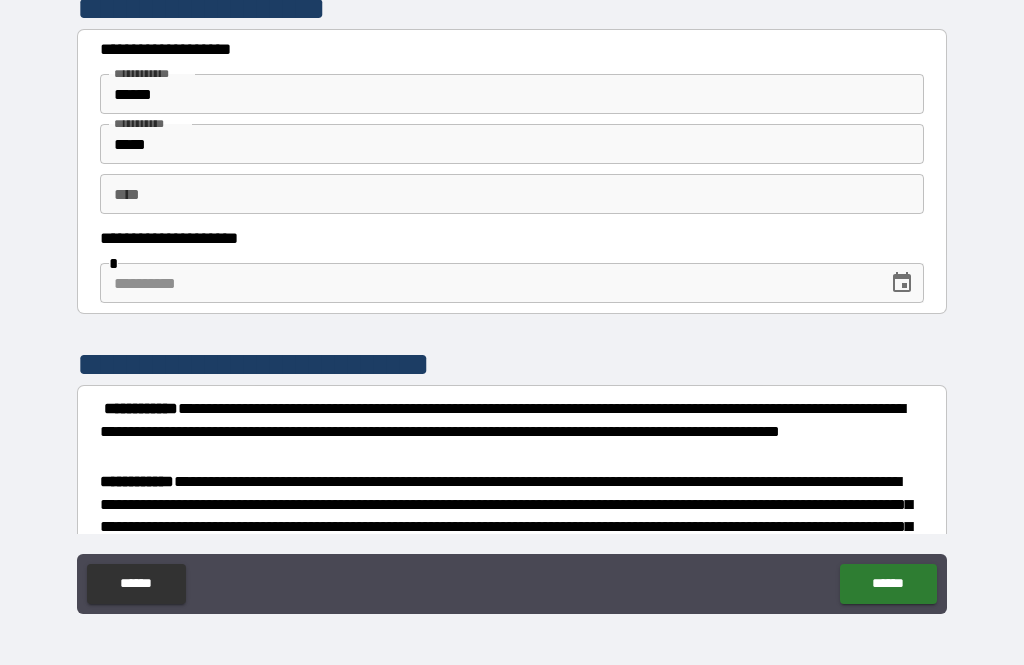 click at bounding box center [487, 283] 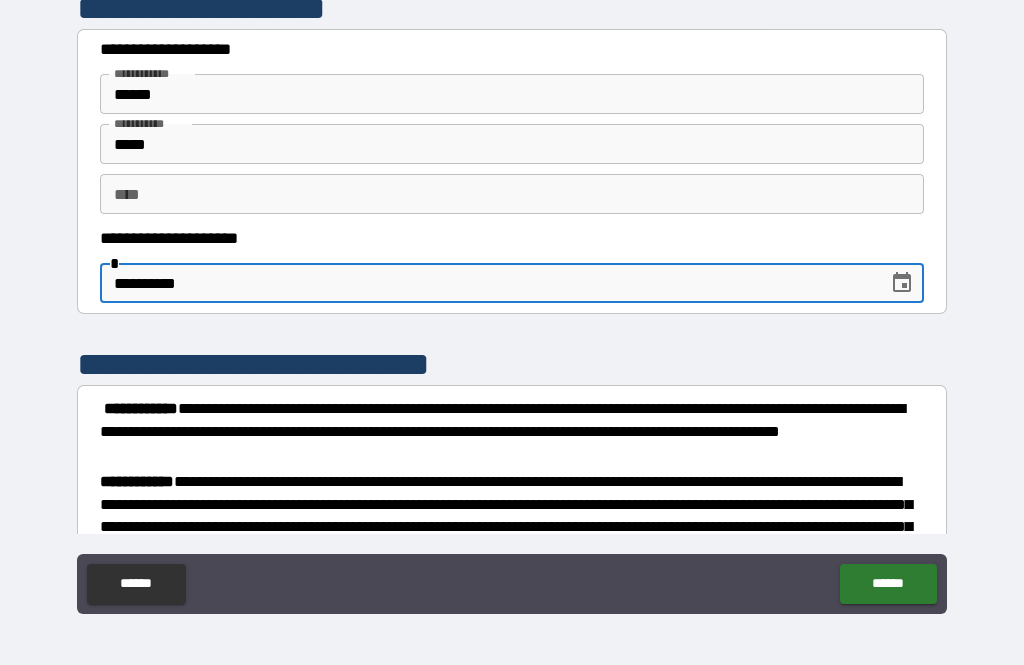 scroll, scrollTop: -1, scrollLeft: 0, axis: vertical 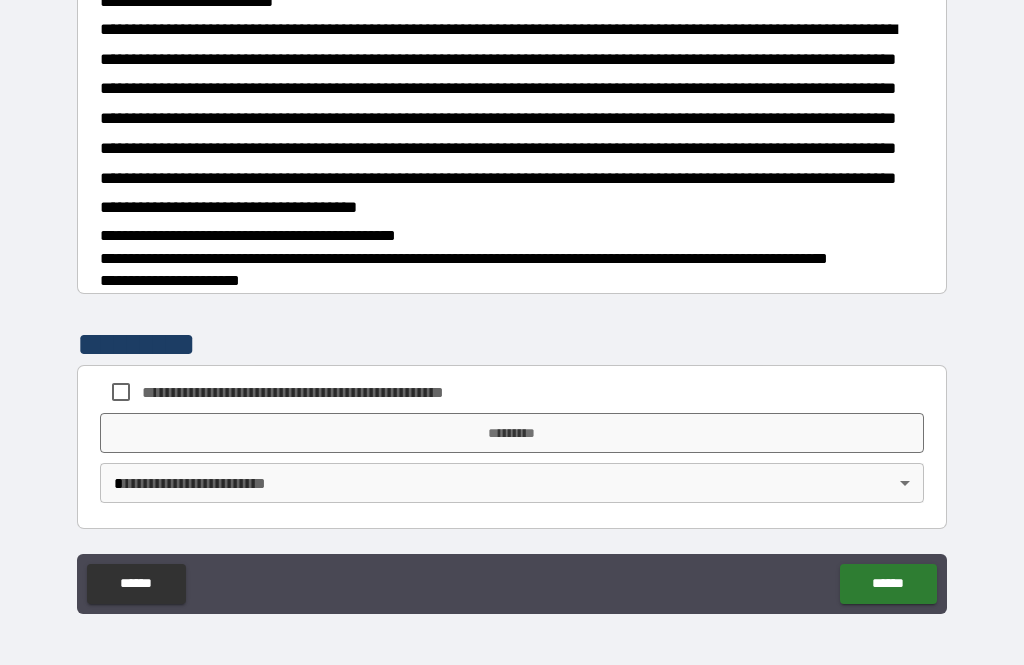 type on "*" 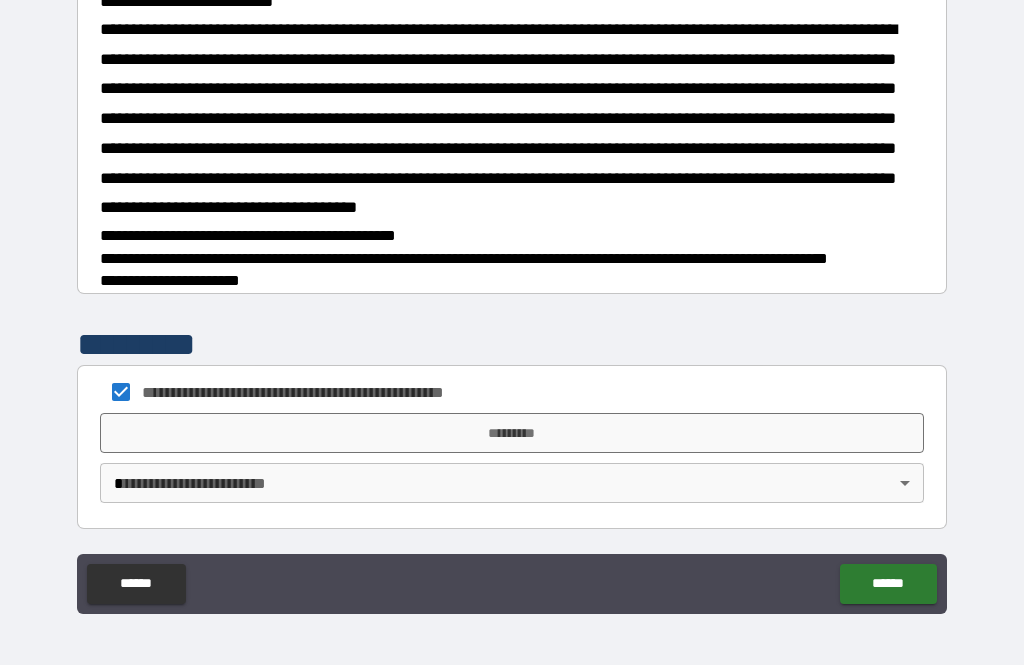 click on "**********" at bounding box center (512, 300) 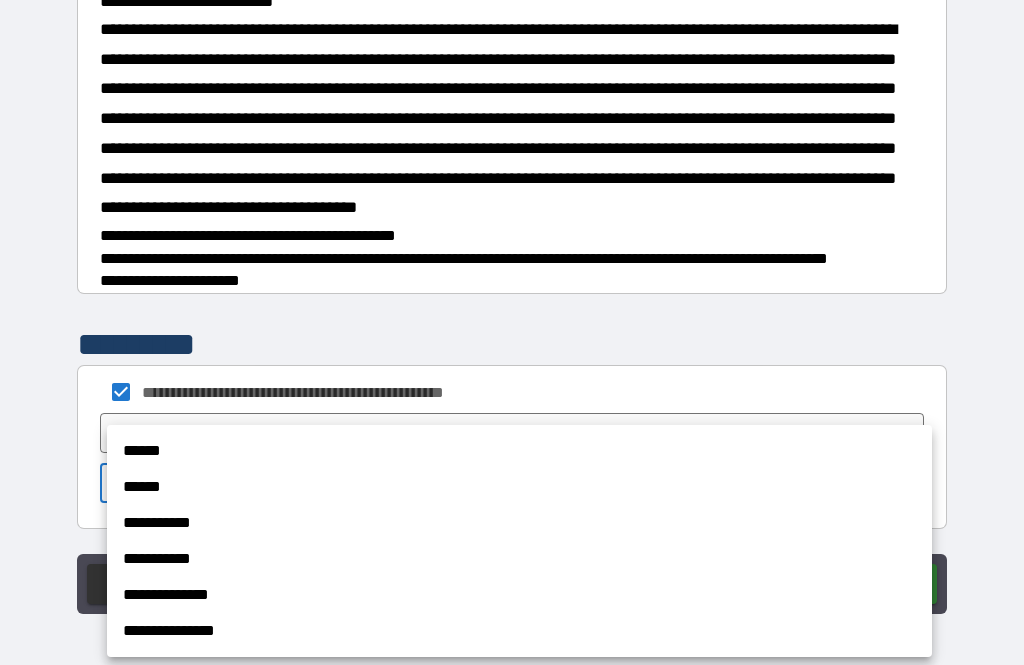 click on "******" at bounding box center (519, 487) 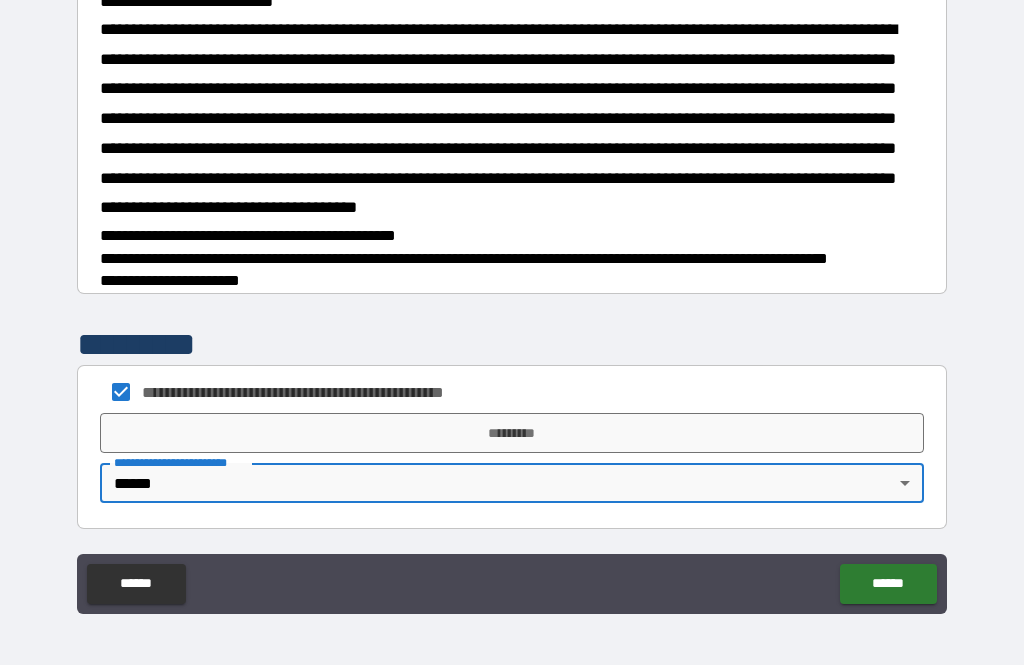 click on "*********" at bounding box center (512, 433) 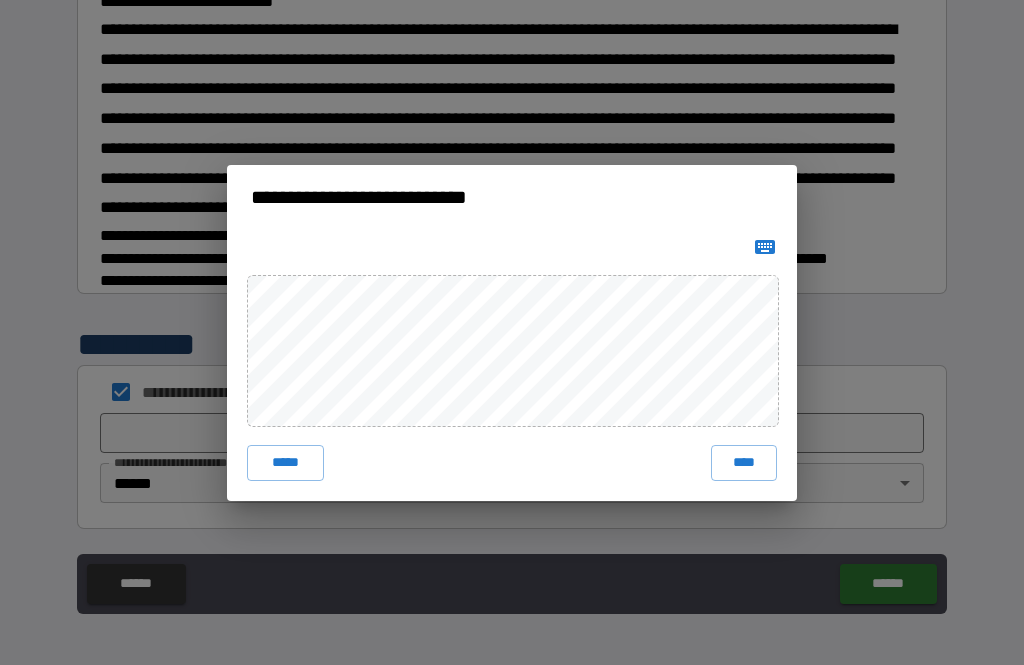 click on "***** ****" at bounding box center [512, 365] 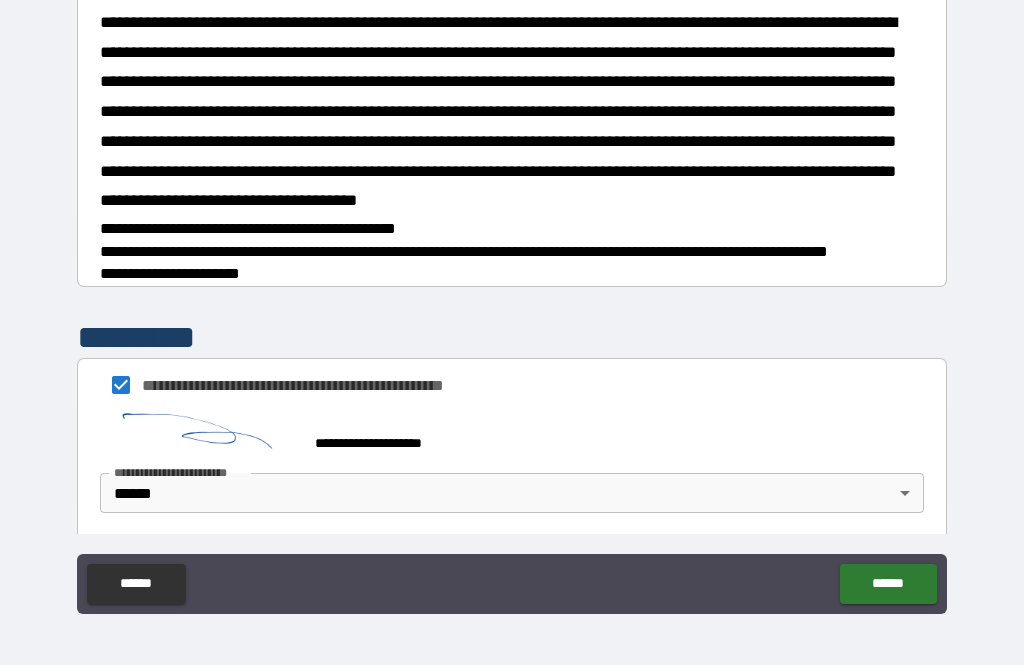 click on "******" at bounding box center (888, 584) 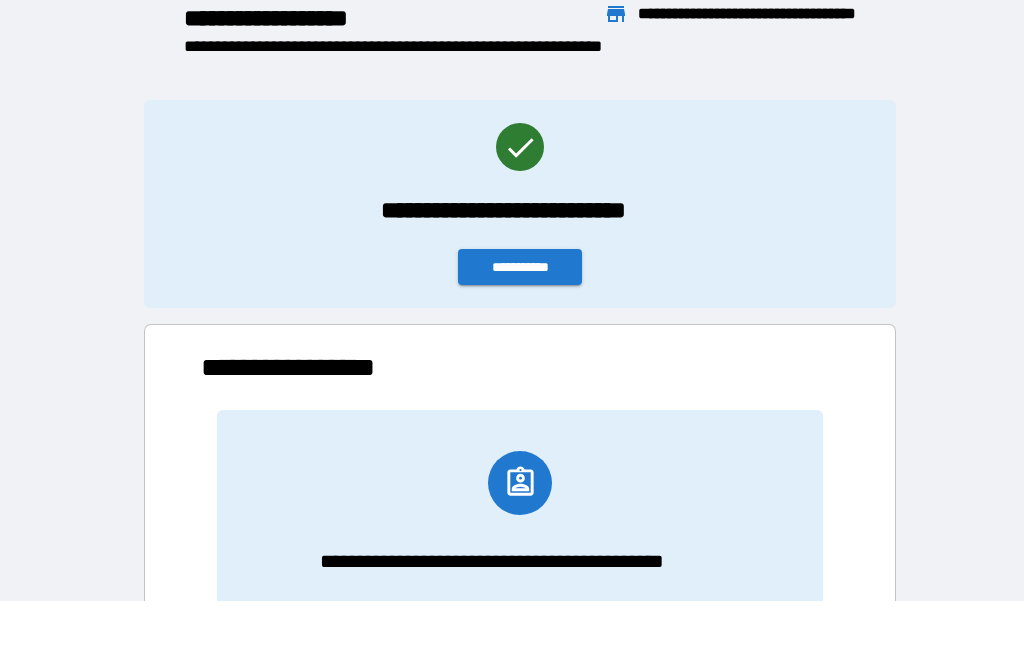 scroll, scrollTop: 166, scrollLeft: 638, axis: both 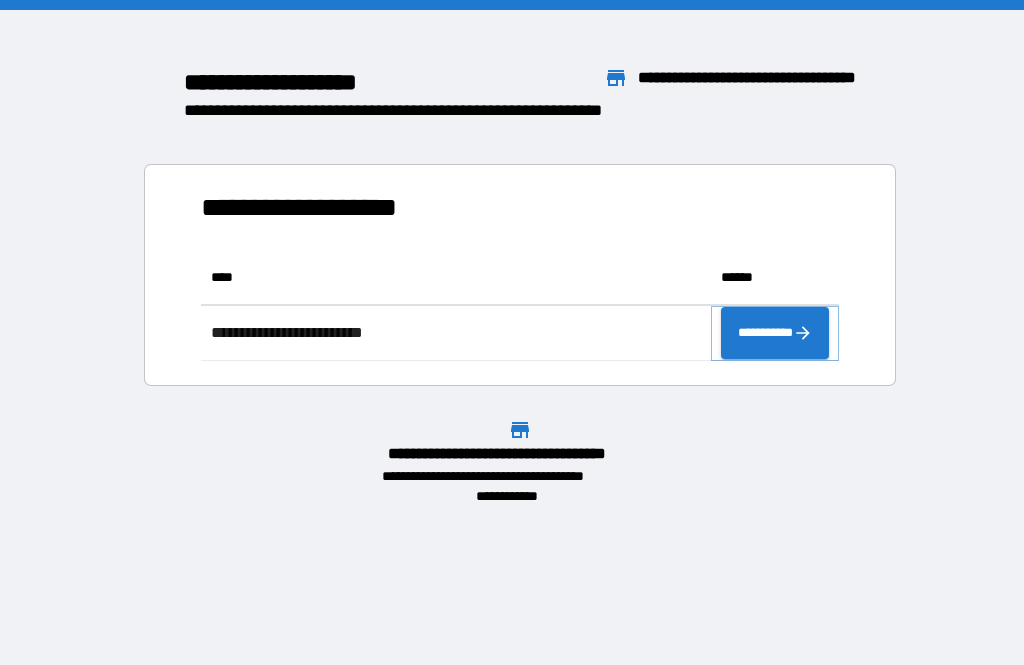 click 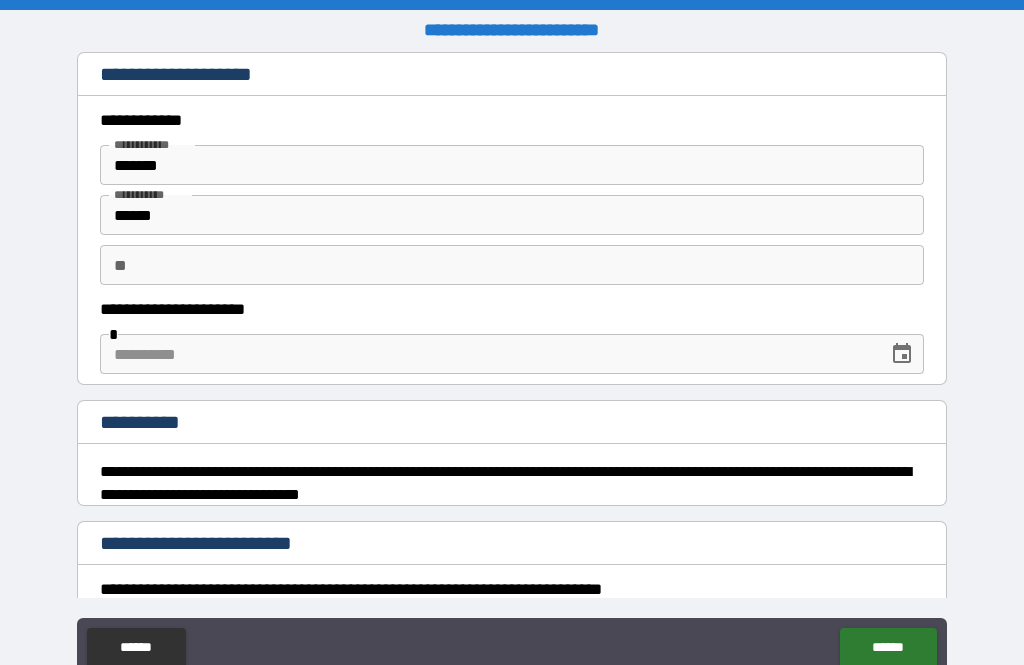 click at bounding box center [487, 354] 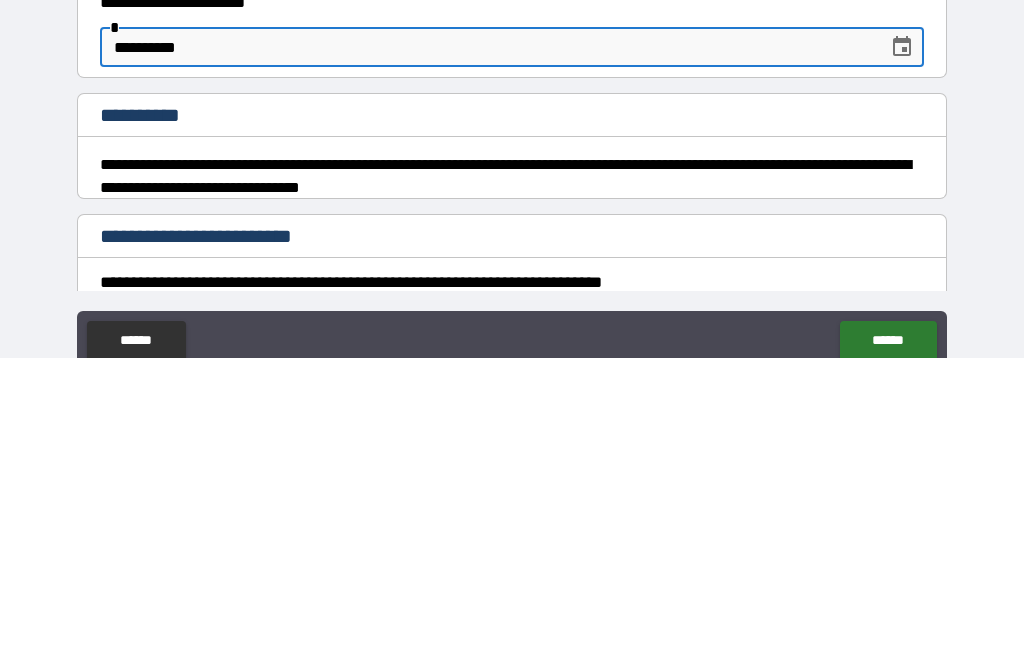 scroll, scrollTop: 64, scrollLeft: 0, axis: vertical 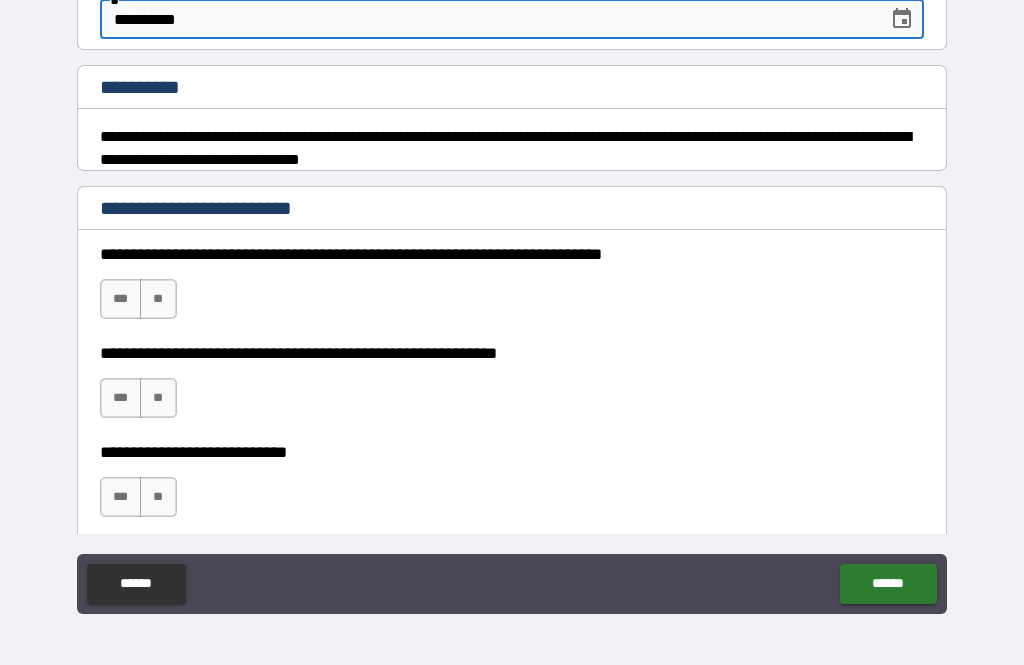 type on "**********" 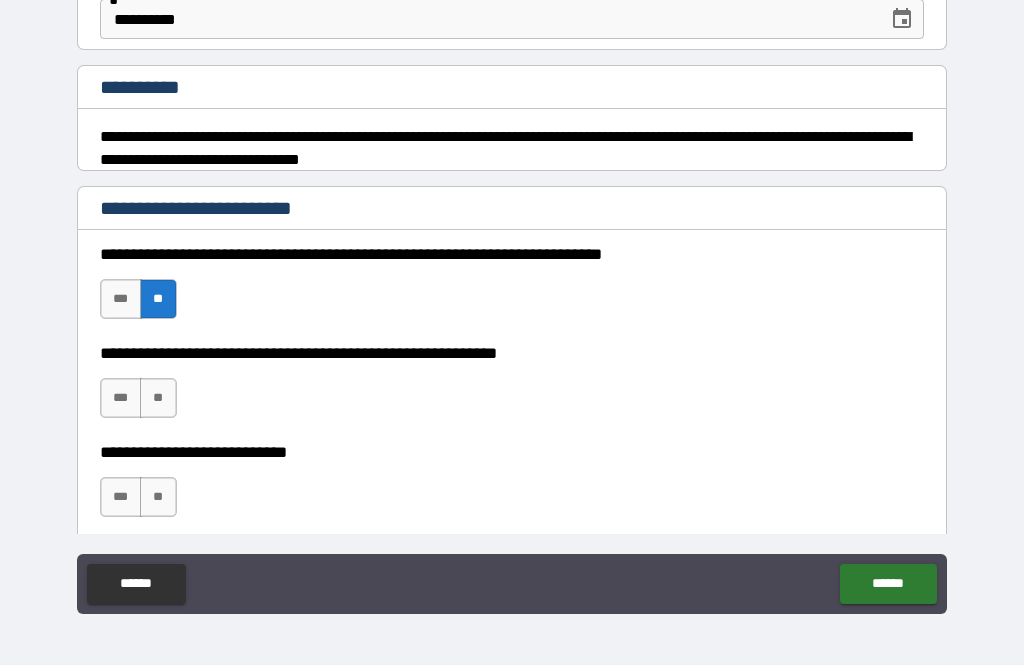 click on "**" at bounding box center (158, 398) 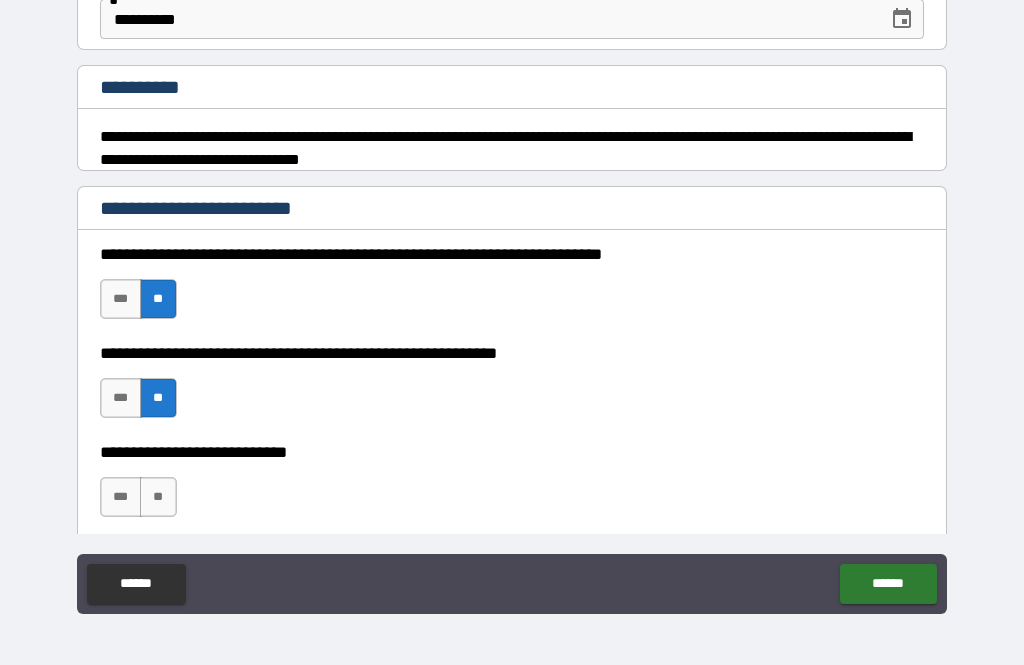 click on "**" at bounding box center [158, 497] 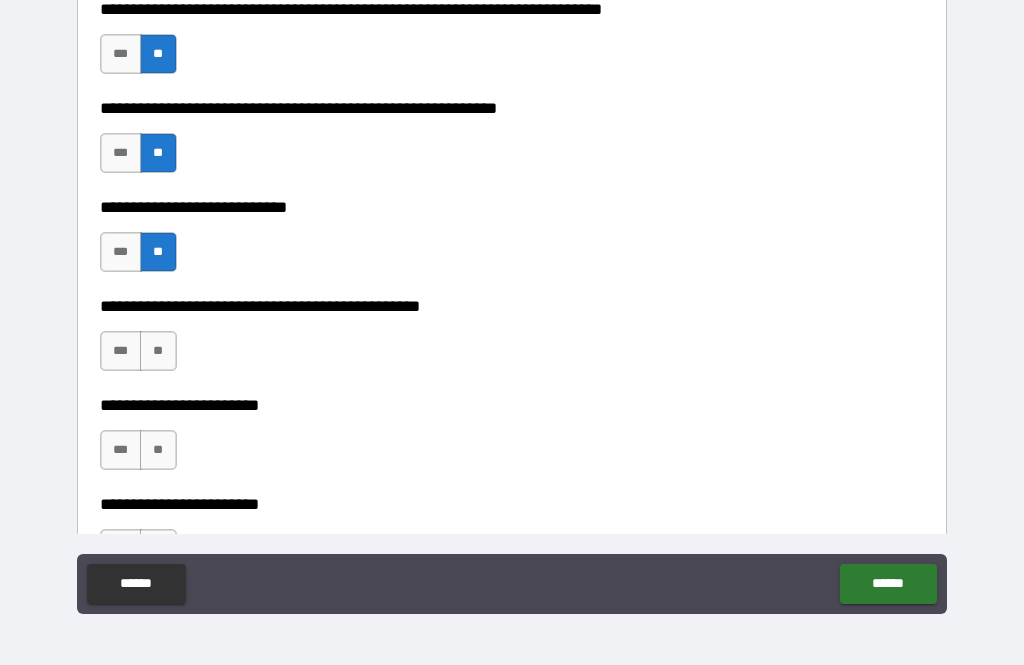 scroll, scrollTop: 524, scrollLeft: 0, axis: vertical 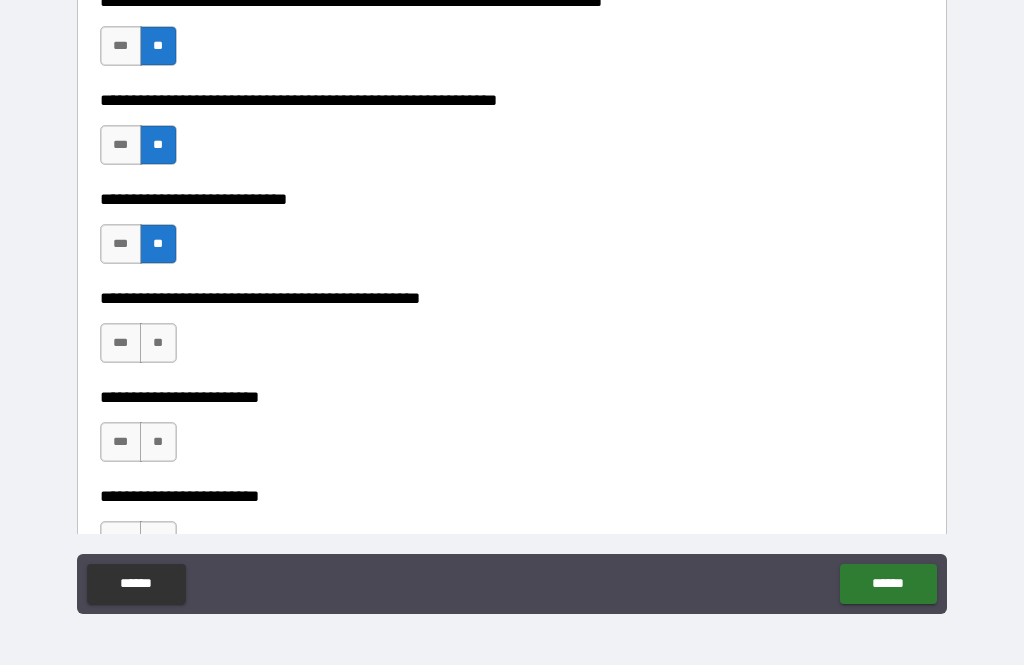 click on "**" at bounding box center (158, 343) 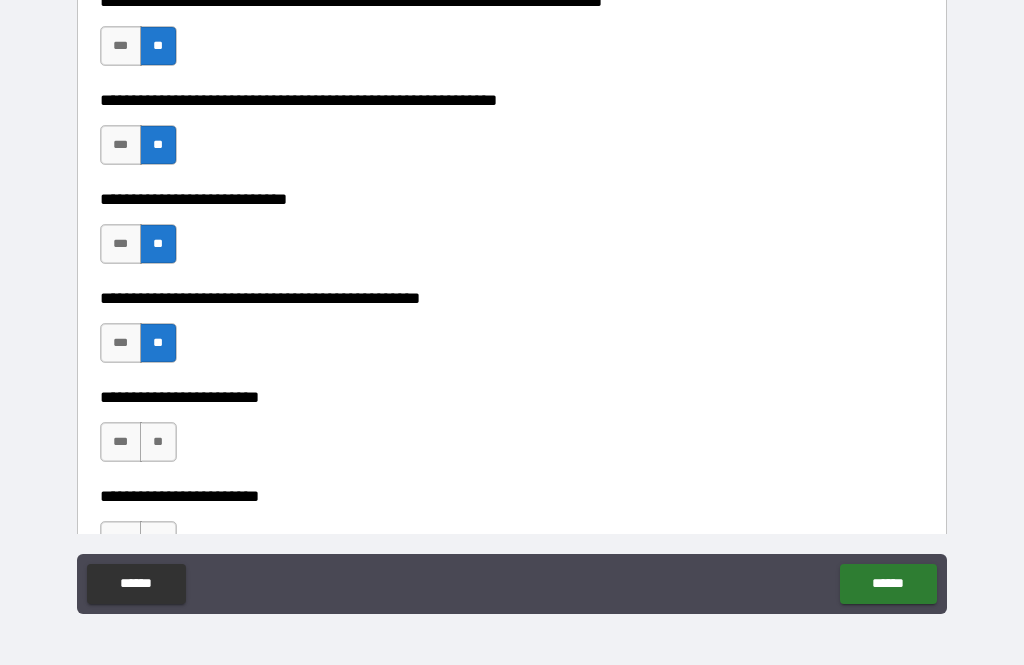 click on "**" at bounding box center (158, 442) 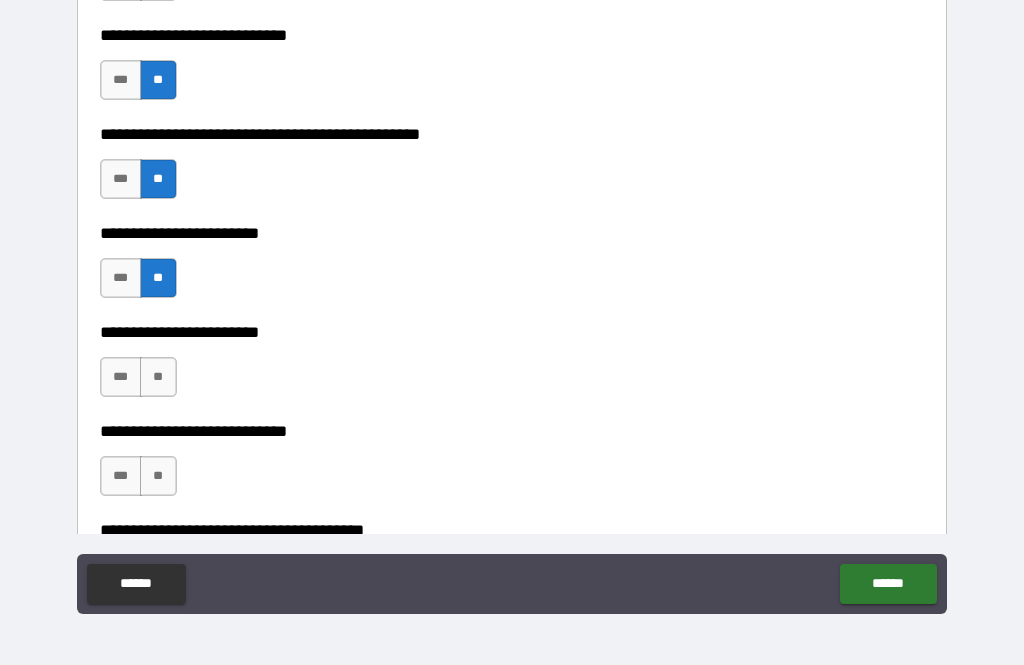 scroll, scrollTop: 692, scrollLeft: 0, axis: vertical 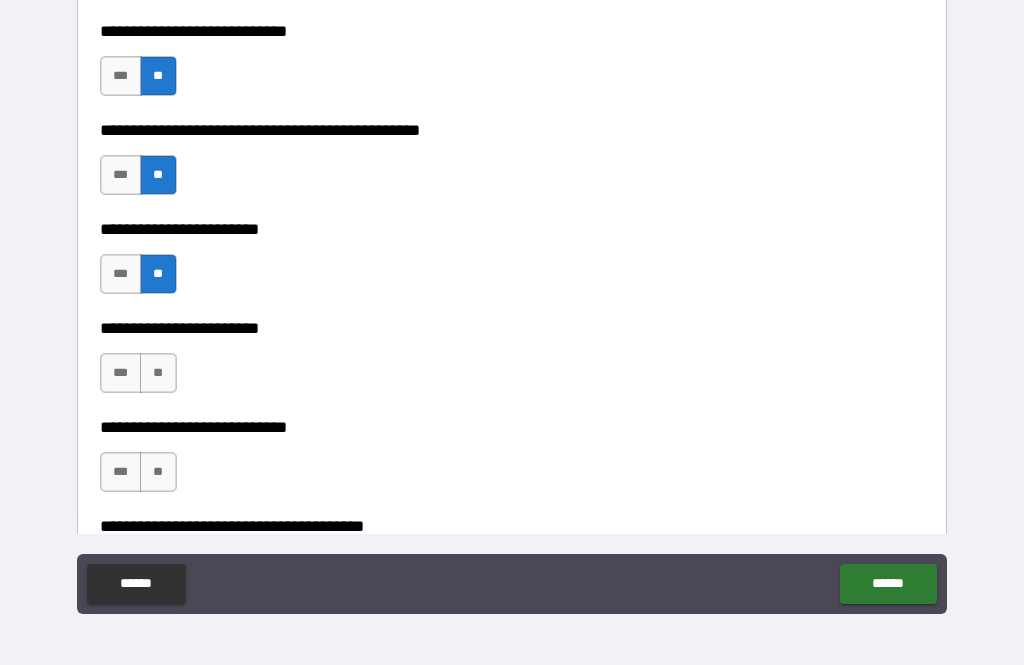 click on "**" at bounding box center [158, 373] 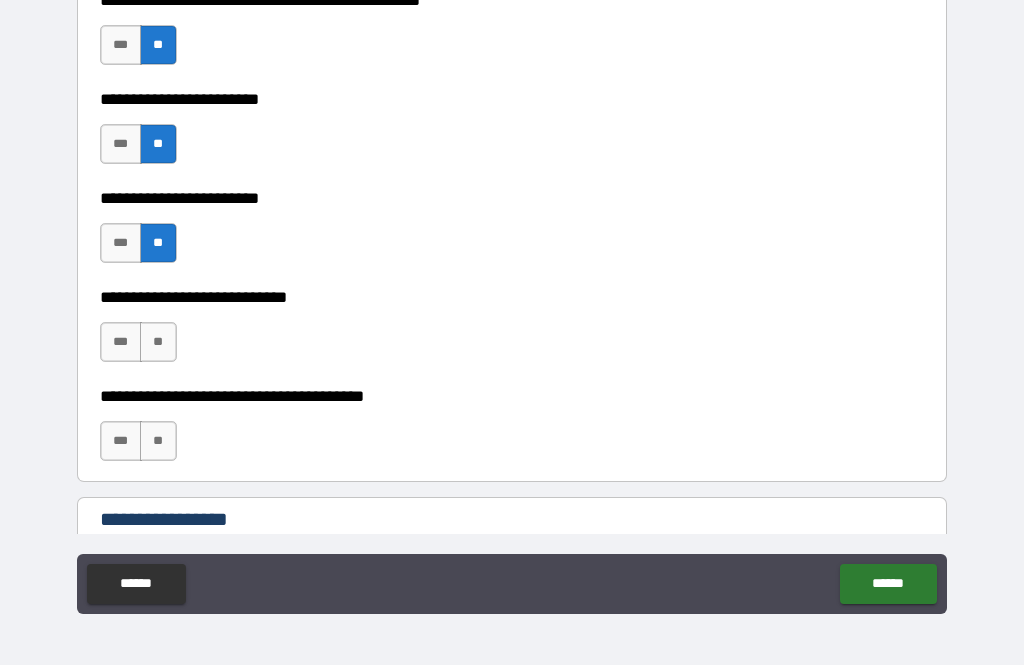 scroll, scrollTop: 831, scrollLeft: 0, axis: vertical 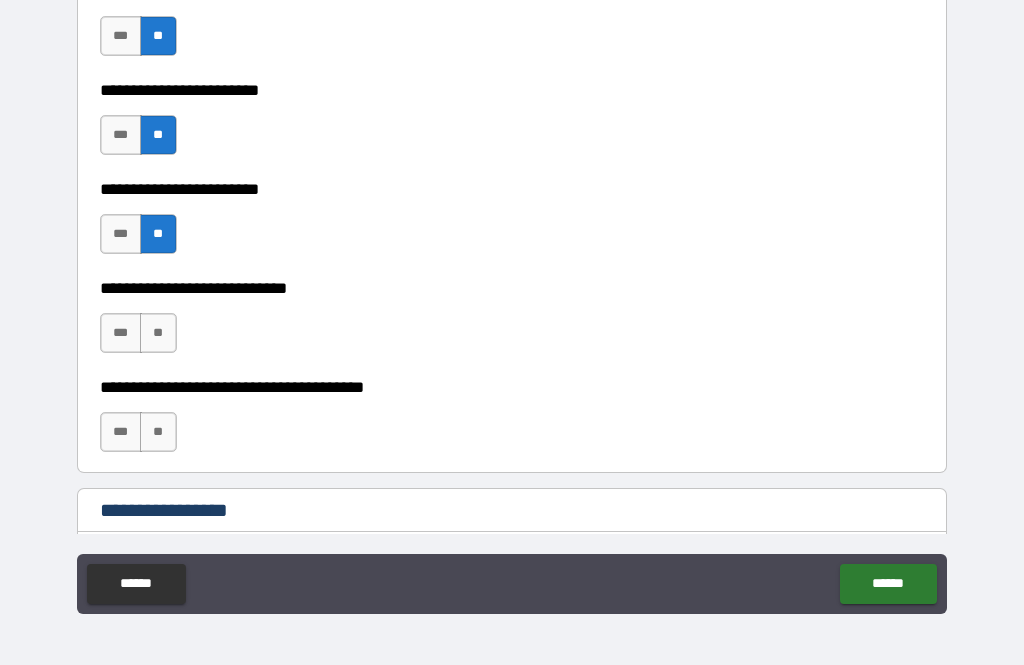 click on "***" at bounding box center (121, 333) 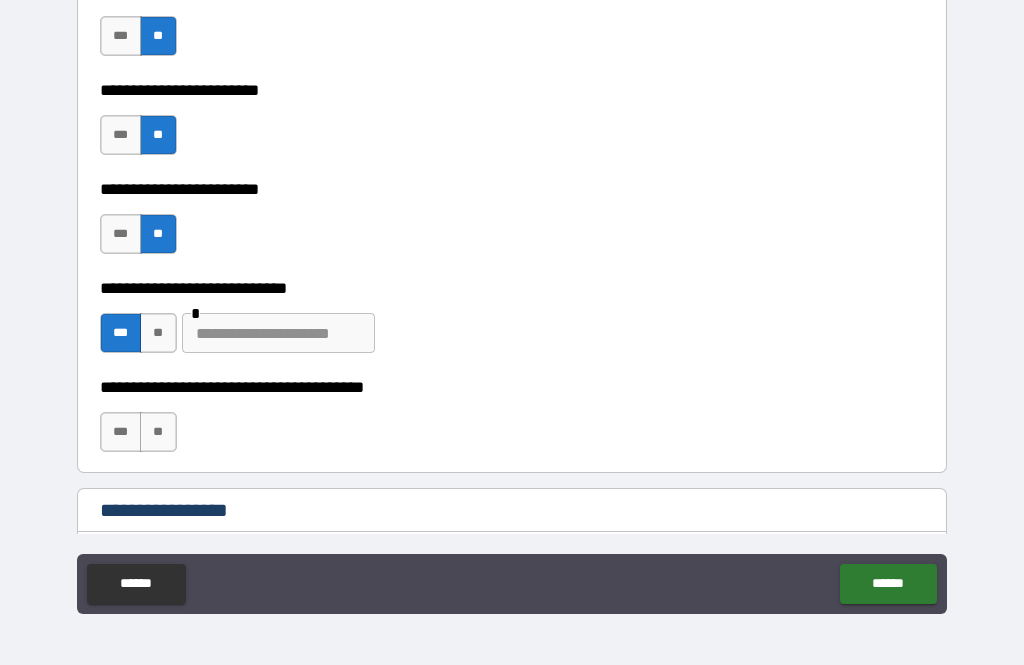 click at bounding box center [278, 333] 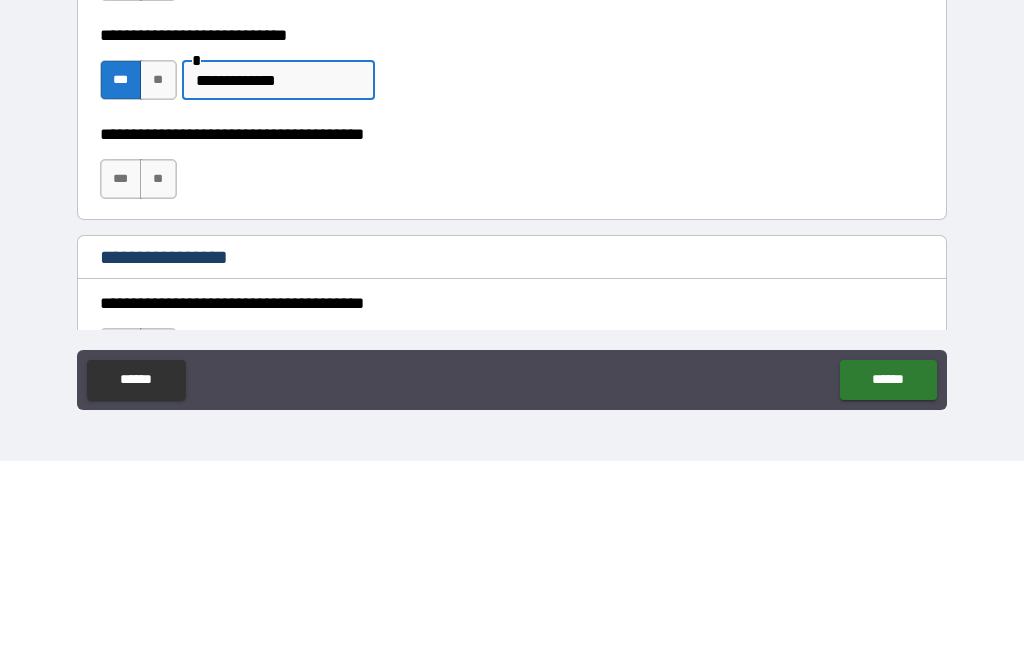 scroll, scrollTop: 880, scrollLeft: 0, axis: vertical 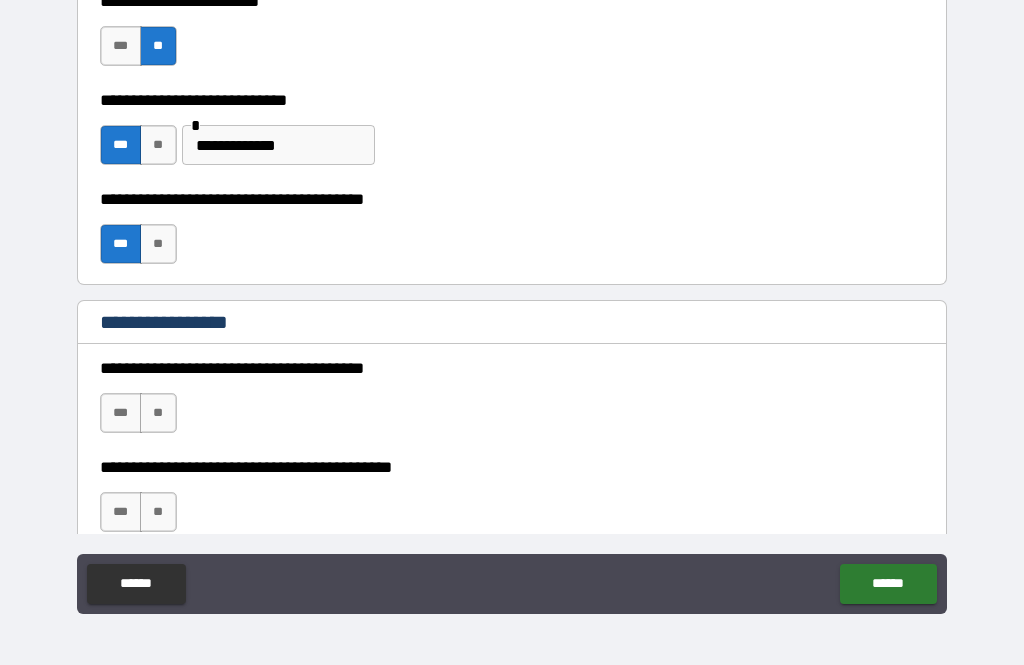 click on "**" at bounding box center (158, 413) 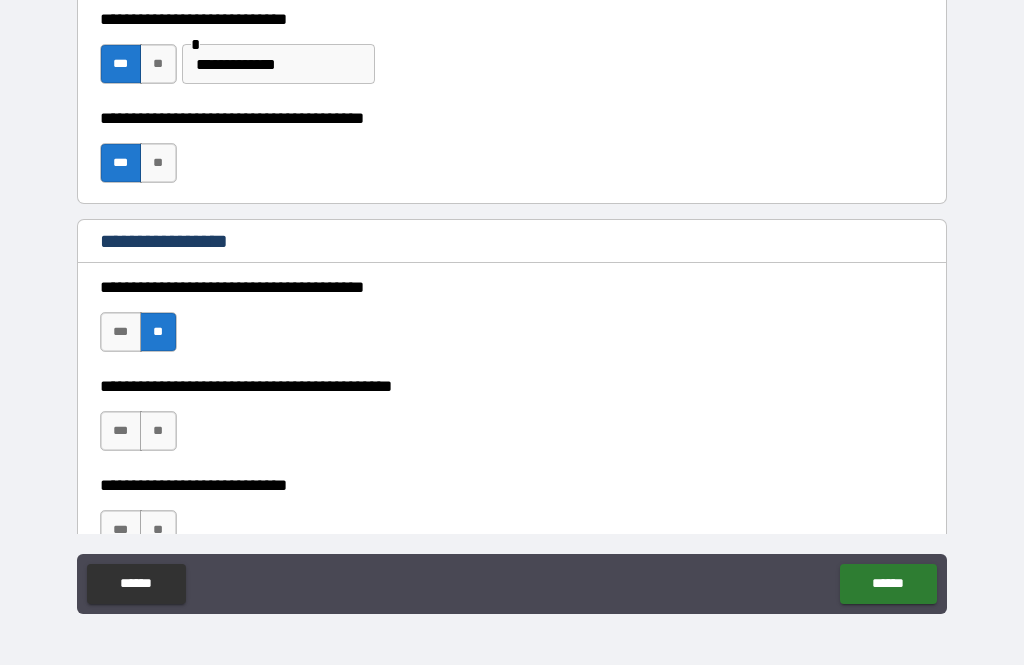scroll, scrollTop: 1125, scrollLeft: 0, axis: vertical 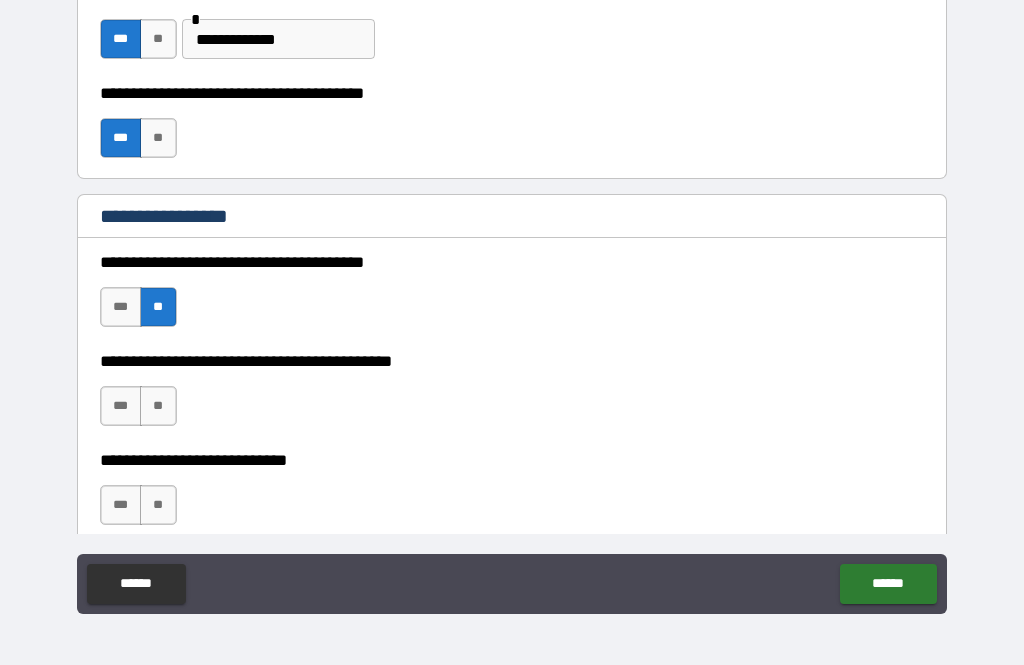 click on "**" at bounding box center (158, 406) 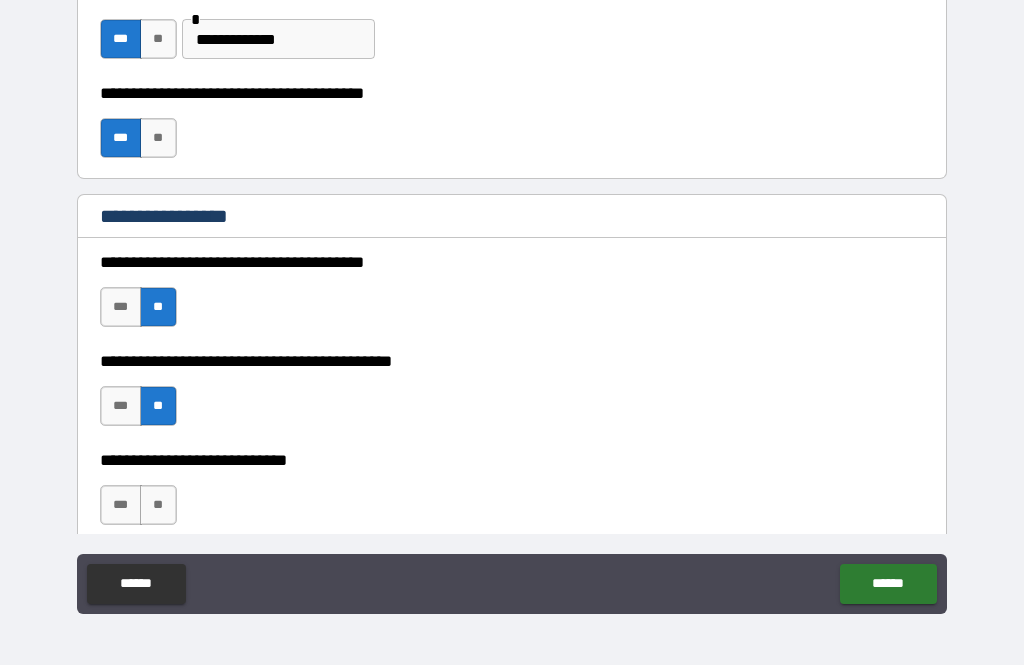 click on "**" at bounding box center (158, 505) 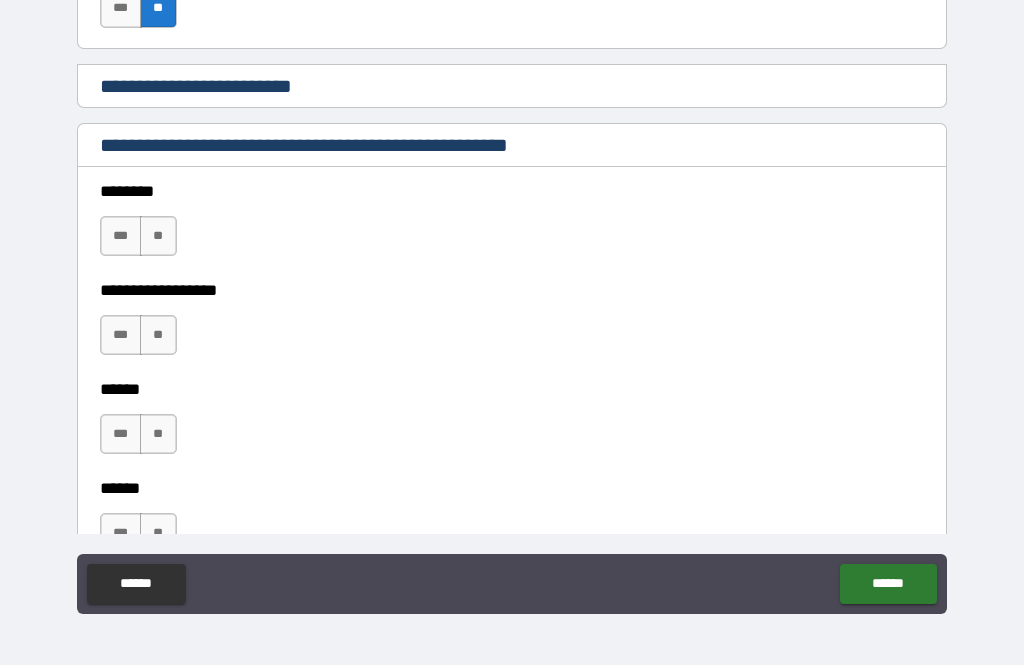 scroll, scrollTop: 1625, scrollLeft: 0, axis: vertical 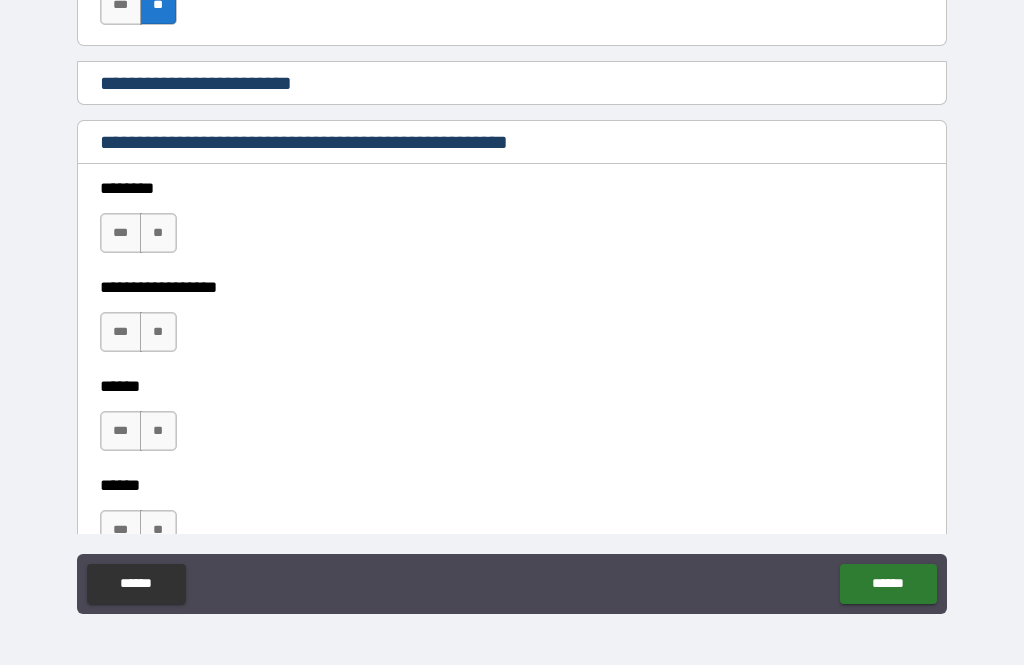 click on "**" at bounding box center [158, 233] 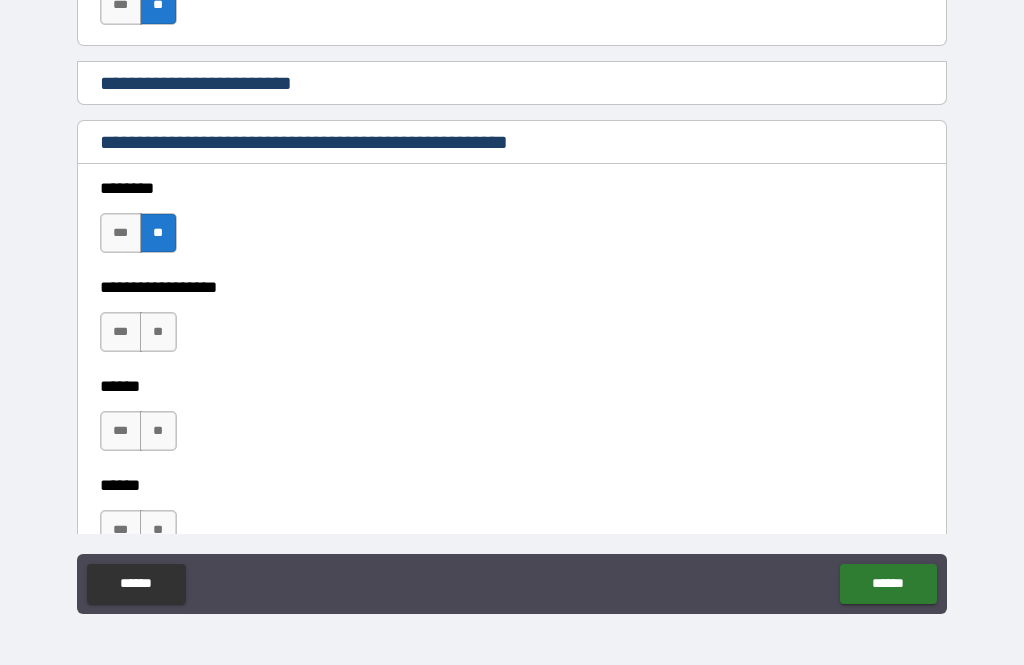 click on "**" at bounding box center [158, 332] 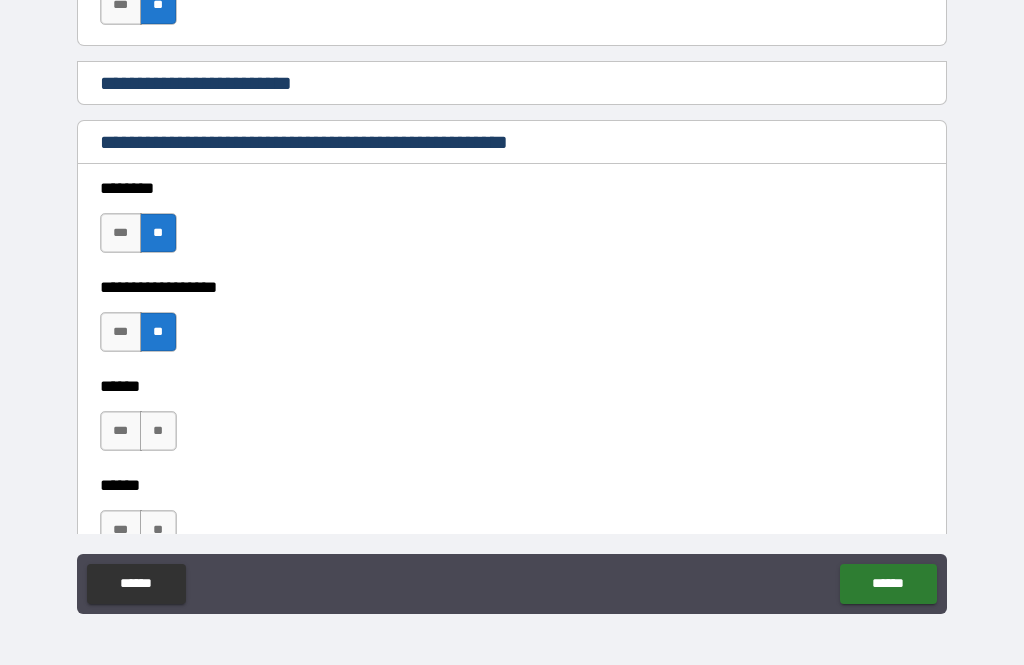 click on "**" at bounding box center (158, 431) 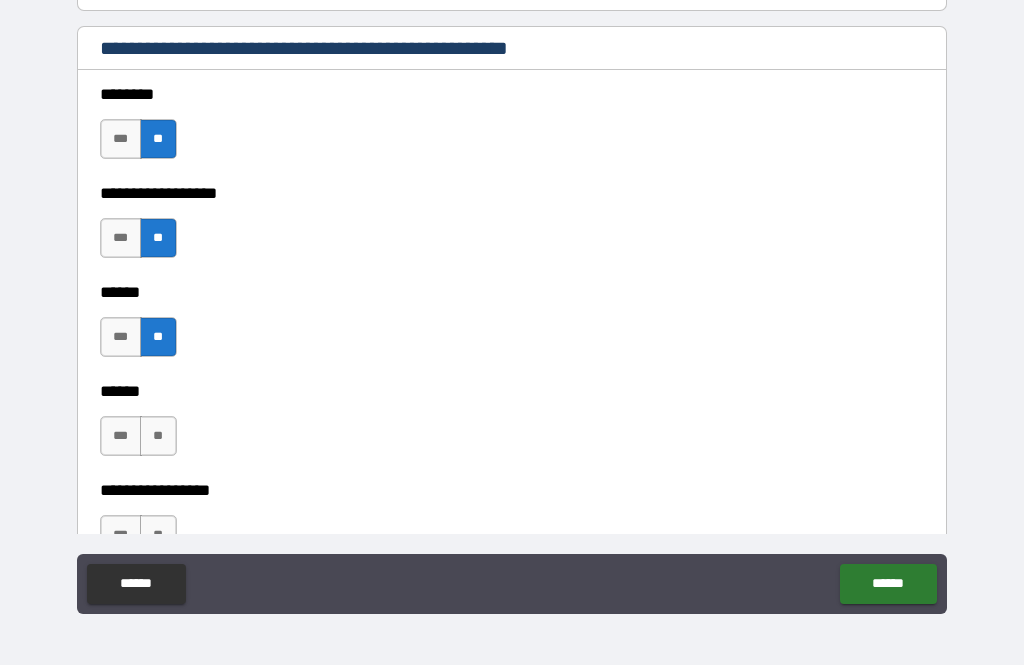 scroll, scrollTop: 1851, scrollLeft: 0, axis: vertical 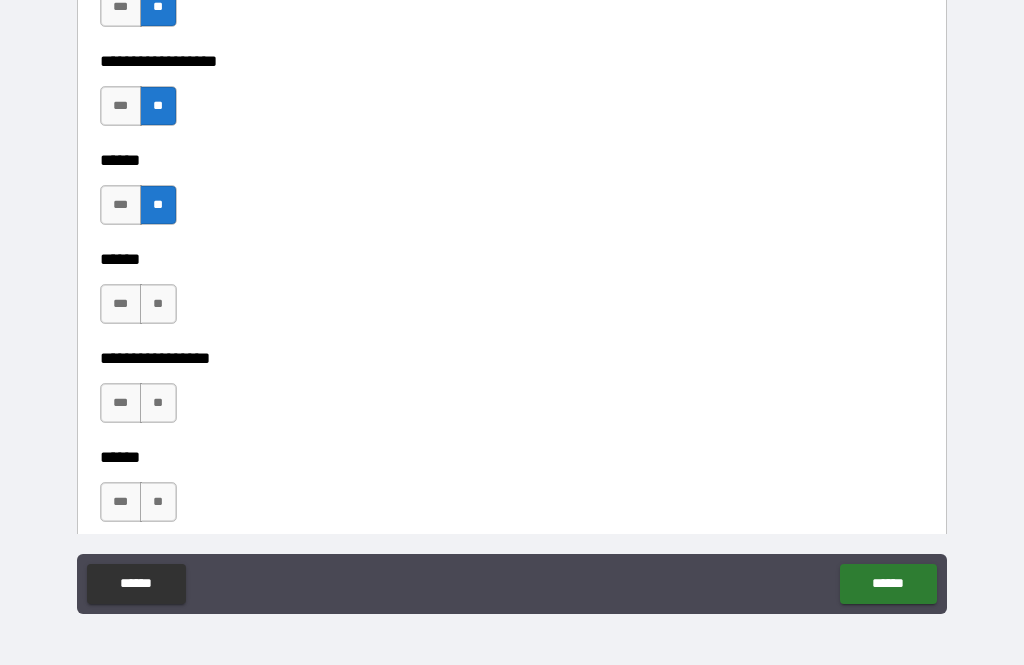 click on "**" at bounding box center (158, 304) 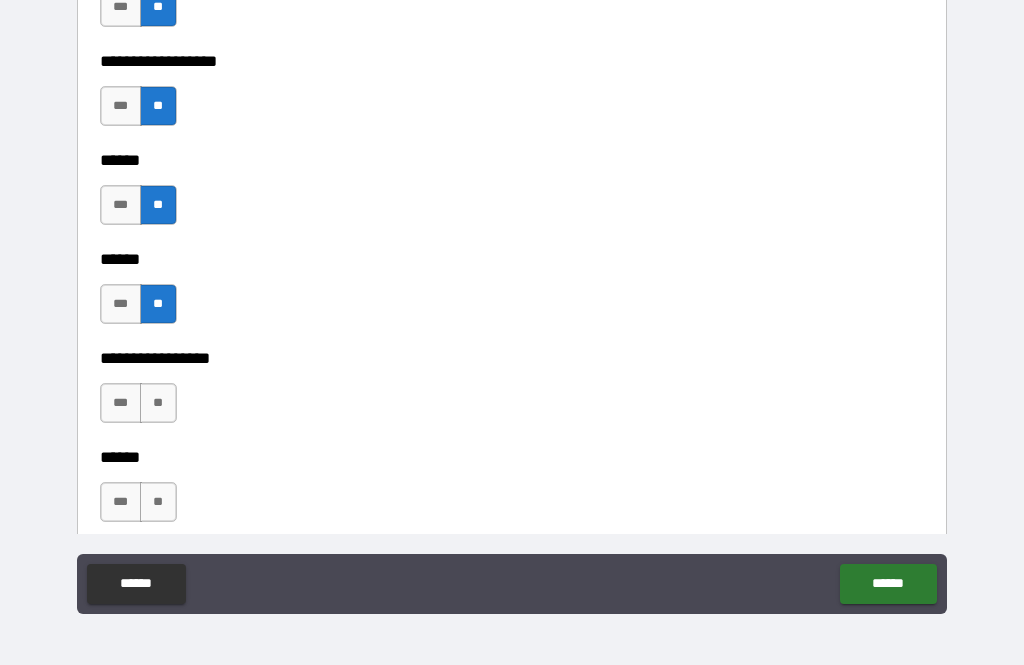 click on "**" at bounding box center (158, 403) 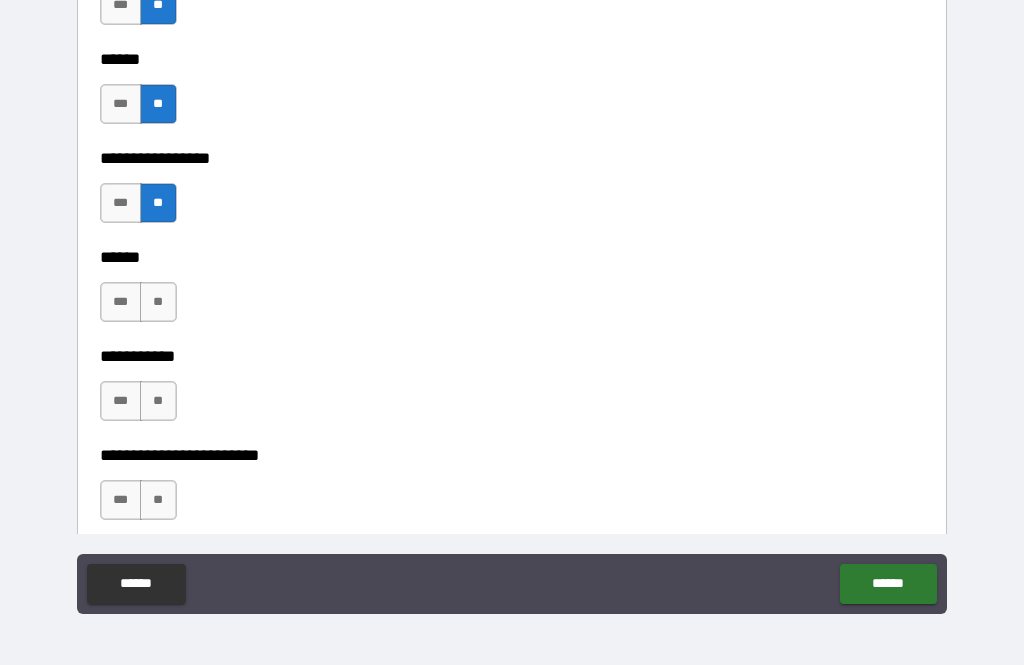 scroll, scrollTop: 2056, scrollLeft: 0, axis: vertical 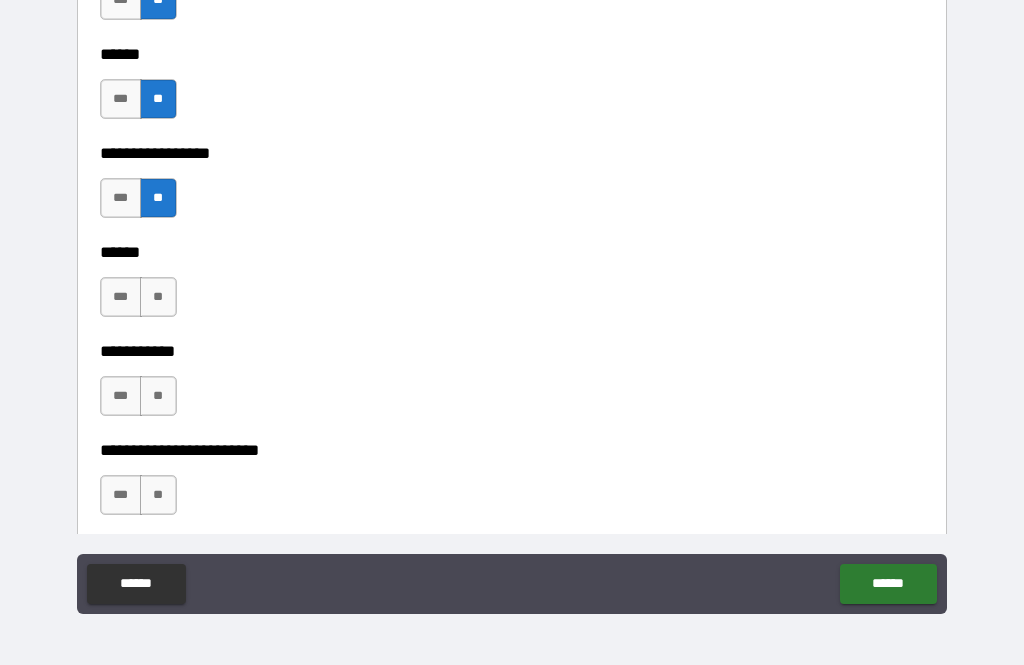 click on "**" at bounding box center [158, 297] 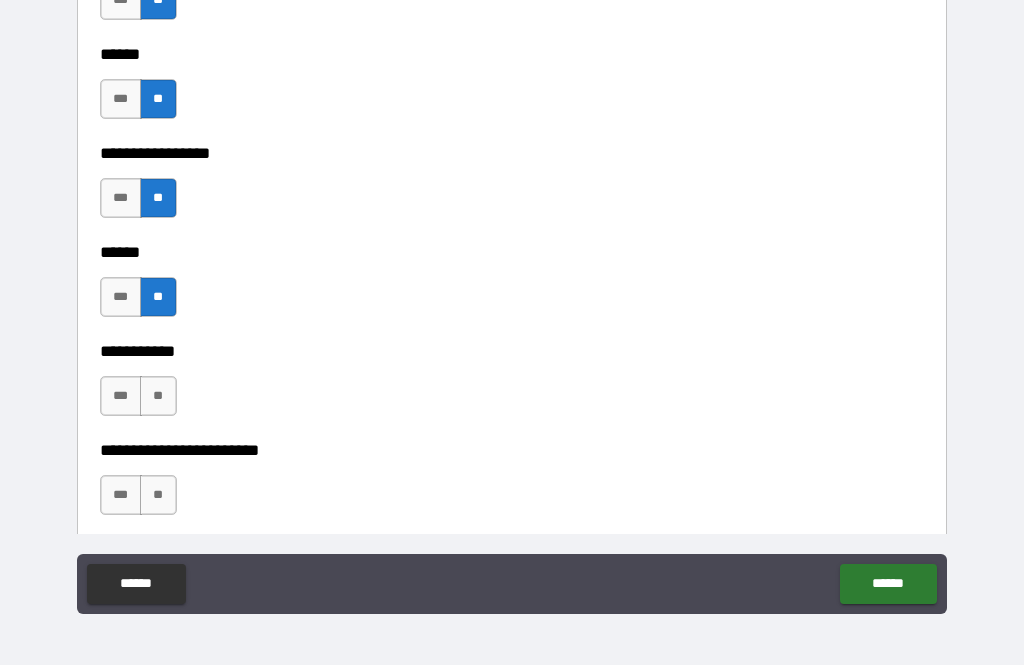 click on "**" at bounding box center (158, 396) 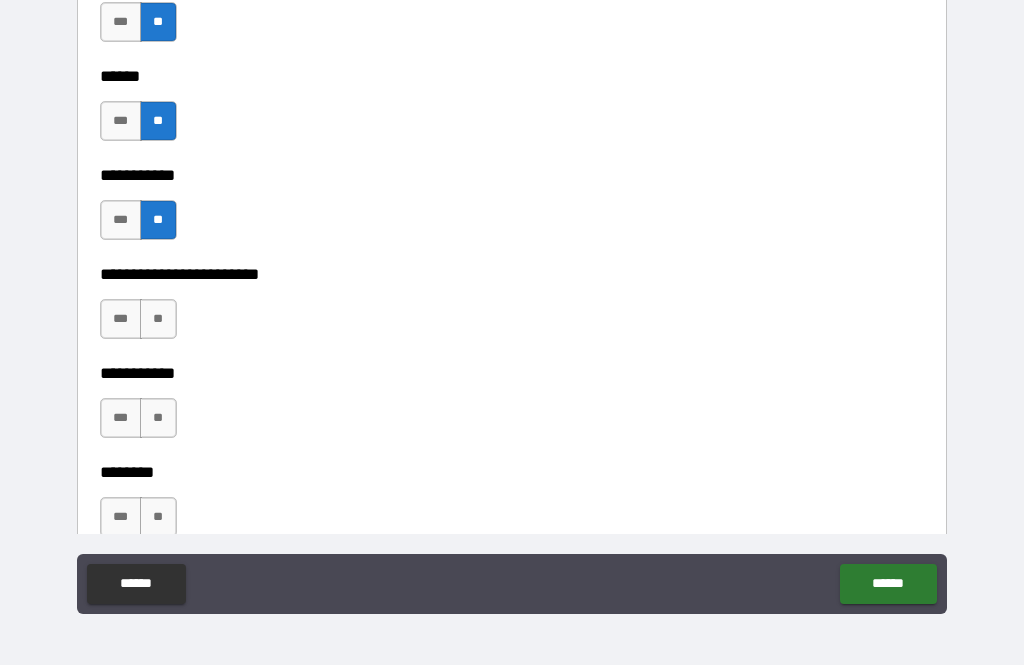 scroll, scrollTop: 2232, scrollLeft: 0, axis: vertical 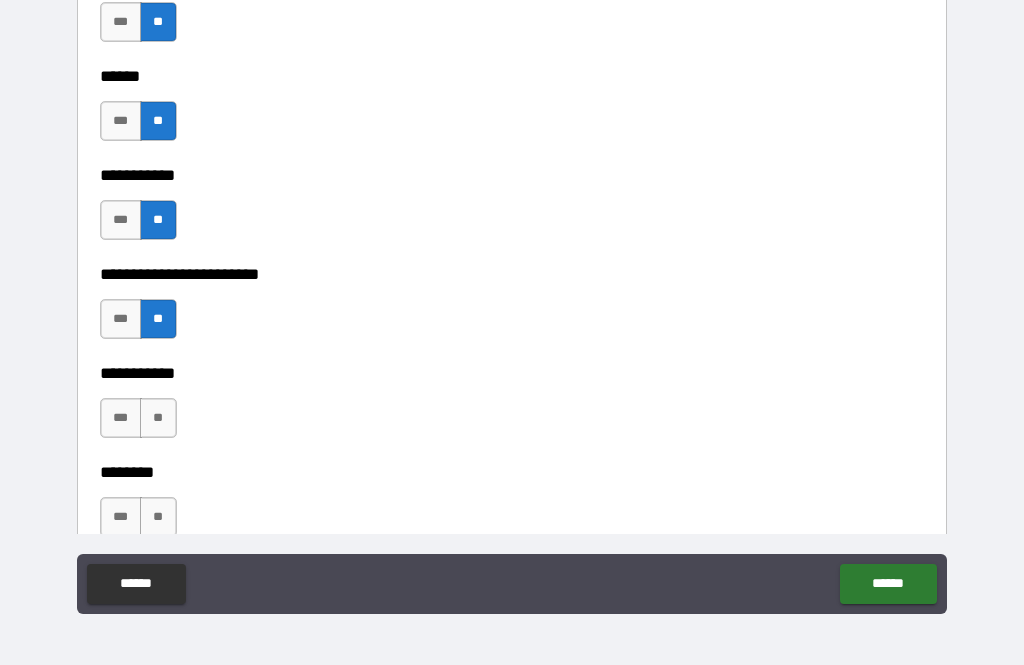 click on "**" at bounding box center (158, 418) 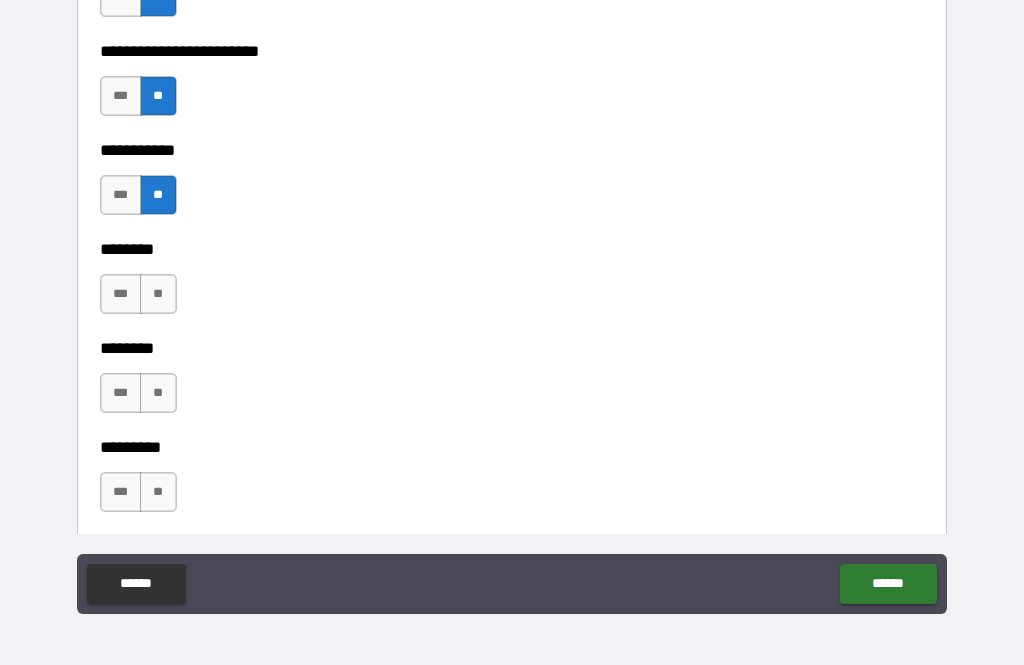 scroll, scrollTop: 2466, scrollLeft: 0, axis: vertical 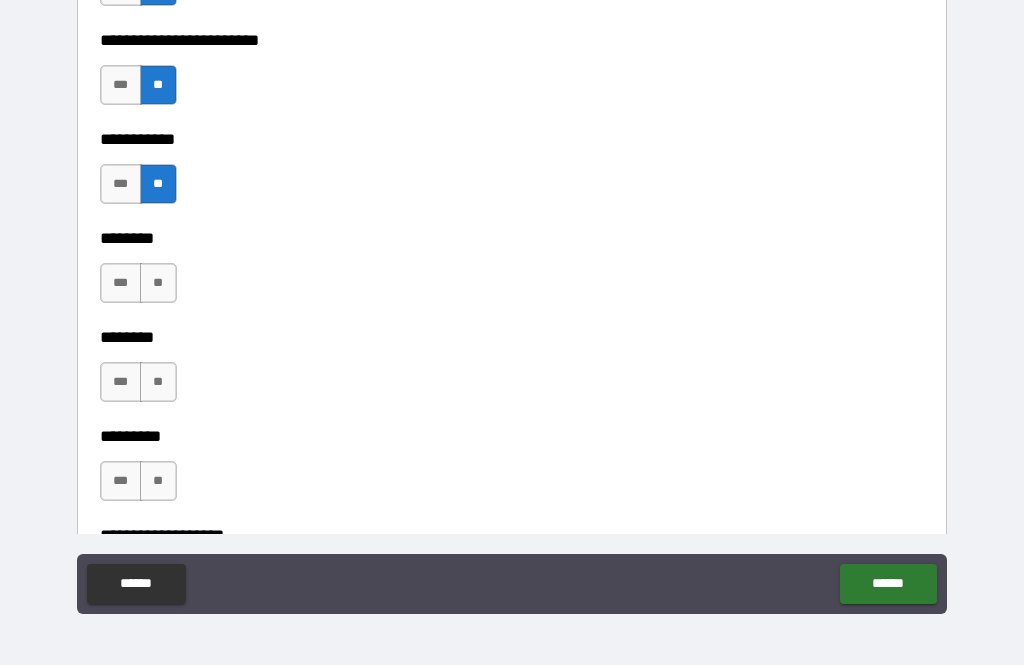 click on "**" at bounding box center (158, 283) 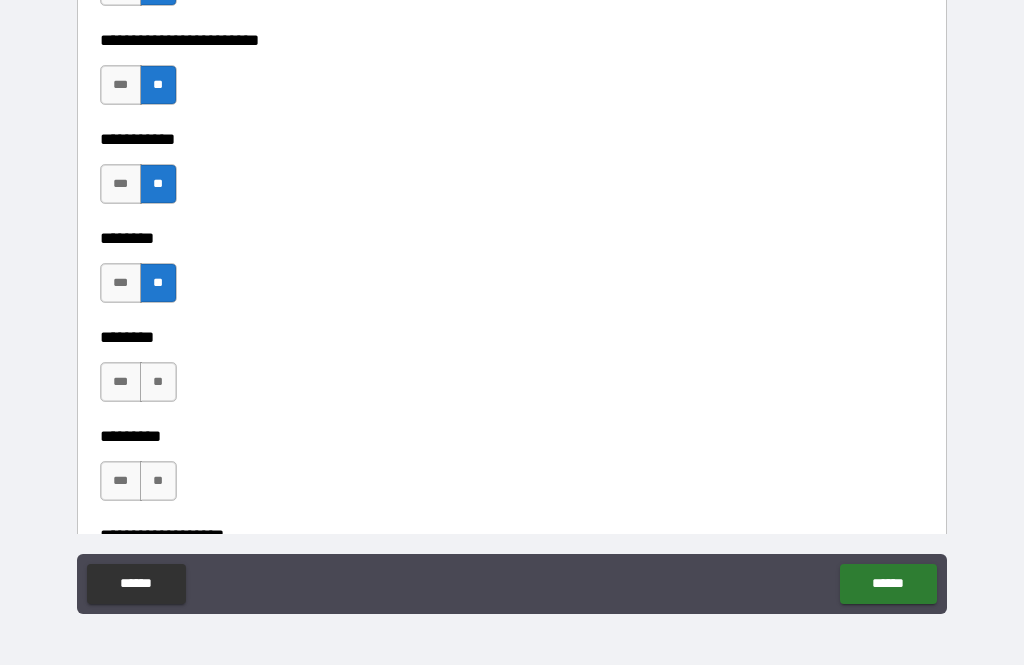 click on "**" at bounding box center [158, 382] 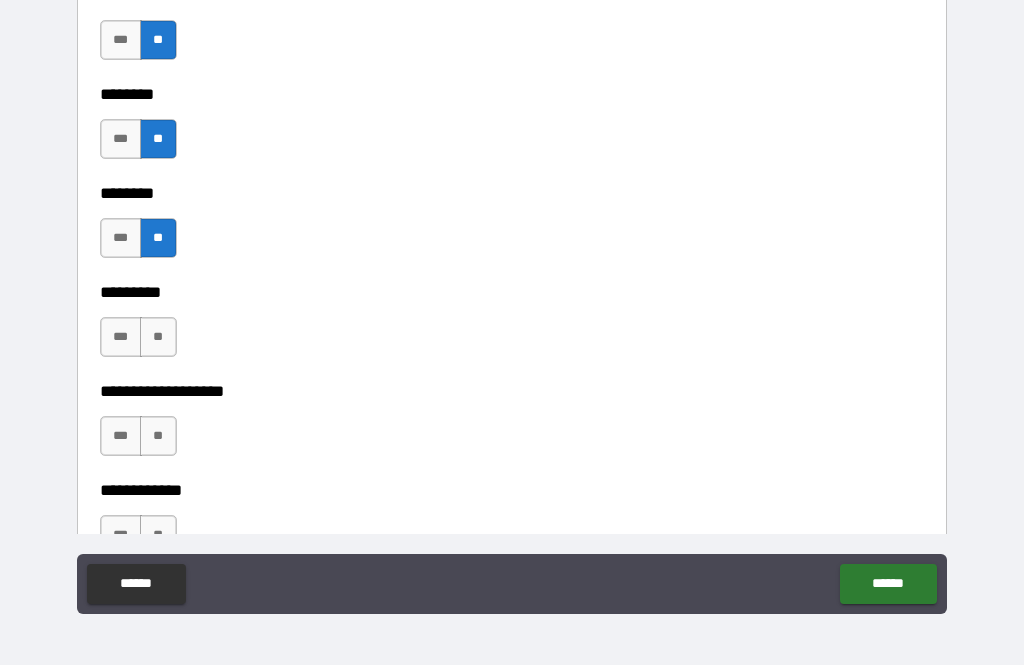 scroll, scrollTop: 2613, scrollLeft: 0, axis: vertical 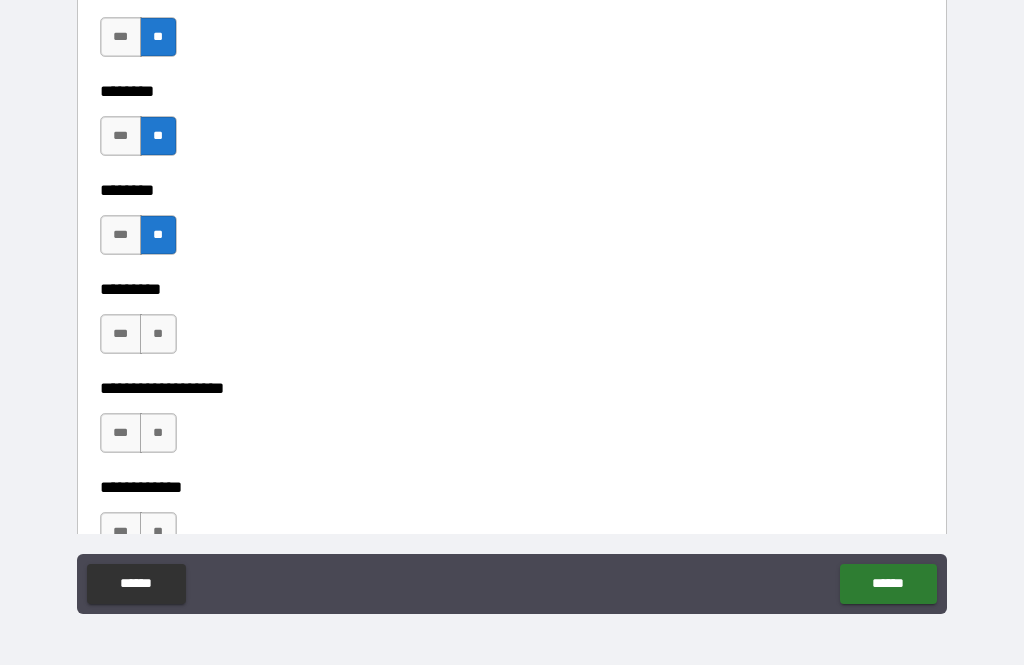 click on "**" at bounding box center [158, 334] 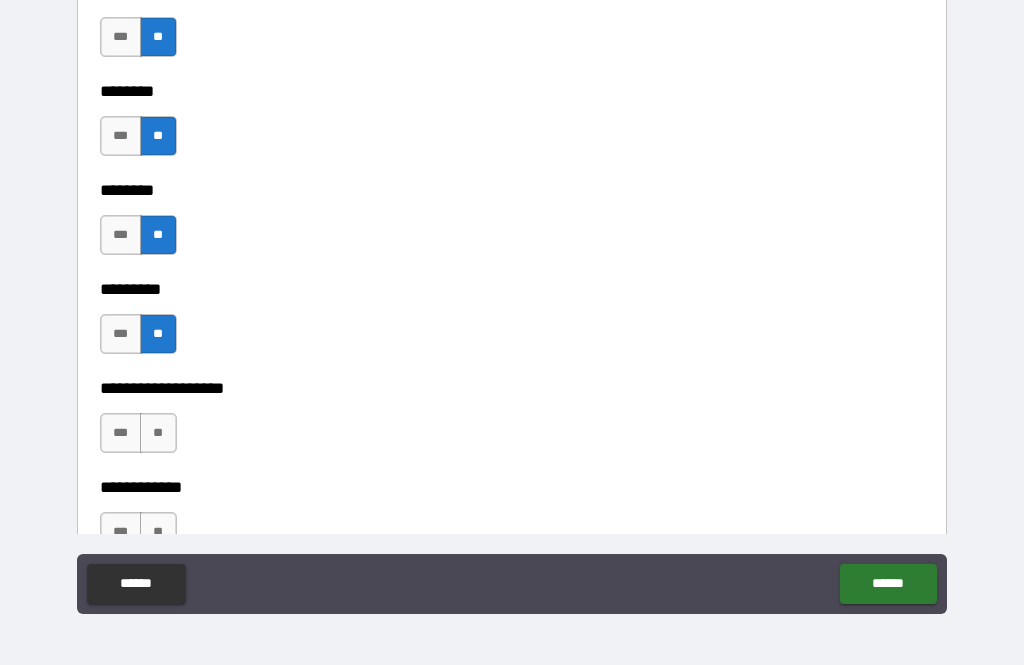 click on "**" at bounding box center (158, 433) 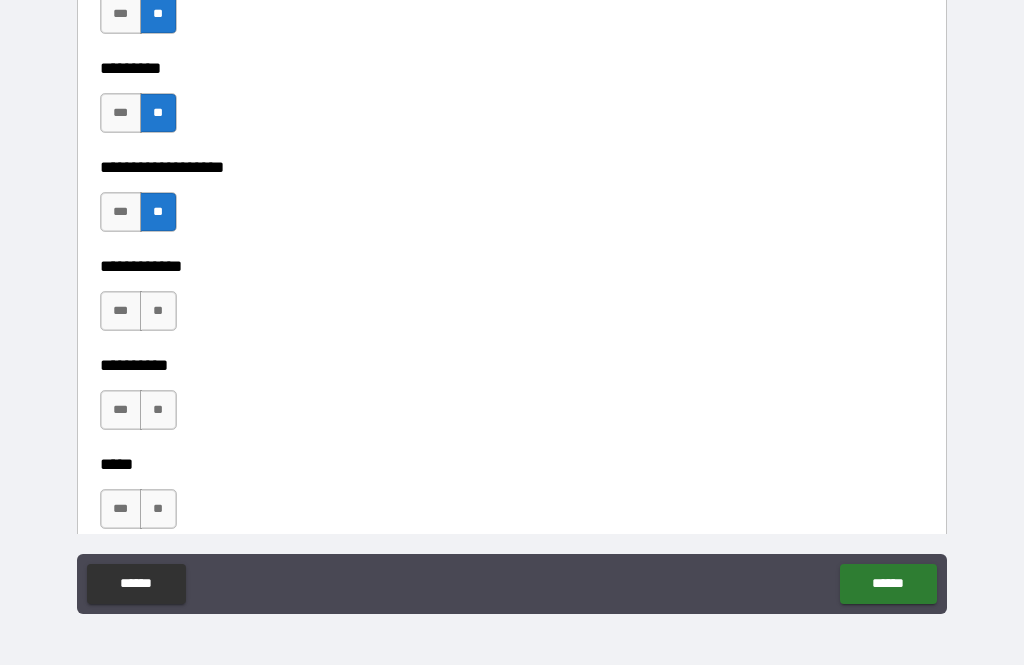 scroll, scrollTop: 2837, scrollLeft: 0, axis: vertical 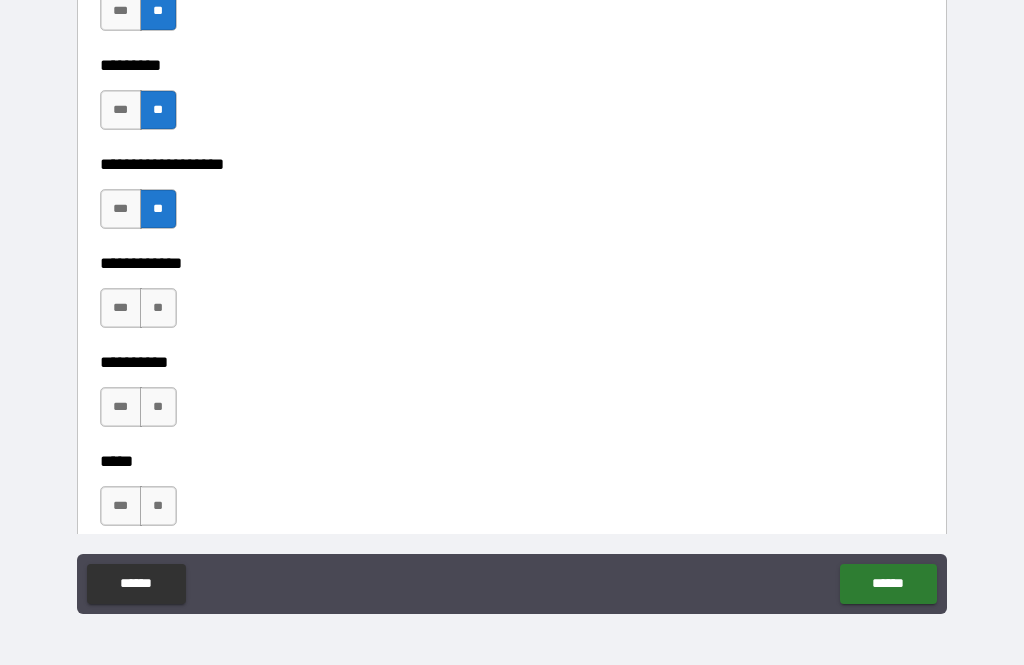 click on "**" at bounding box center (158, 308) 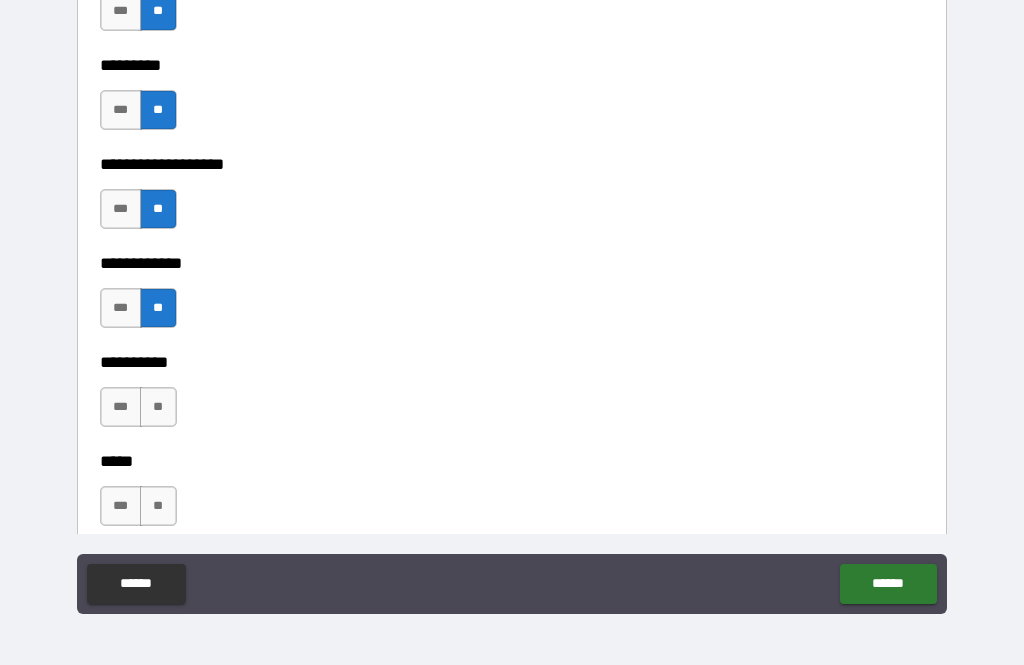 click on "**" at bounding box center (158, 407) 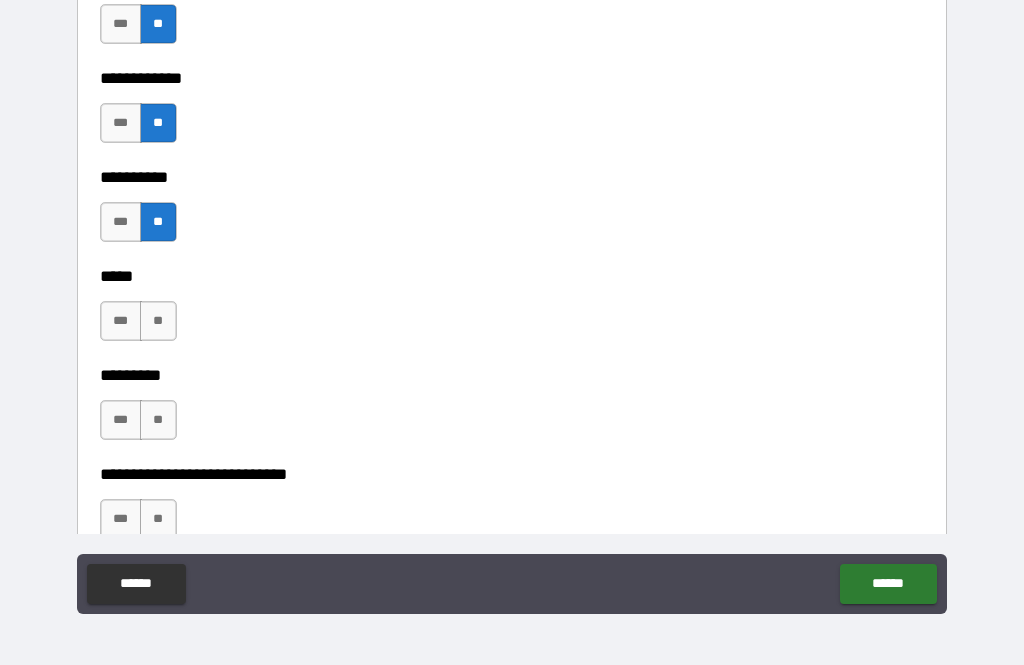 scroll, scrollTop: 3023, scrollLeft: 0, axis: vertical 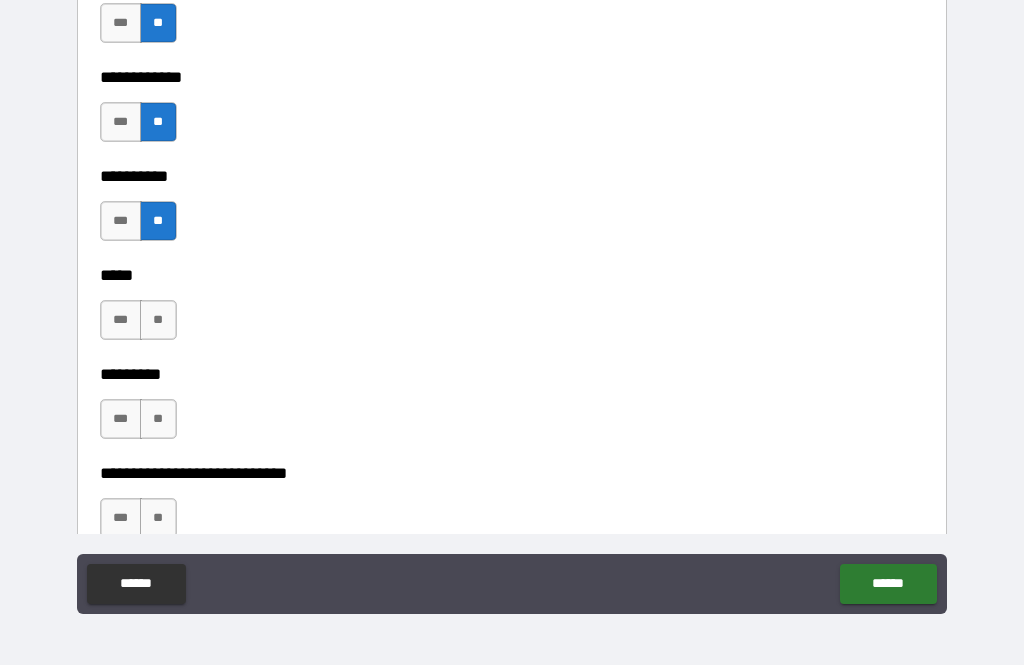 click on "**" at bounding box center [158, 320] 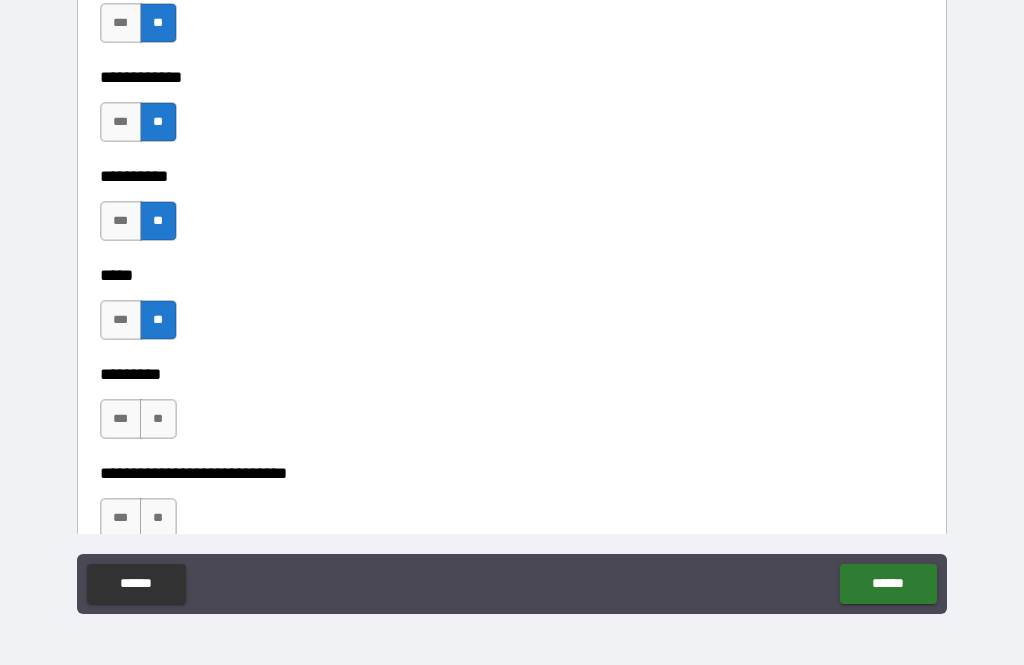 click on "**" at bounding box center [158, 419] 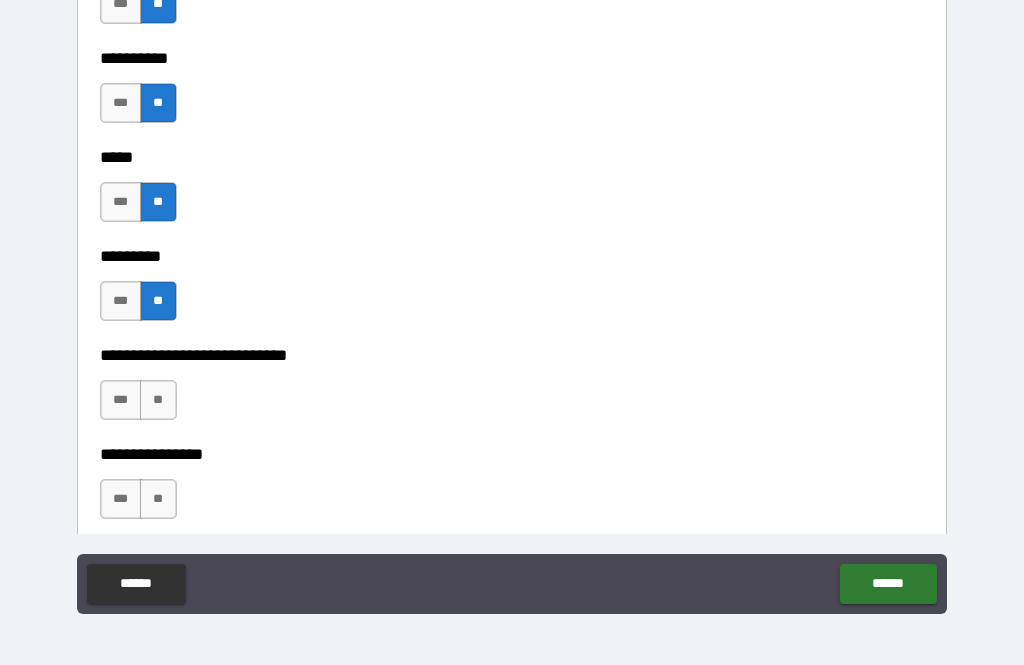 scroll, scrollTop: 3156, scrollLeft: 0, axis: vertical 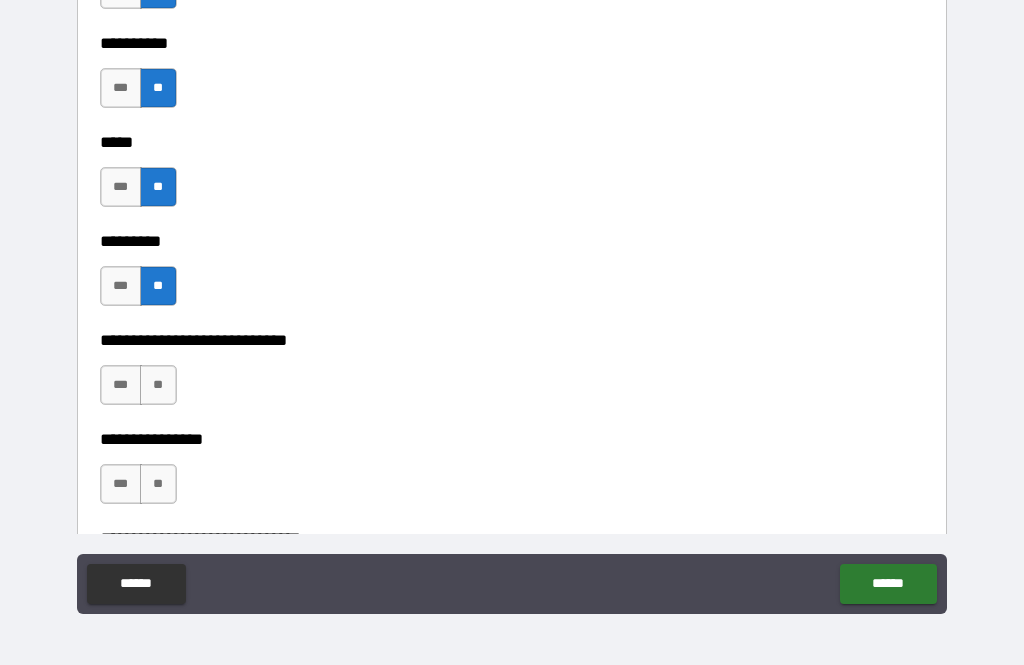 click on "**" at bounding box center [158, 385] 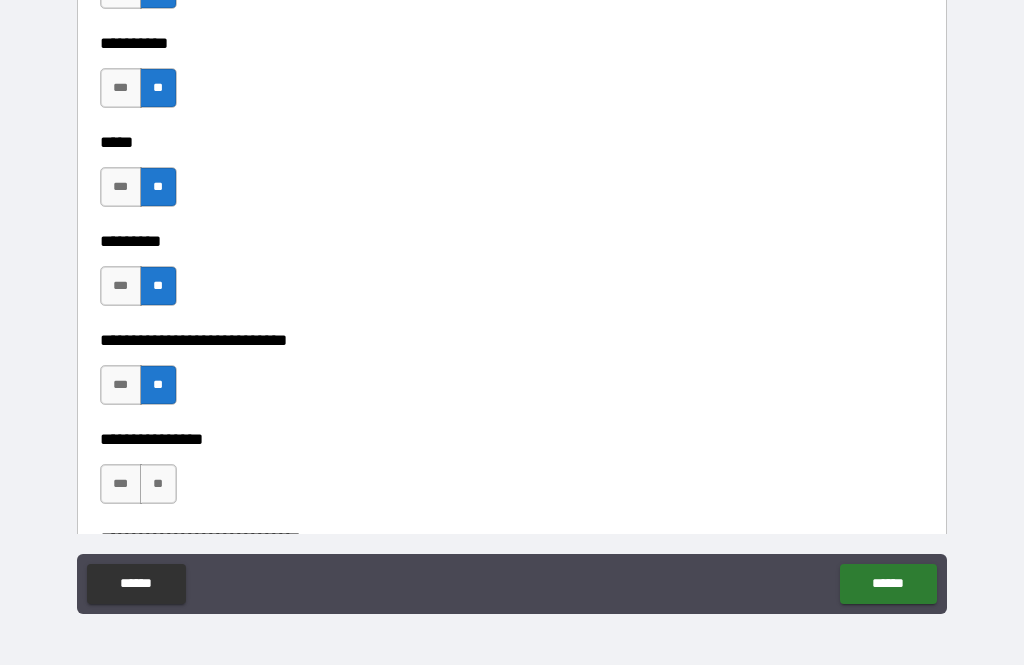 click on "**" at bounding box center [158, 484] 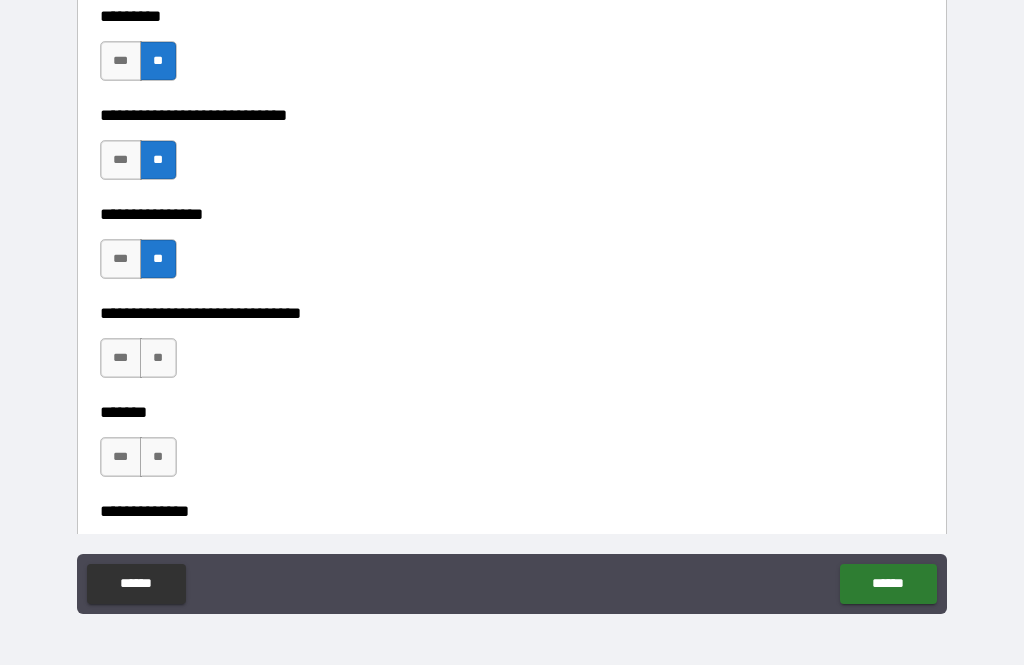 scroll, scrollTop: 3380, scrollLeft: 0, axis: vertical 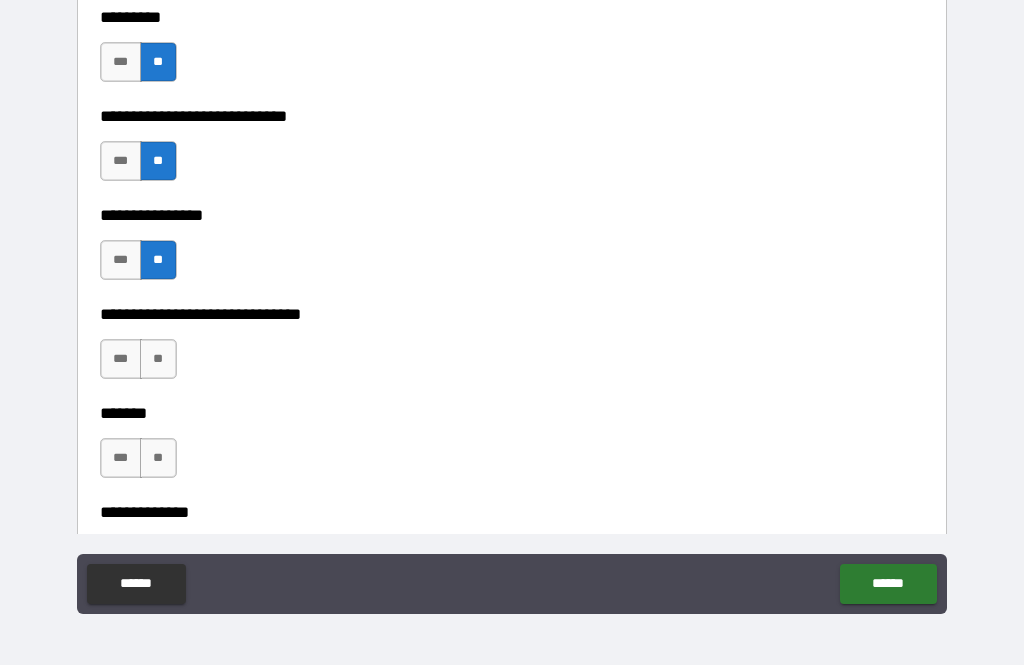 click on "**" at bounding box center (158, 359) 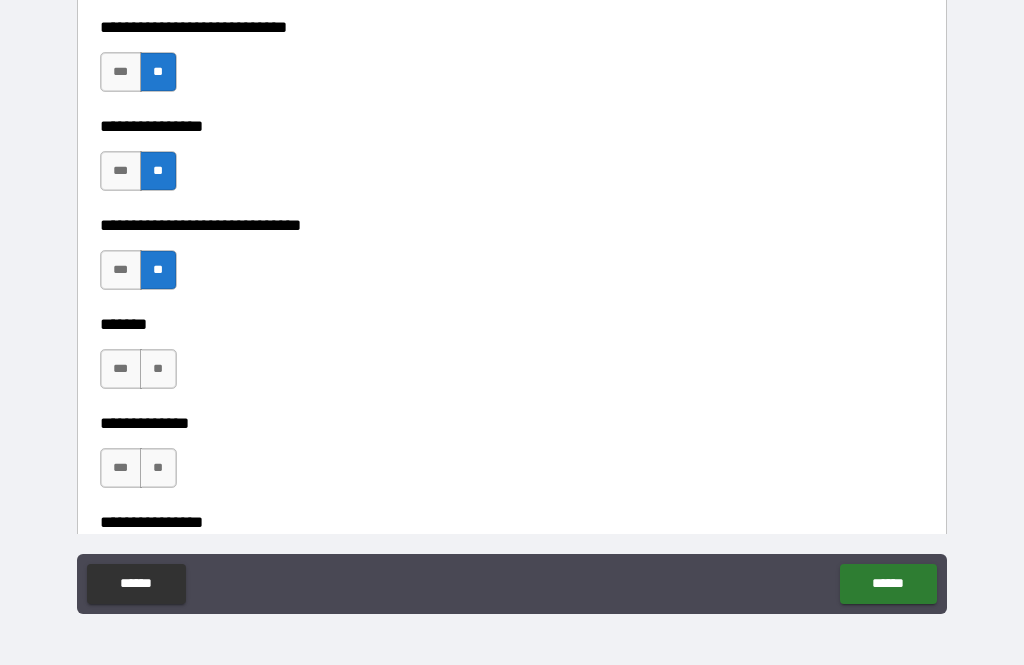 scroll, scrollTop: 3480, scrollLeft: 0, axis: vertical 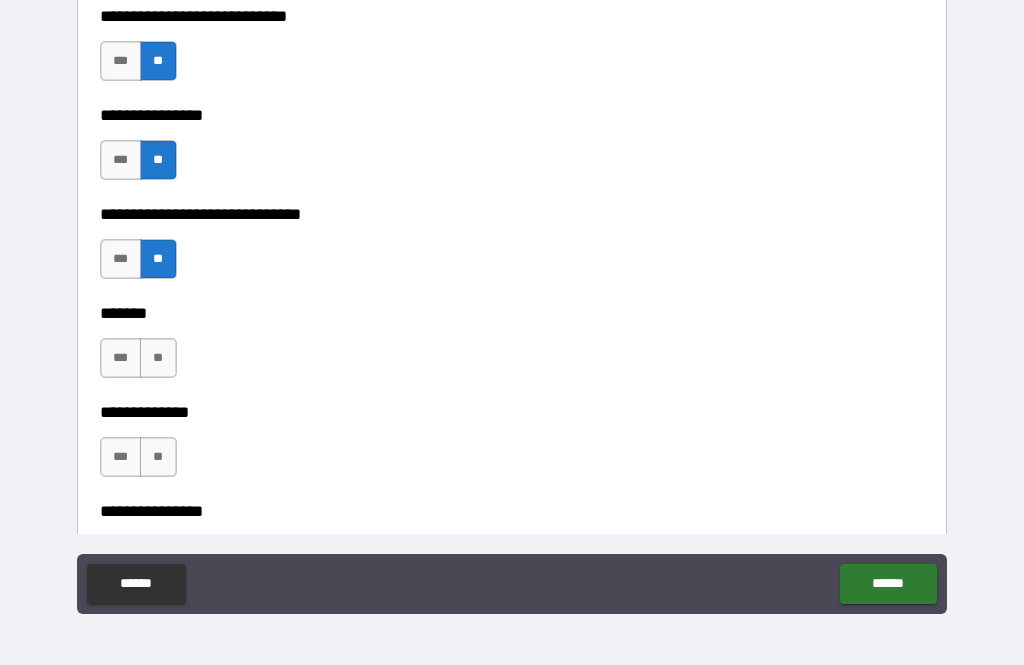 click on "**" at bounding box center (158, 358) 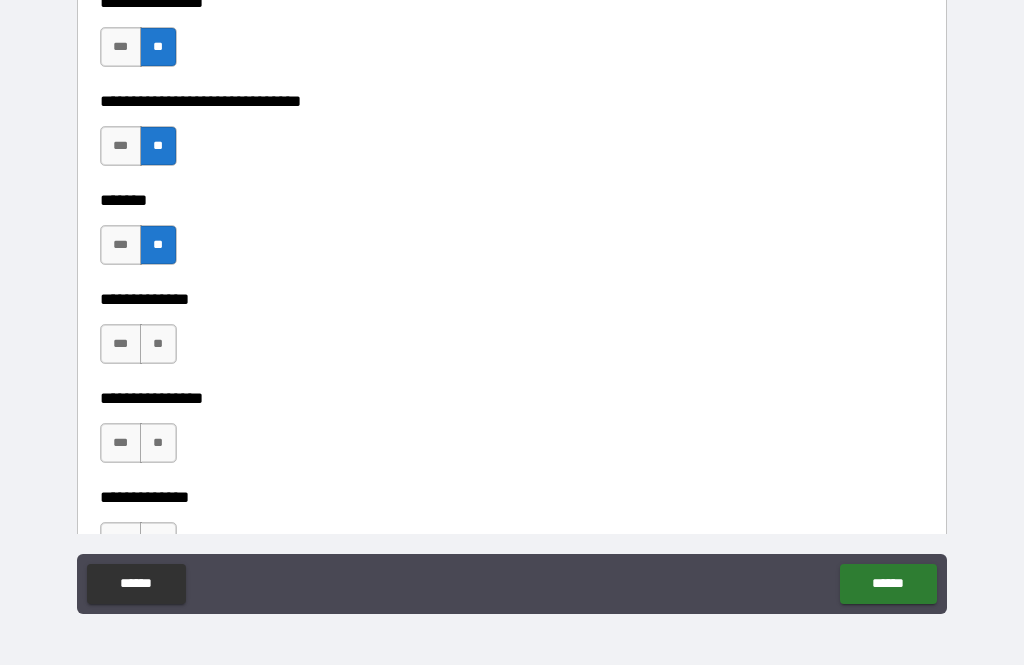 scroll, scrollTop: 3606, scrollLeft: 0, axis: vertical 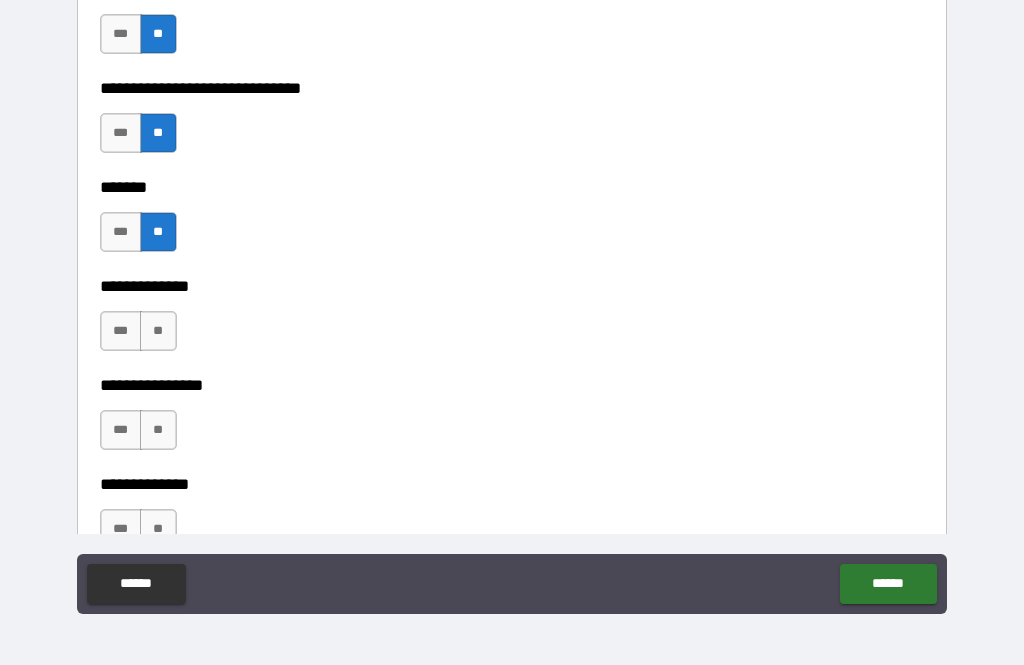 click on "**" at bounding box center (158, 331) 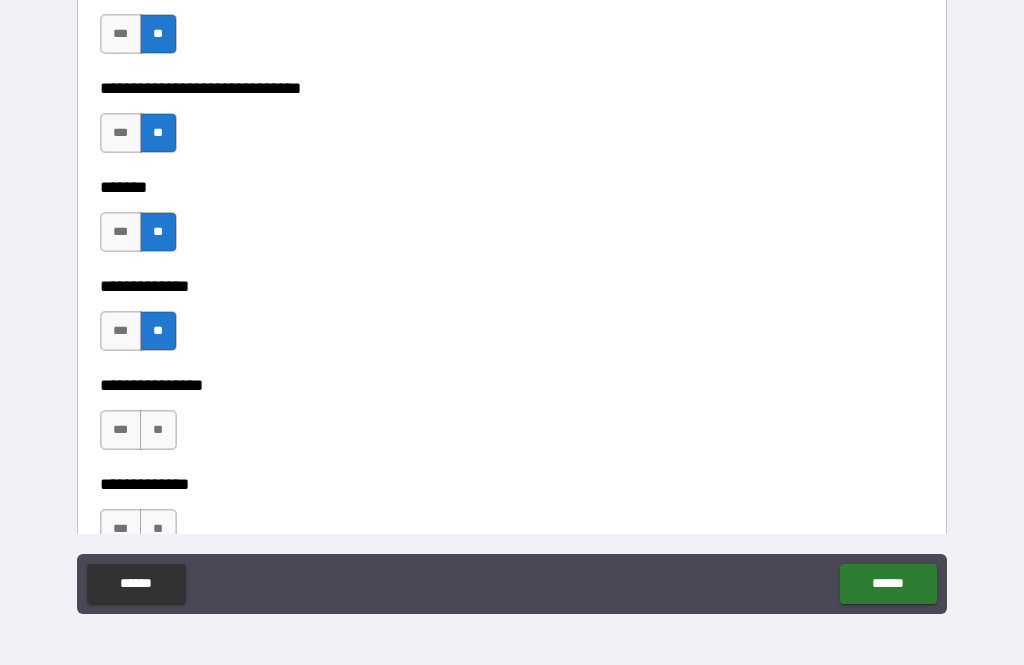 click on "**" at bounding box center (158, 430) 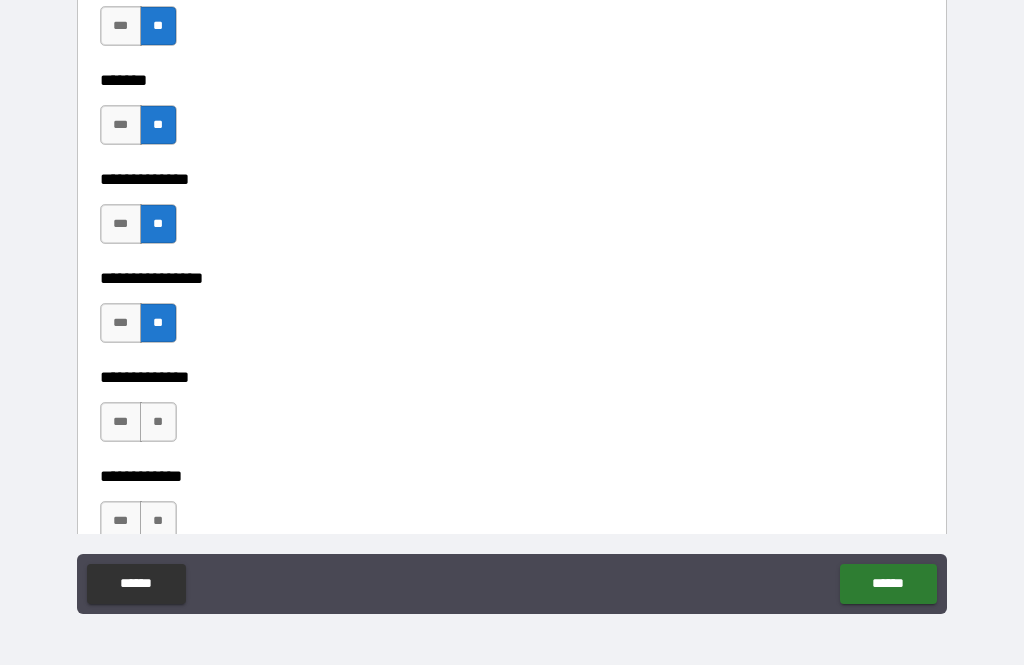 scroll, scrollTop: 3718, scrollLeft: 0, axis: vertical 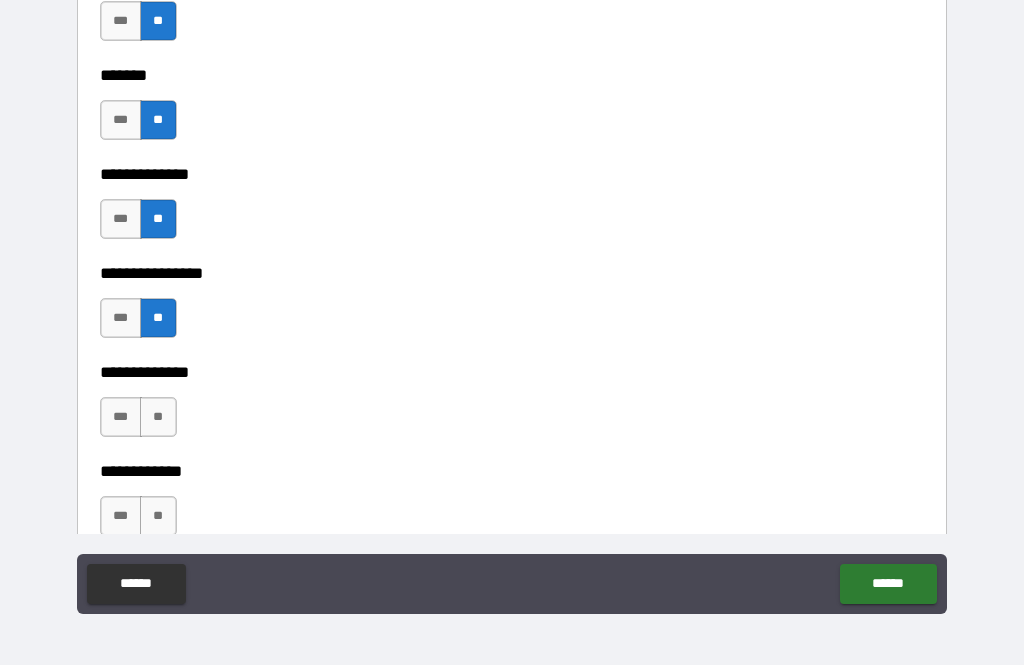 click on "**" at bounding box center [158, 417] 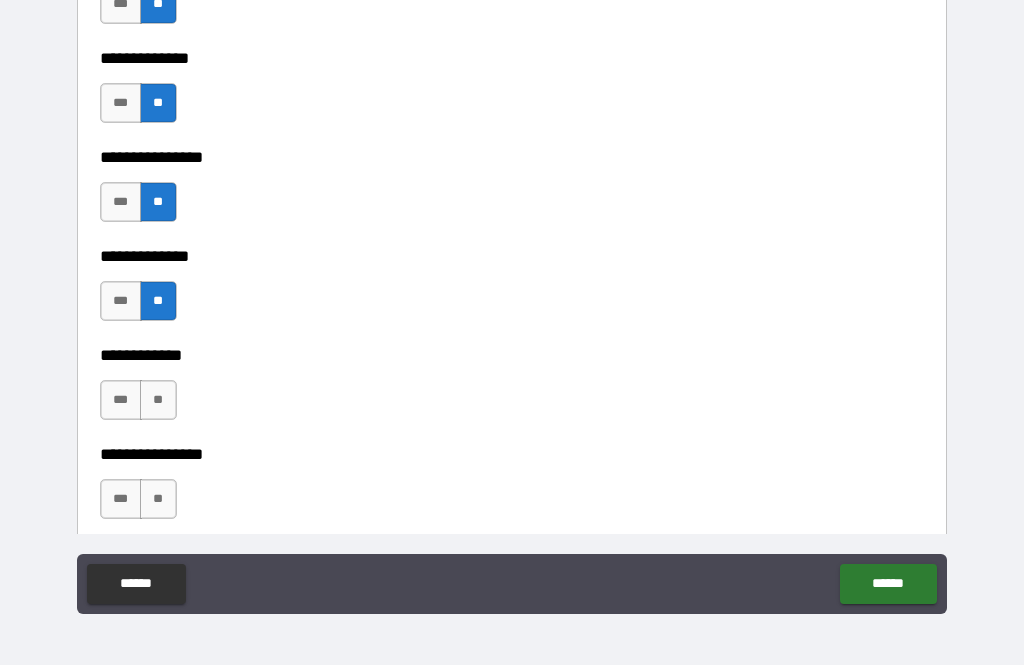 scroll, scrollTop: 3835, scrollLeft: 0, axis: vertical 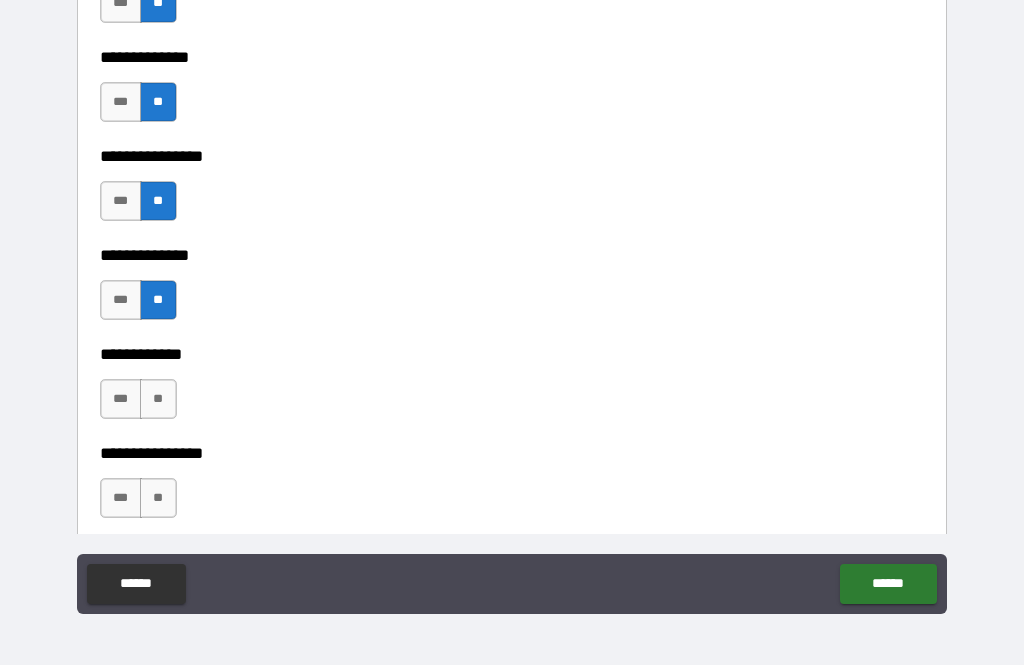 click on "**" at bounding box center (158, 399) 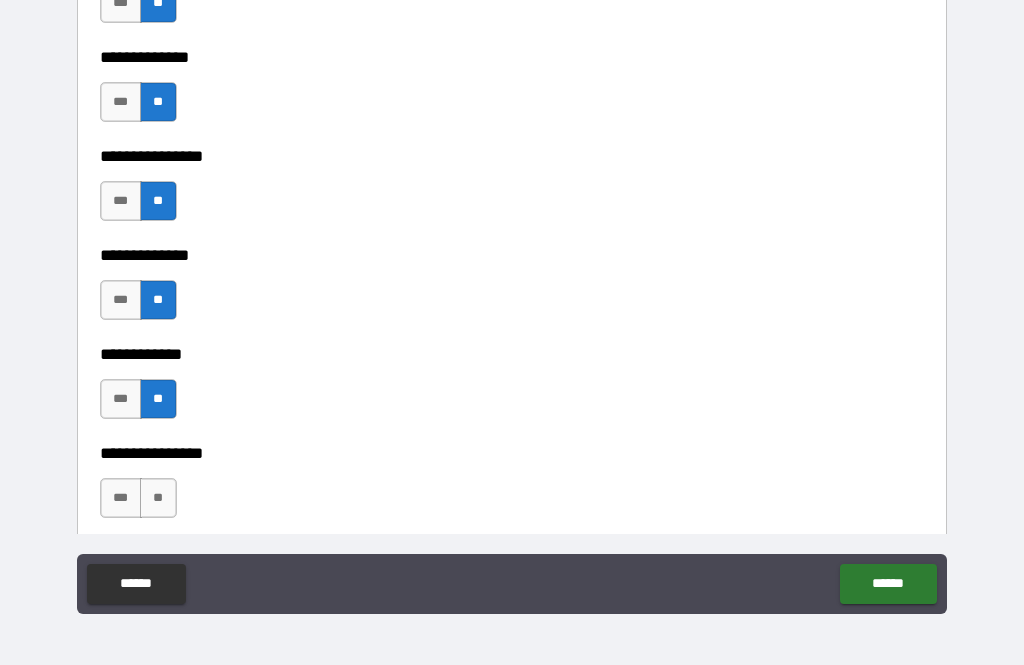 click on "**" at bounding box center [158, 498] 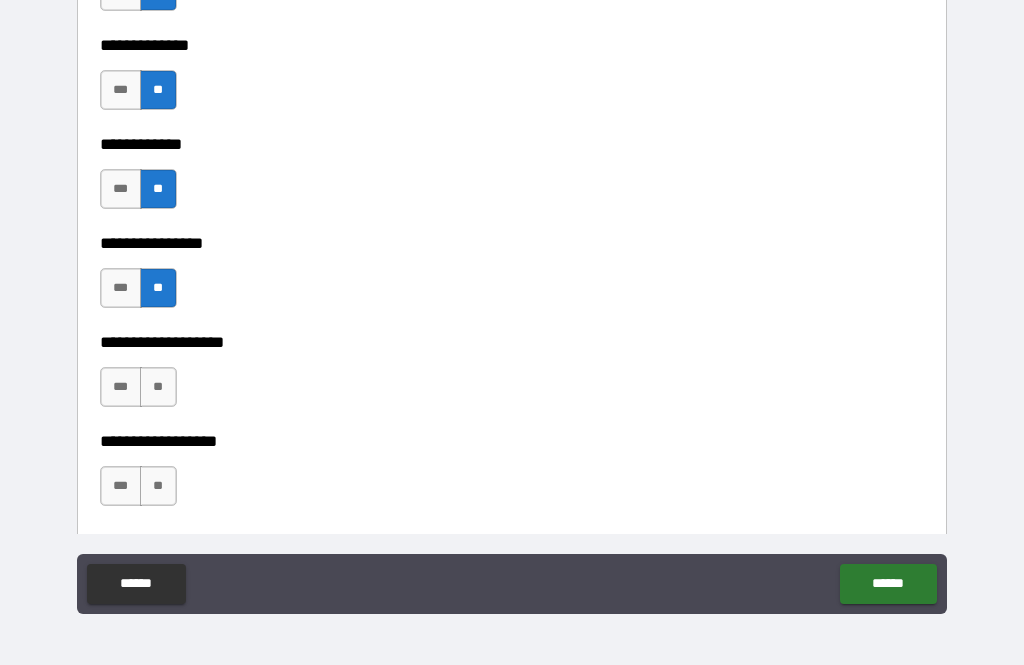 scroll, scrollTop: 4096, scrollLeft: 0, axis: vertical 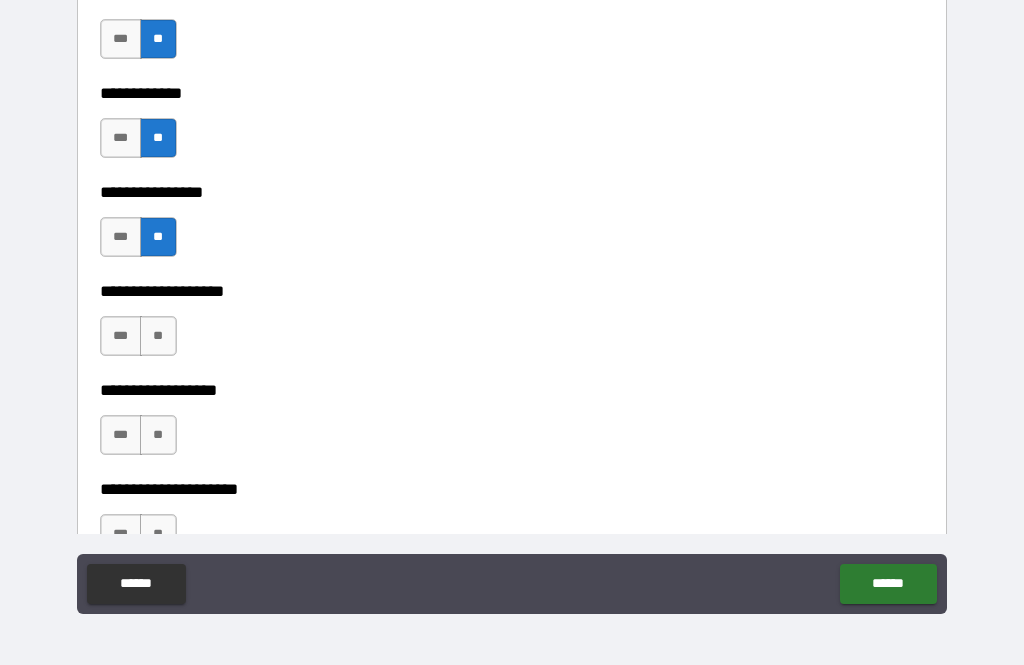 click on "**" at bounding box center [158, 336] 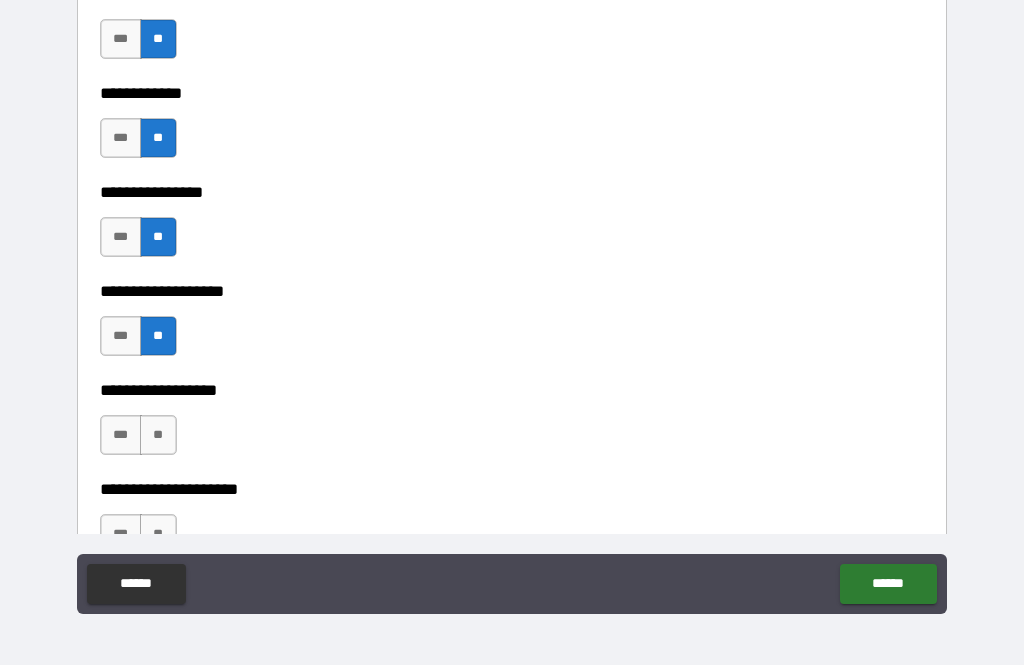 click on "**" at bounding box center (158, 435) 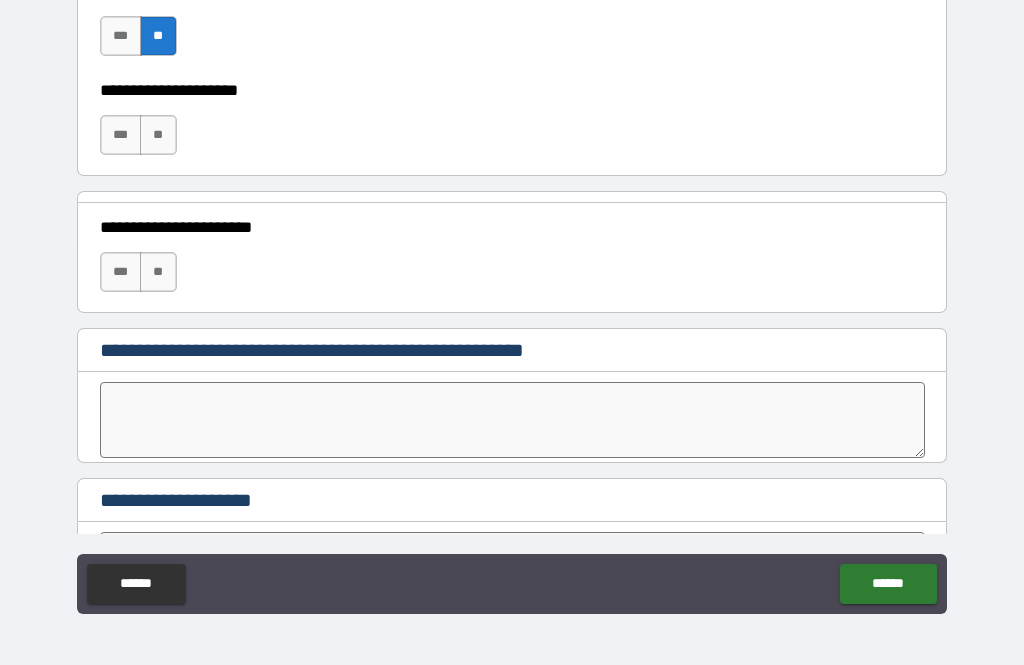 scroll, scrollTop: 4497, scrollLeft: 0, axis: vertical 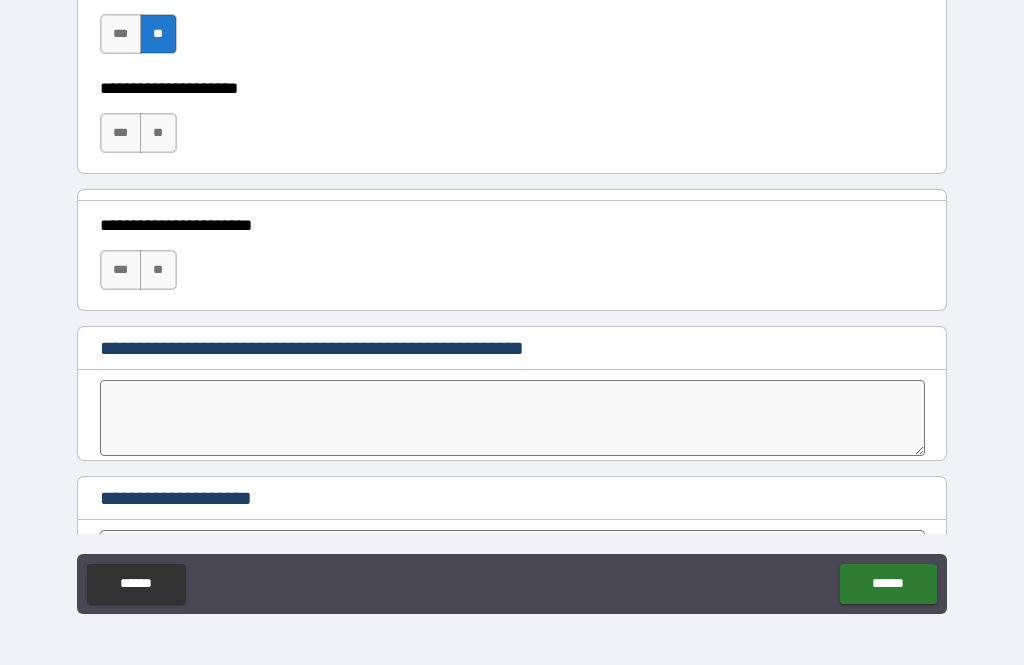 click on "**" at bounding box center (158, 133) 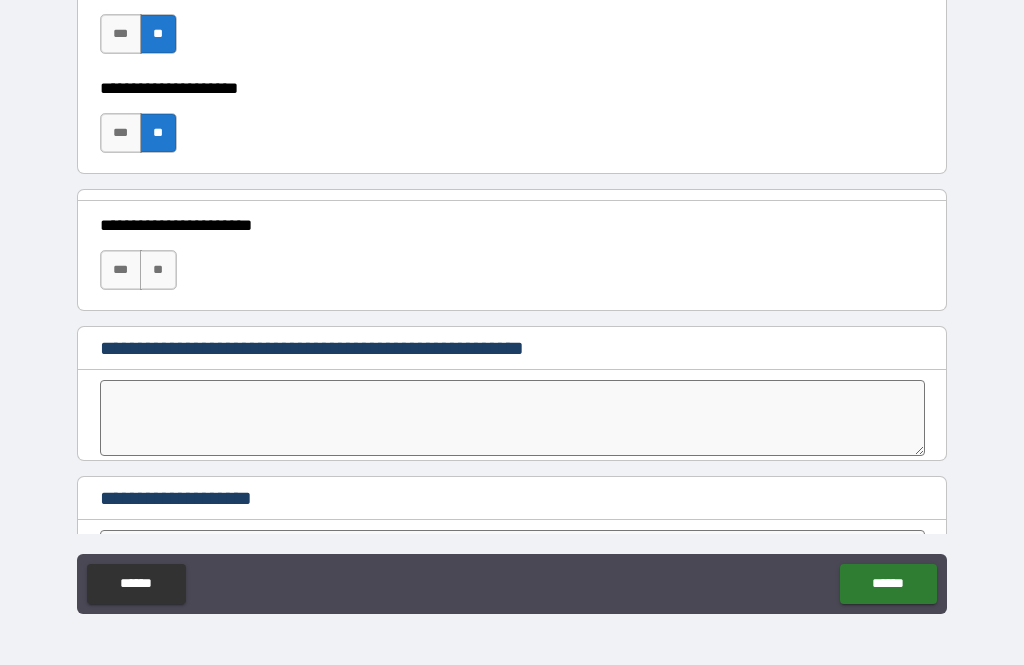 click on "**" at bounding box center (158, 270) 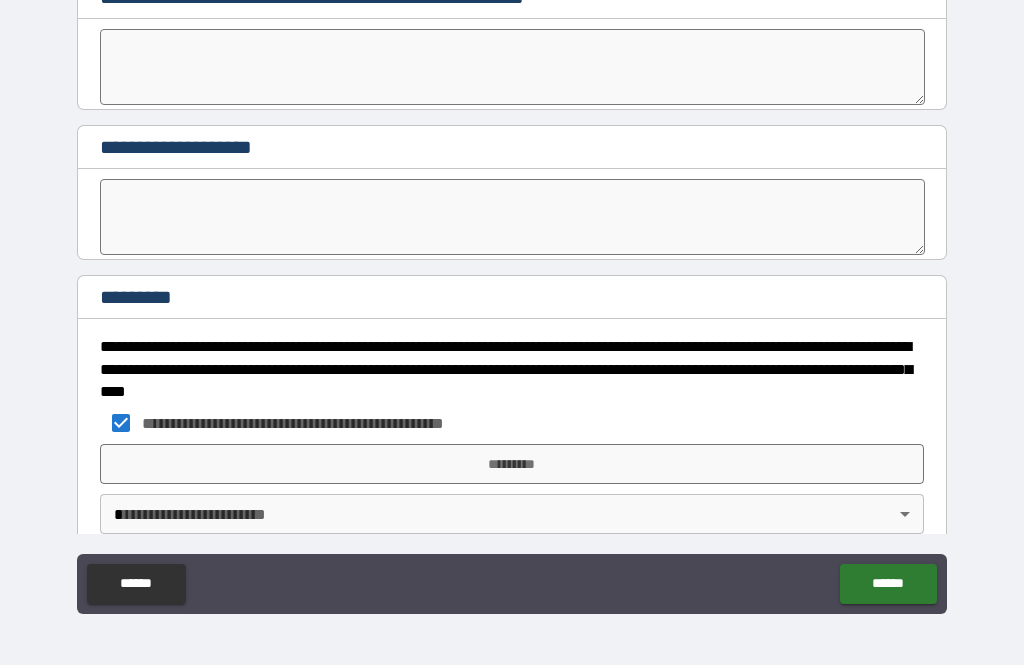 scroll, scrollTop: 4867, scrollLeft: 0, axis: vertical 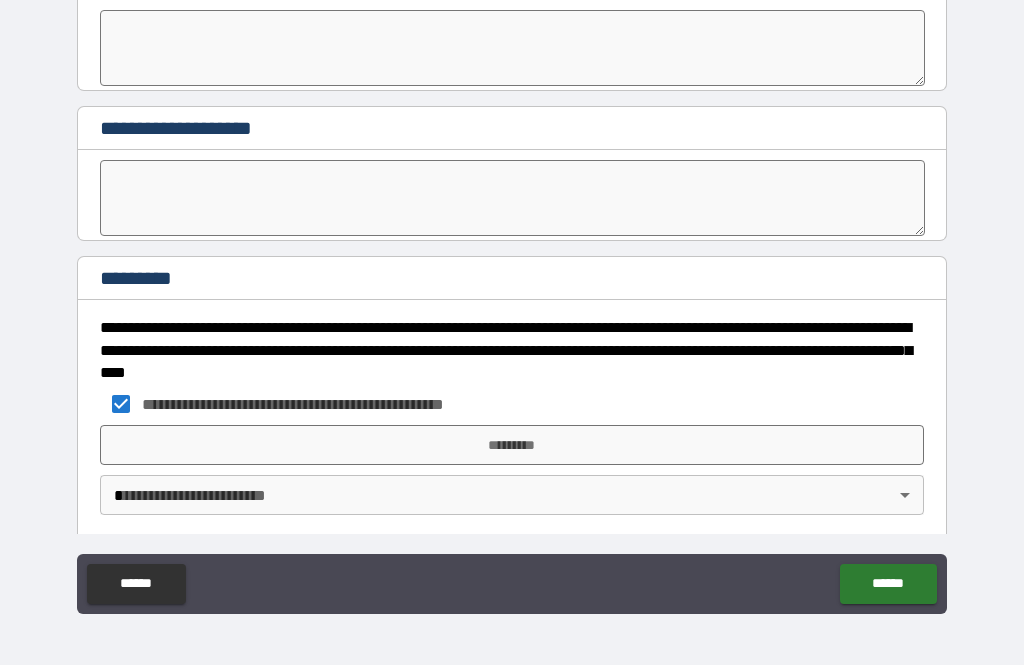 click on "*********" at bounding box center (512, 445) 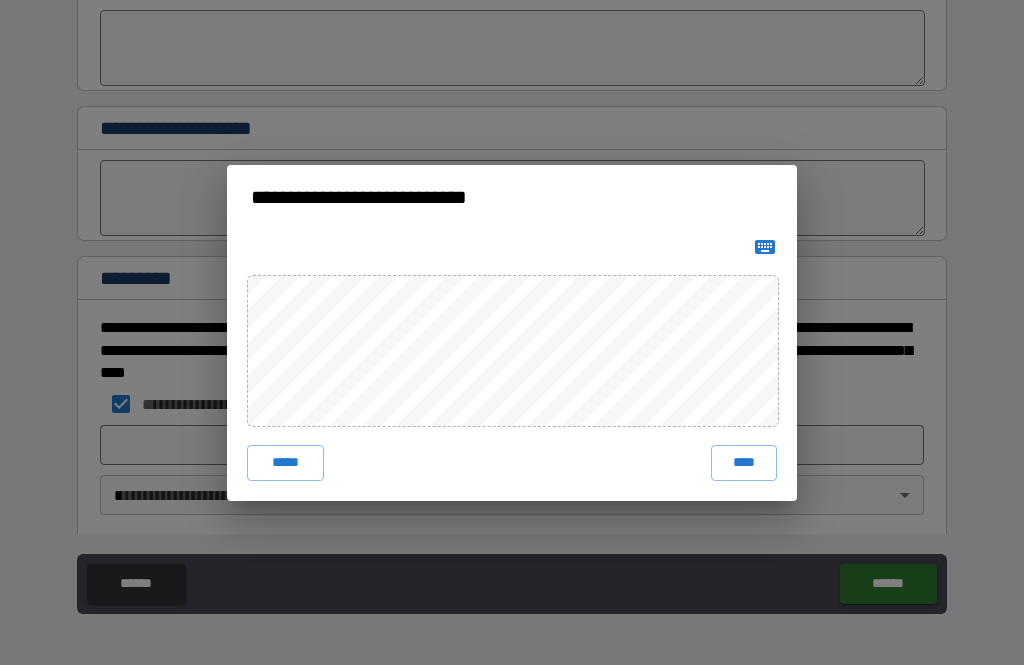 click on "****" at bounding box center (744, 463) 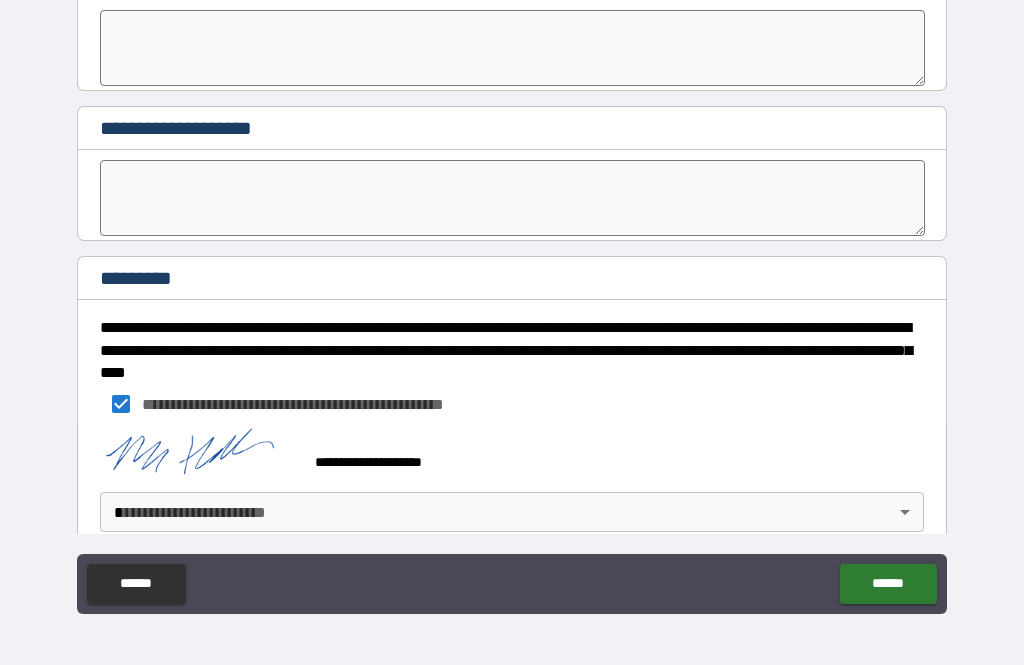 click on "**********" at bounding box center [512, 300] 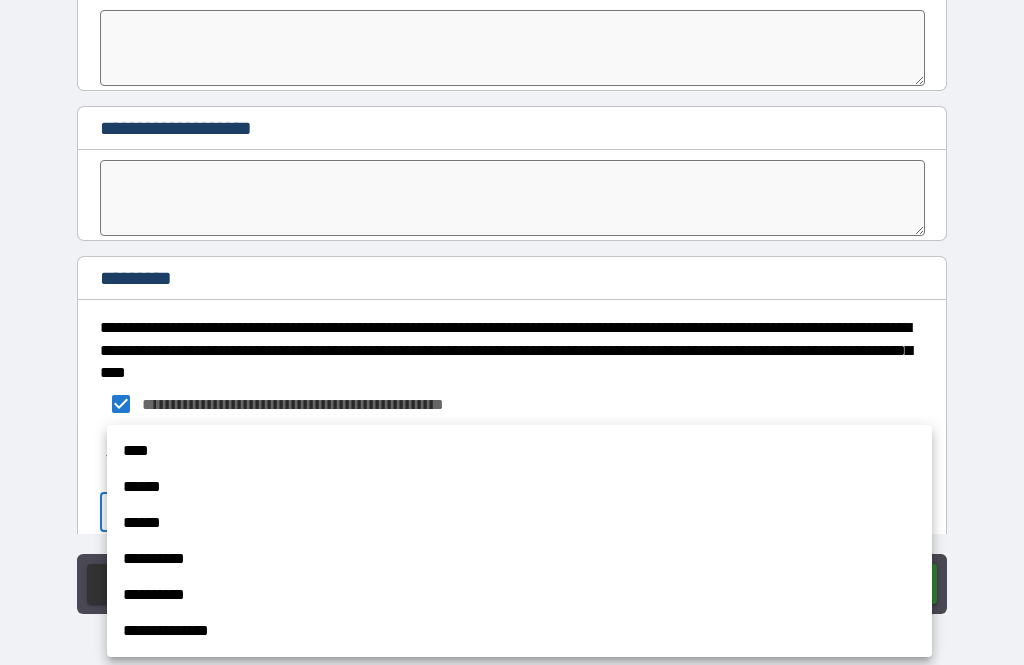 click on "******" at bounding box center (519, 487) 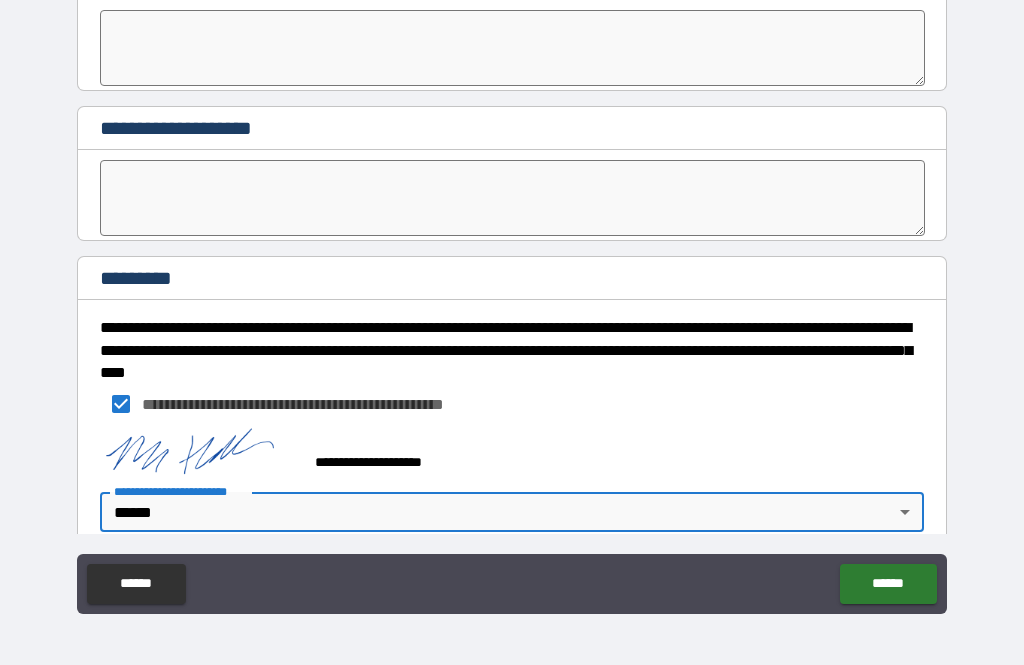 click on "******" at bounding box center [888, 584] 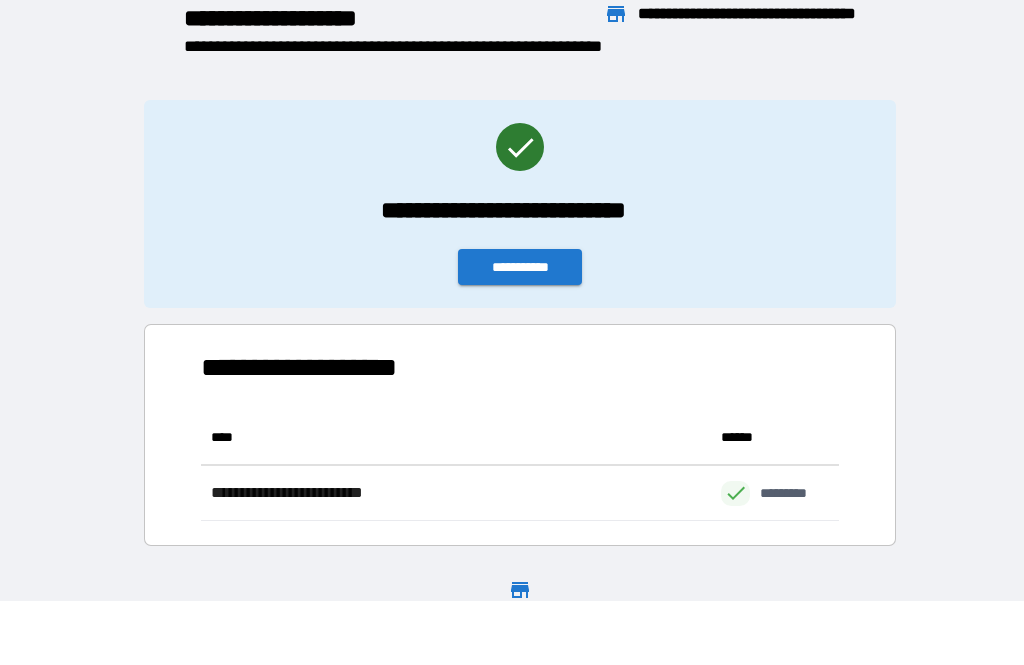 scroll, scrollTop: 1, scrollLeft: 1, axis: both 